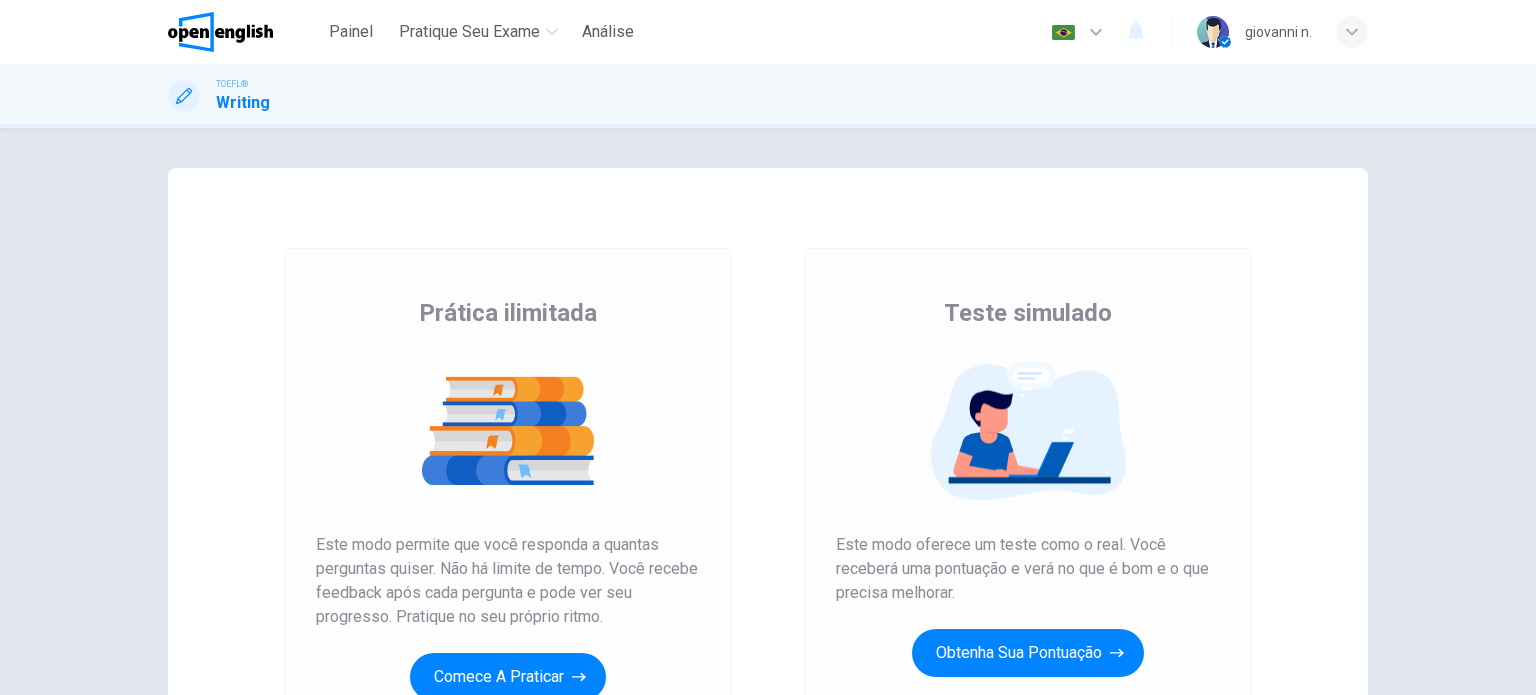 scroll, scrollTop: 0, scrollLeft: 0, axis: both 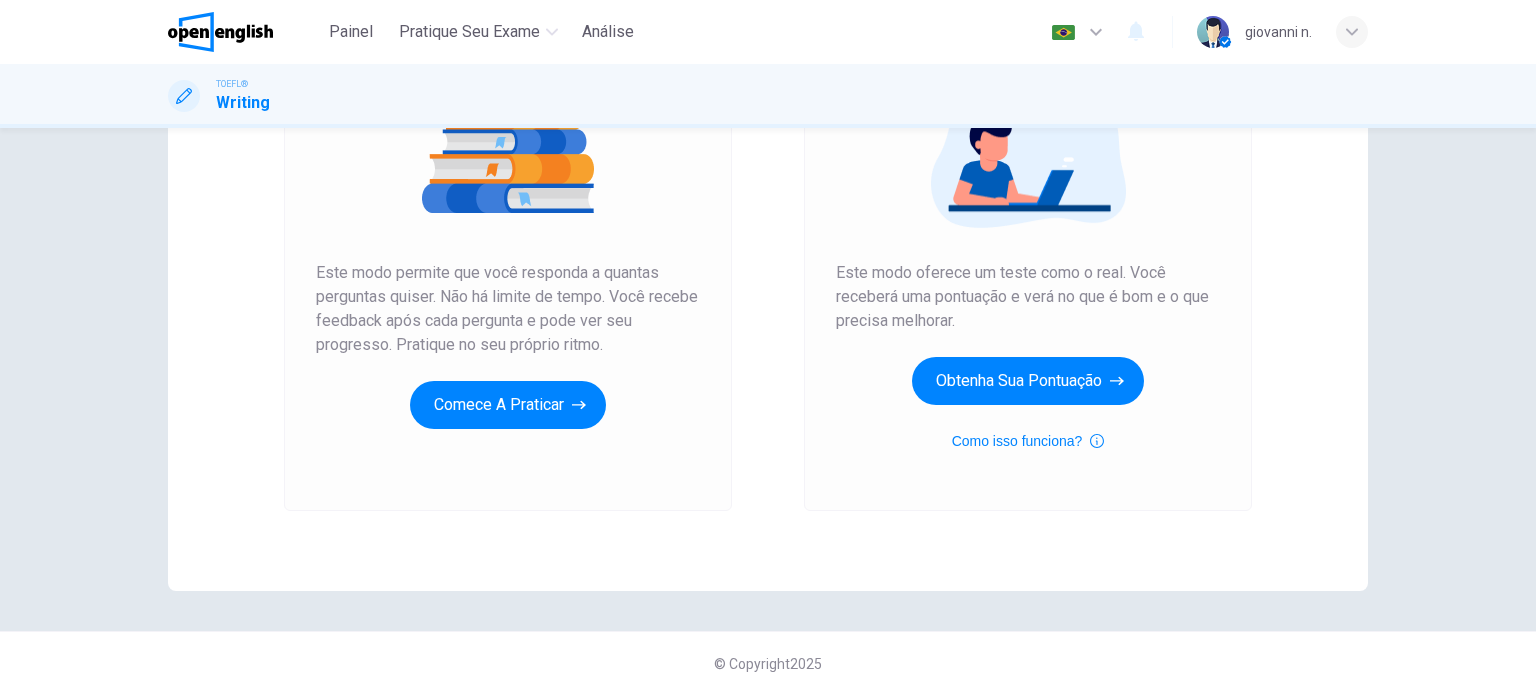 drag, startPoint x: 868, startPoint y: 300, endPoint x: 1141, endPoint y: 287, distance: 273.30936 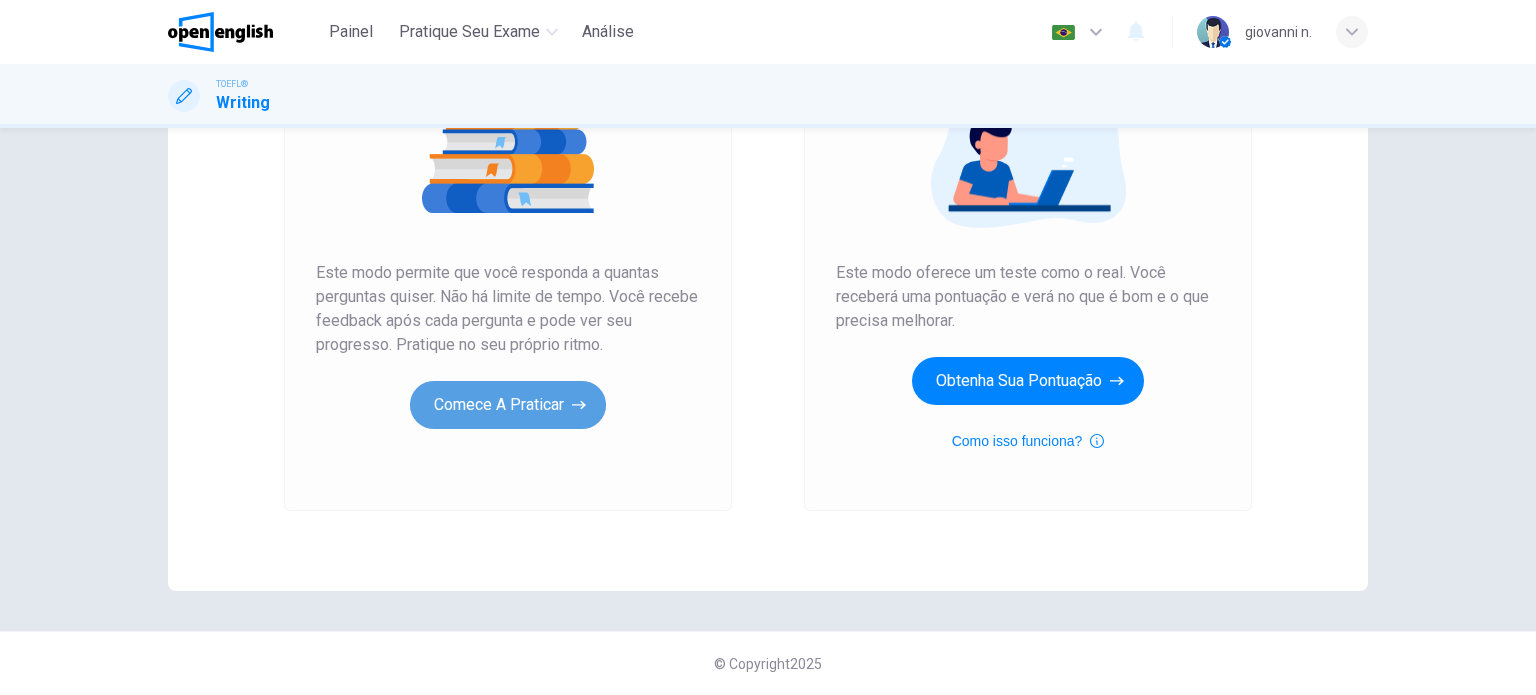 click on "Comece a praticar" at bounding box center [508, 405] 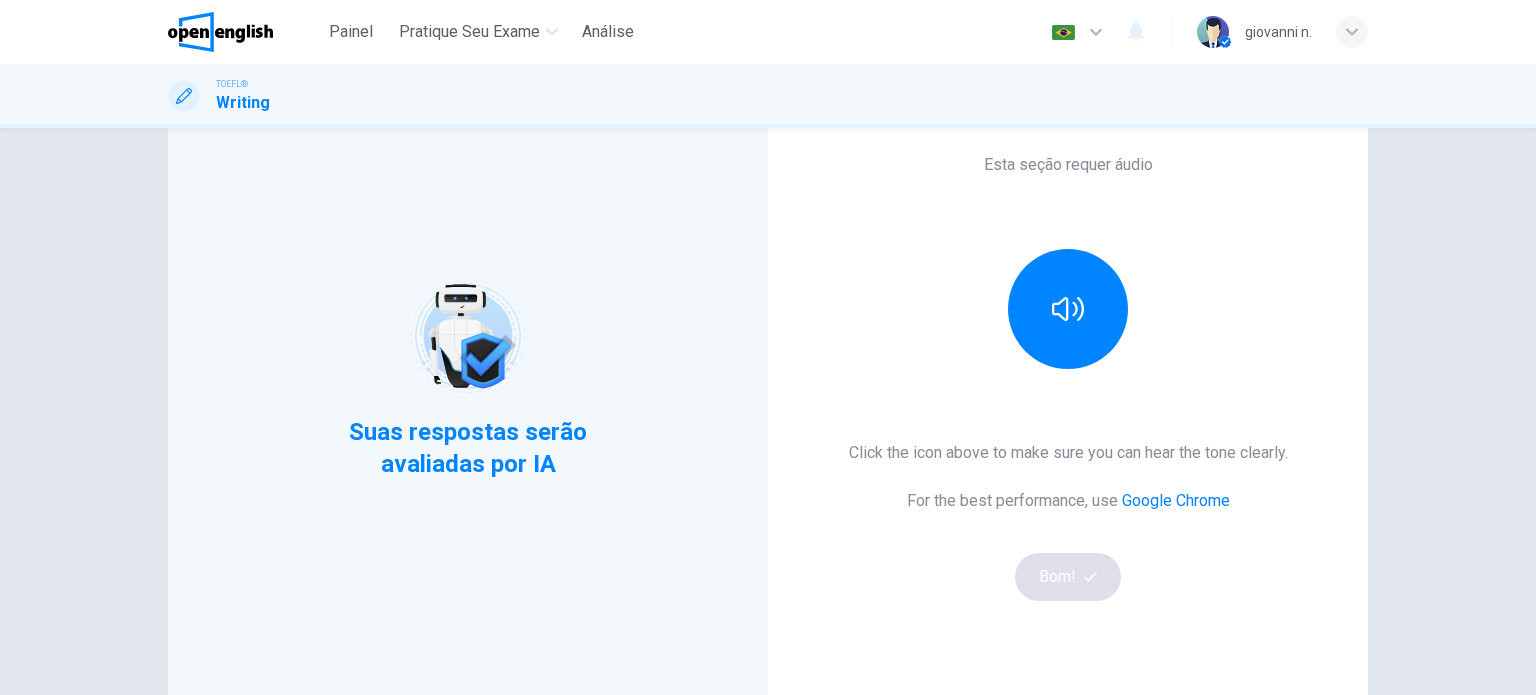 scroll, scrollTop: 142, scrollLeft: 0, axis: vertical 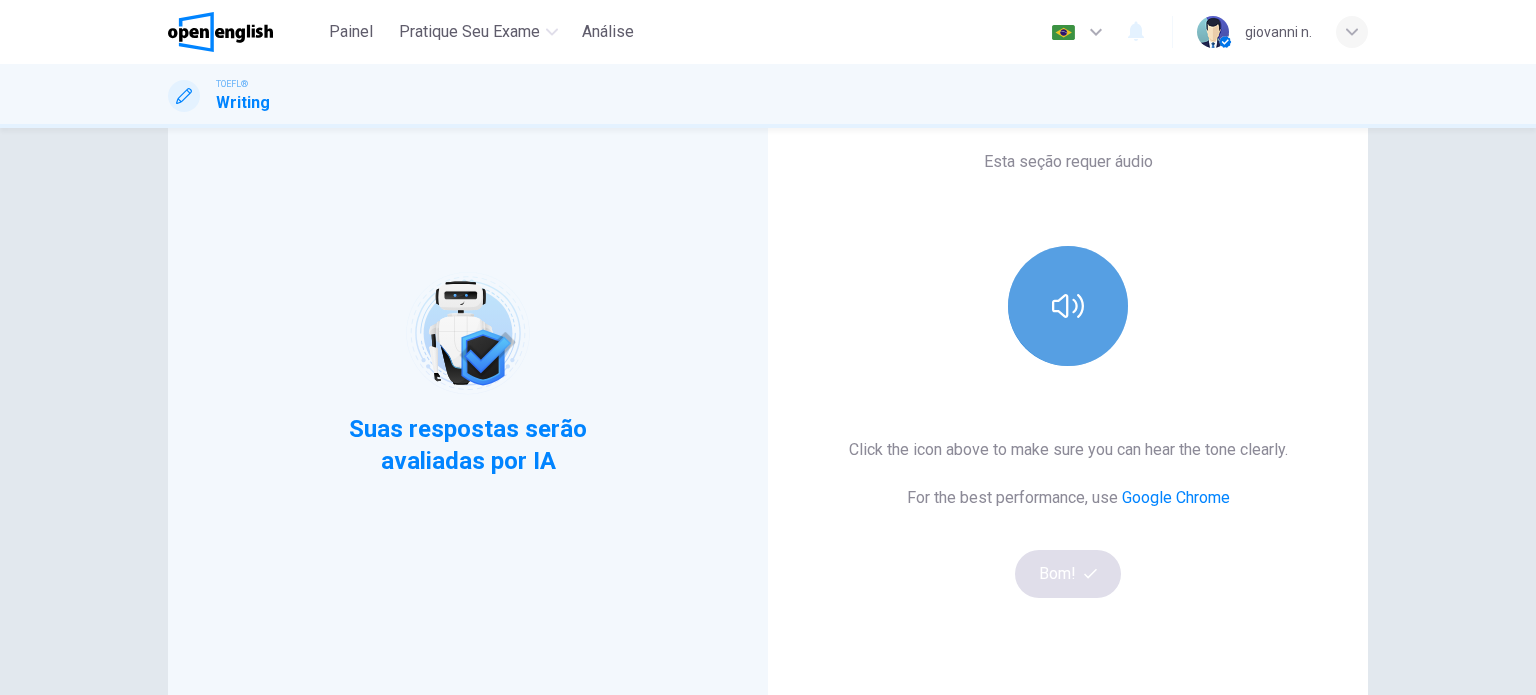 click at bounding box center (1068, 306) 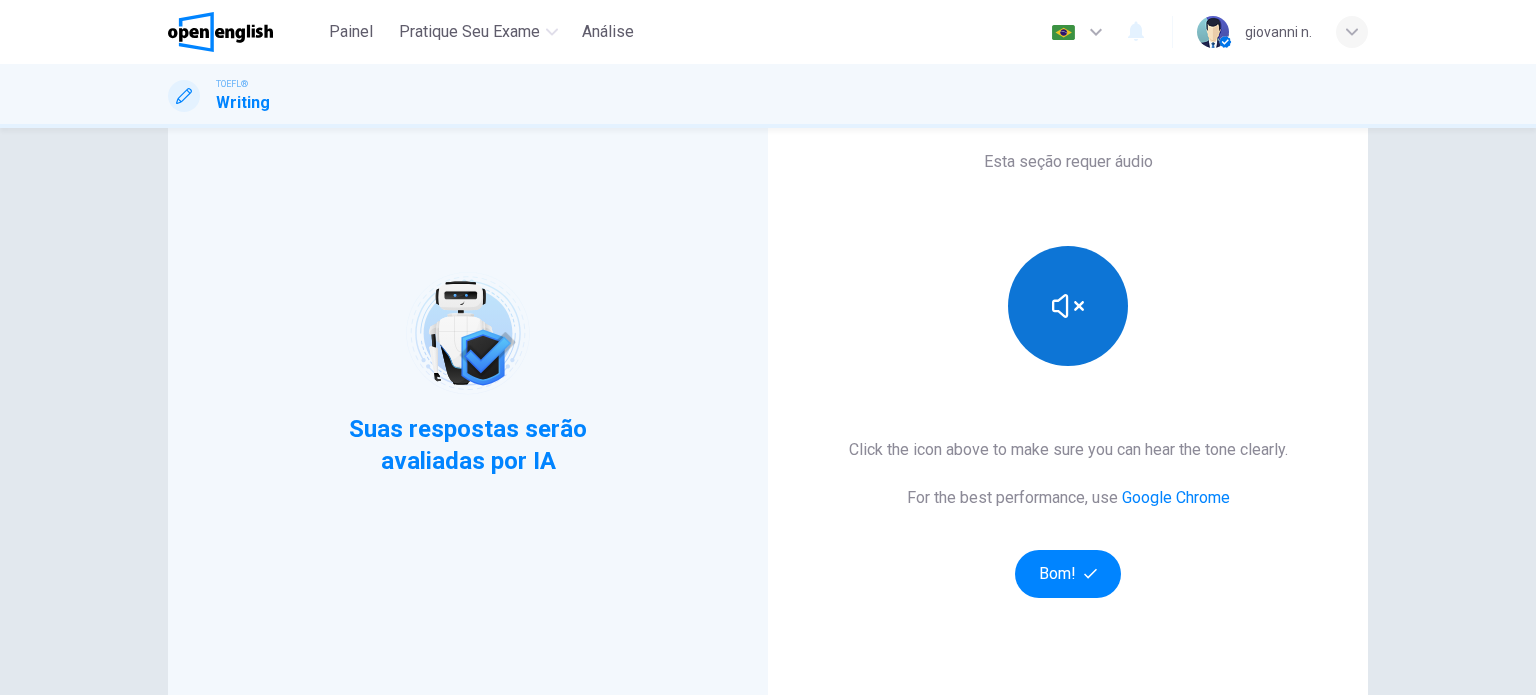 click at bounding box center [1068, 306] 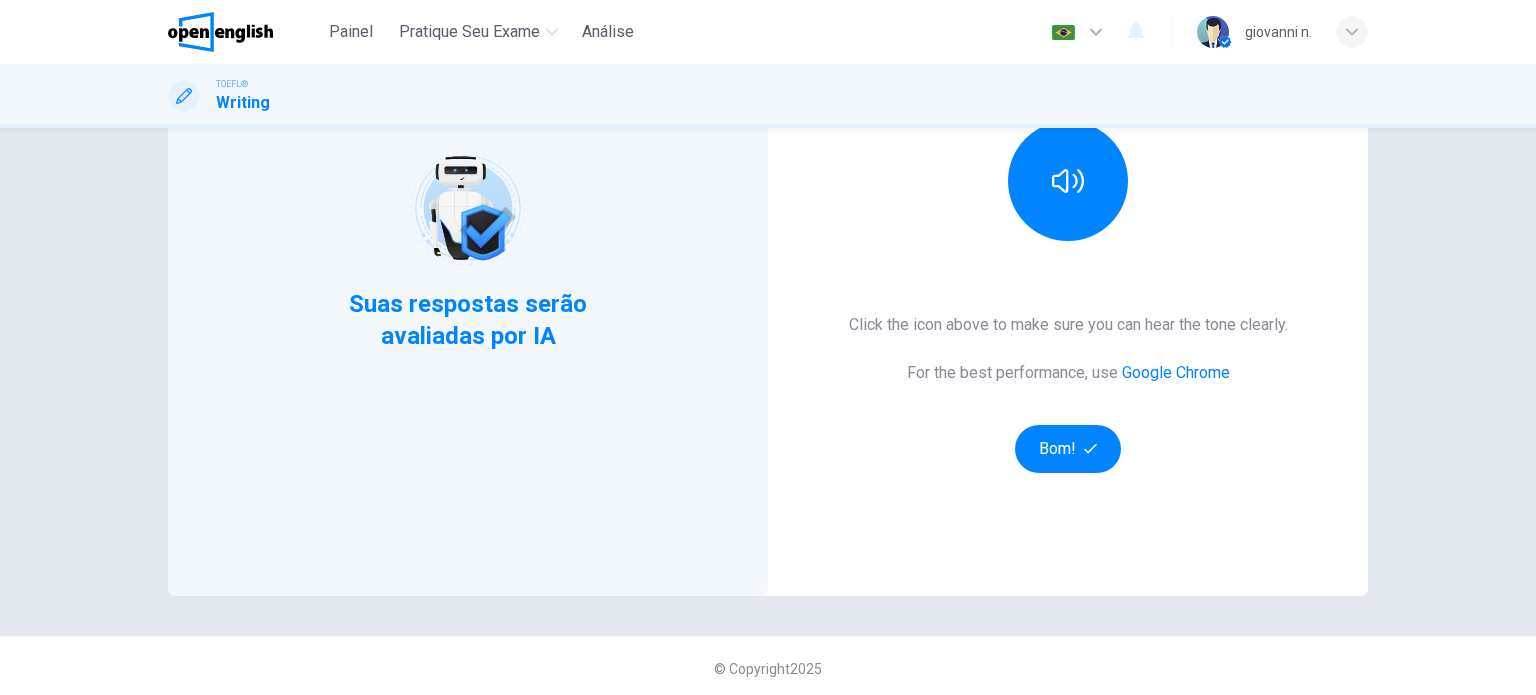 scroll, scrollTop: 272, scrollLeft: 0, axis: vertical 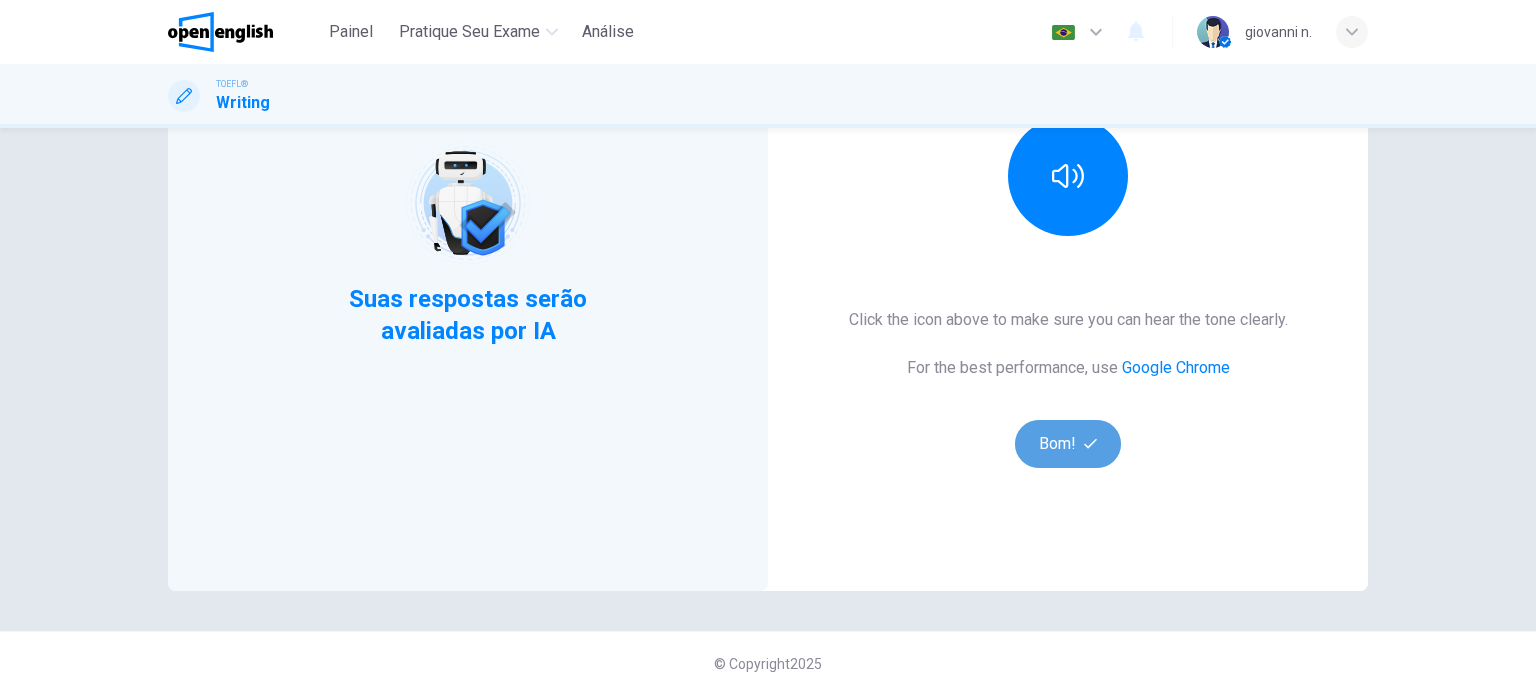click on "Bom!" at bounding box center [1068, 444] 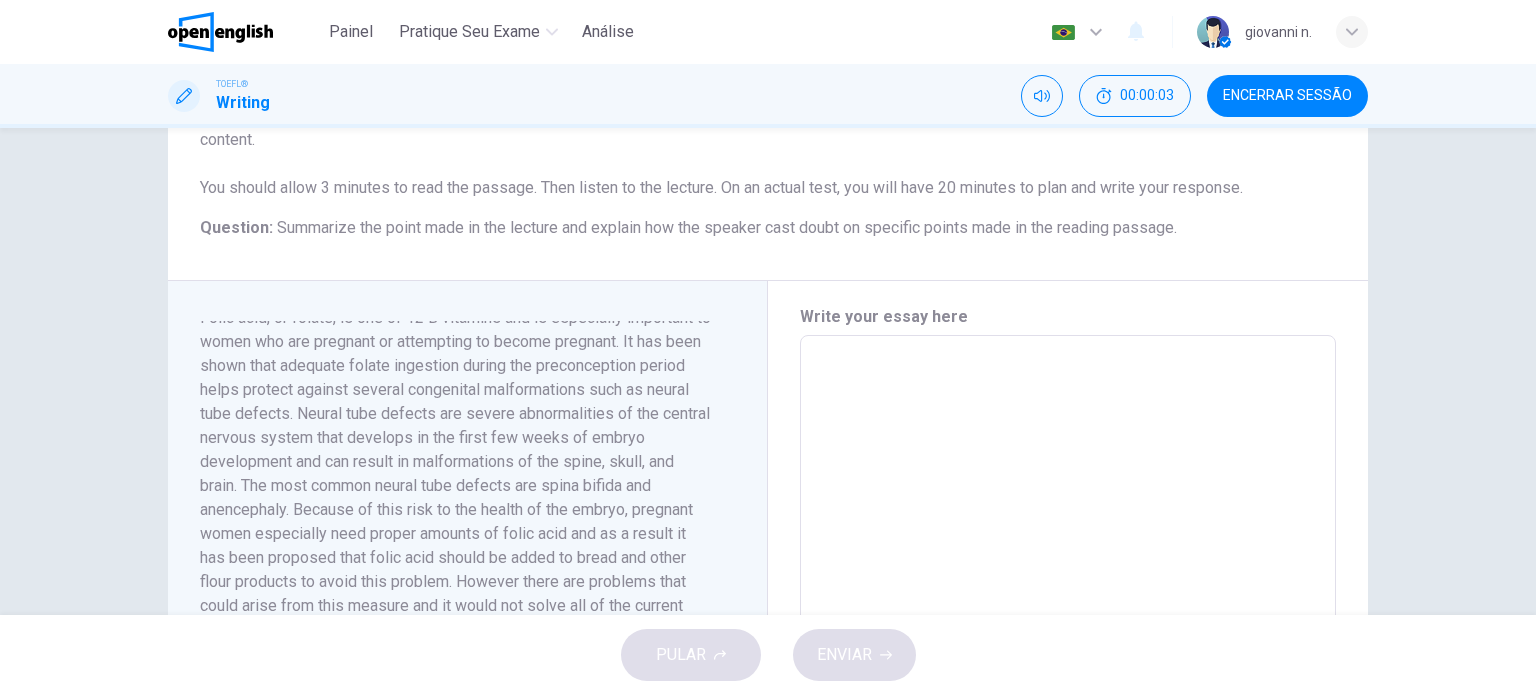 scroll, scrollTop: 0, scrollLeft: 0, axis: both 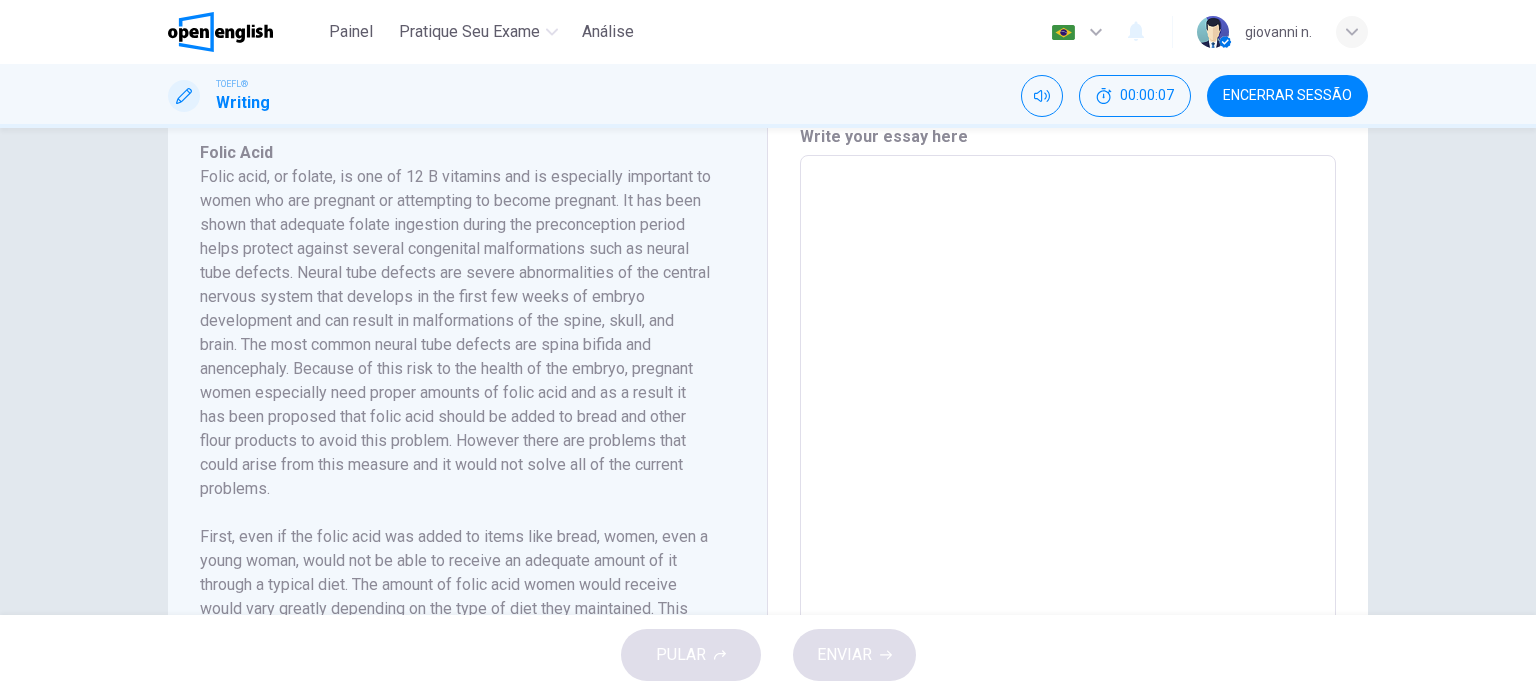 click at bounding box center (1068, 440) 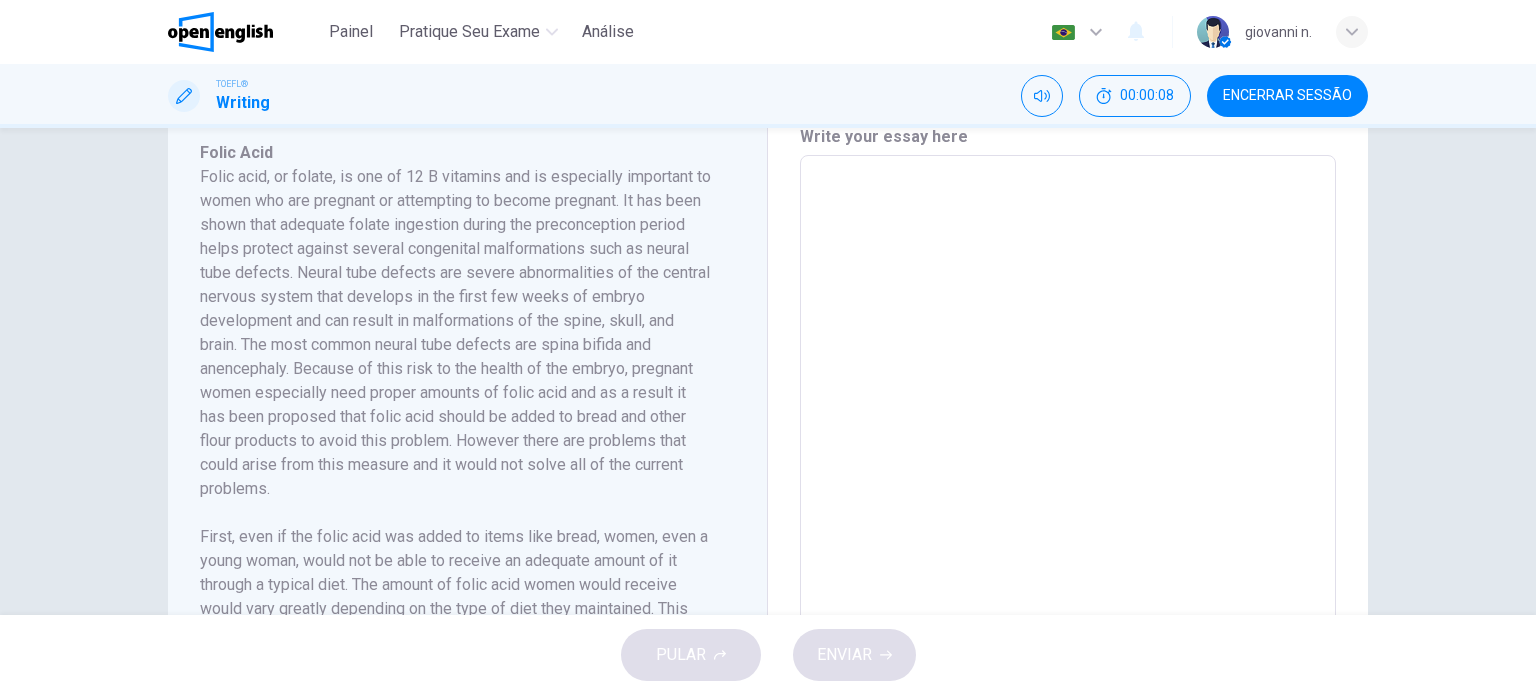 click on "Folic Acid" at bounding box center (455, 153) 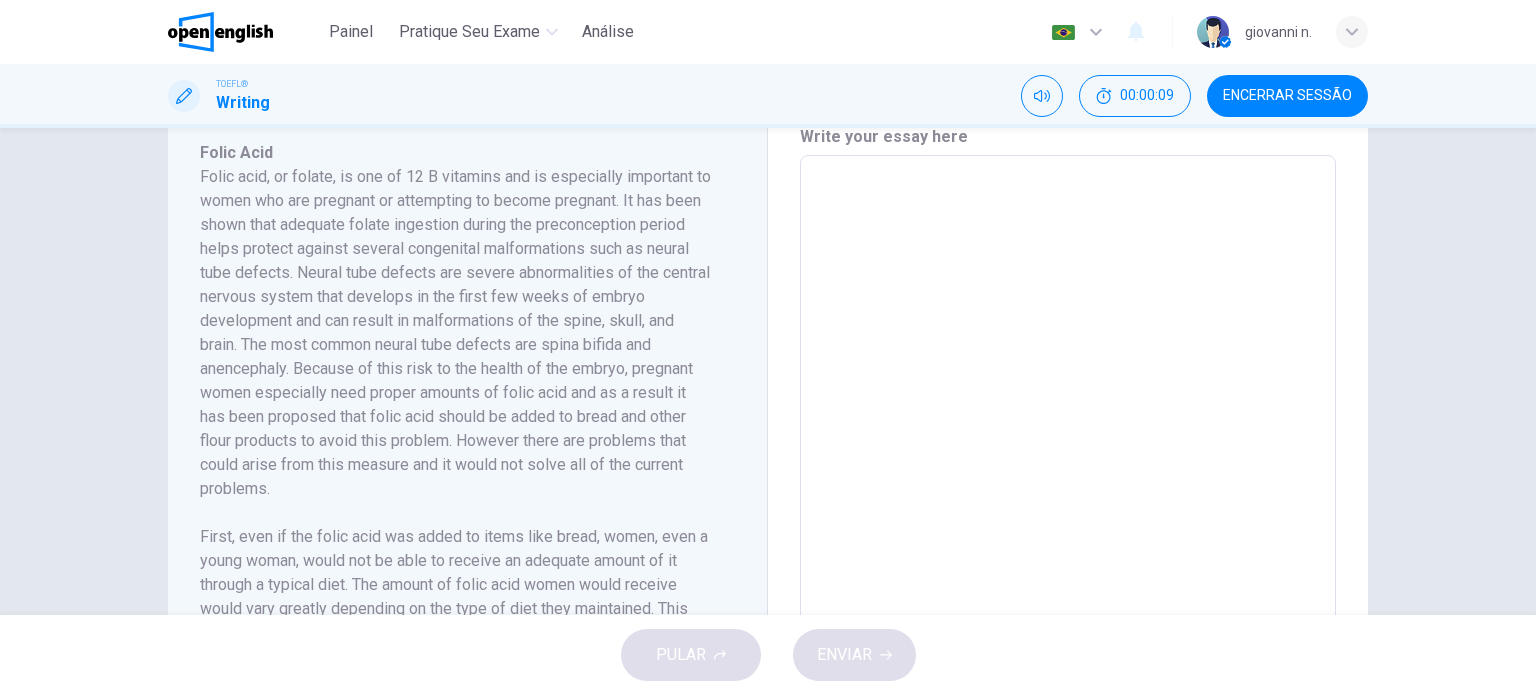 scroll, scrollTop: 352, scrollLeft: 0, axis: vertical 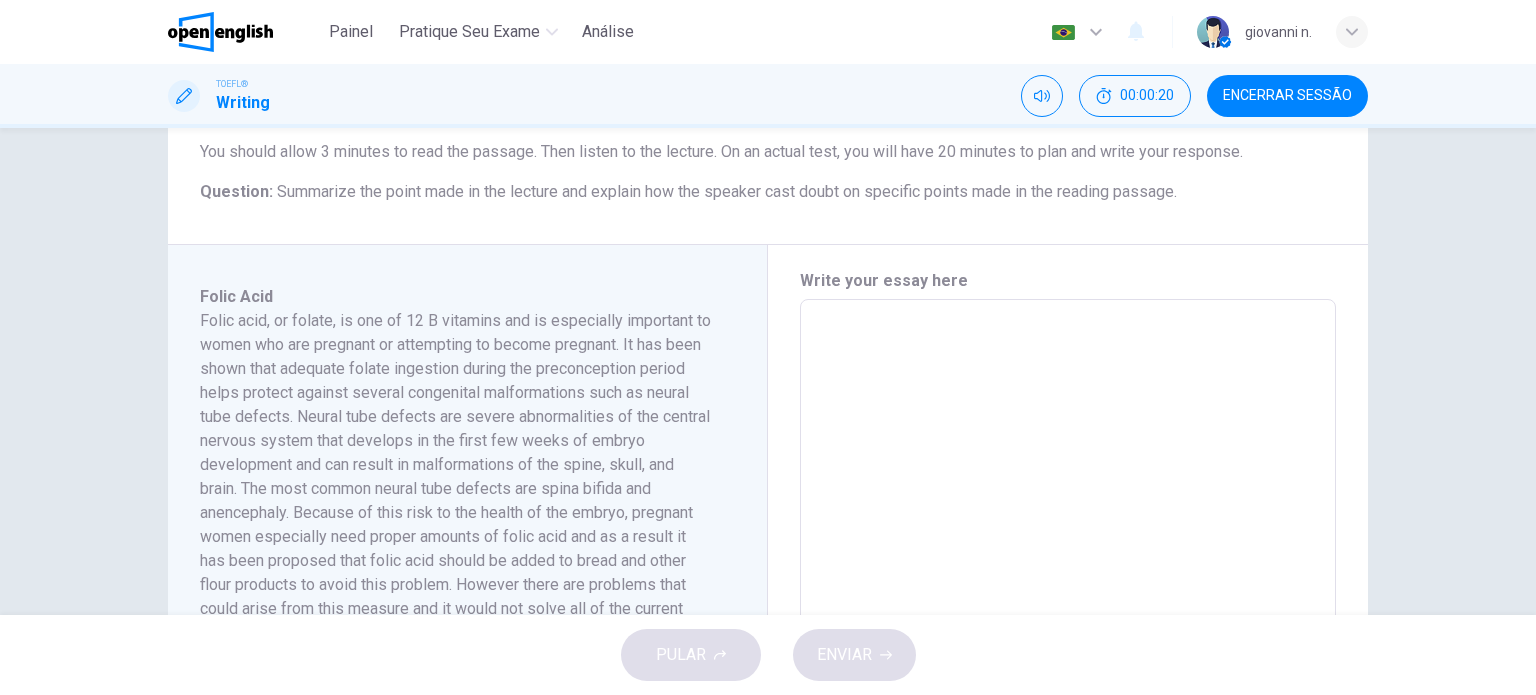drag, startPoint x: 304, startPoint y: 196, endPoint x: 447, endPoint y: 194, distance: 143.01399 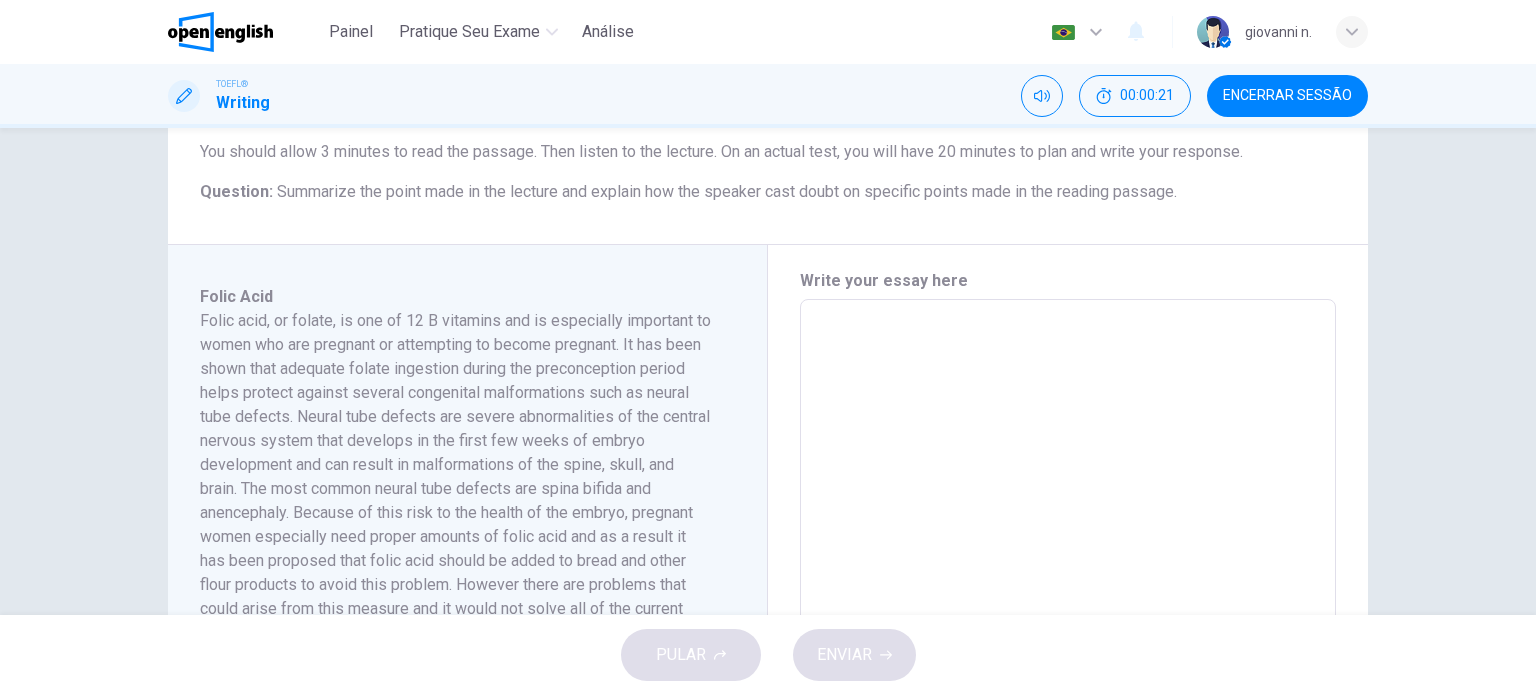 drag, startPoint x: 486, startPoint y: 193, endPoint x: 681, endPoint y: 188, distance: 195.06409 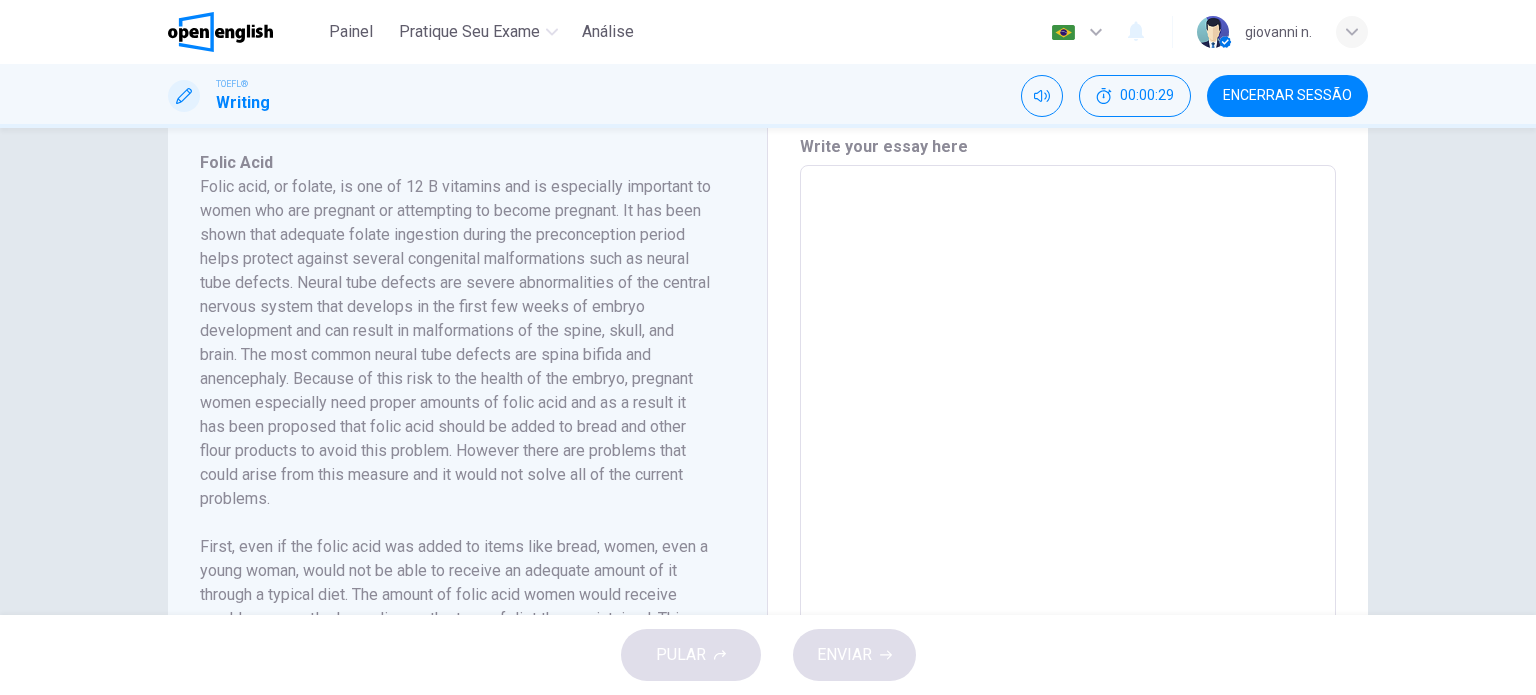 scroll, scrollTop: 443, scrollLeft: 0, axis: vertical 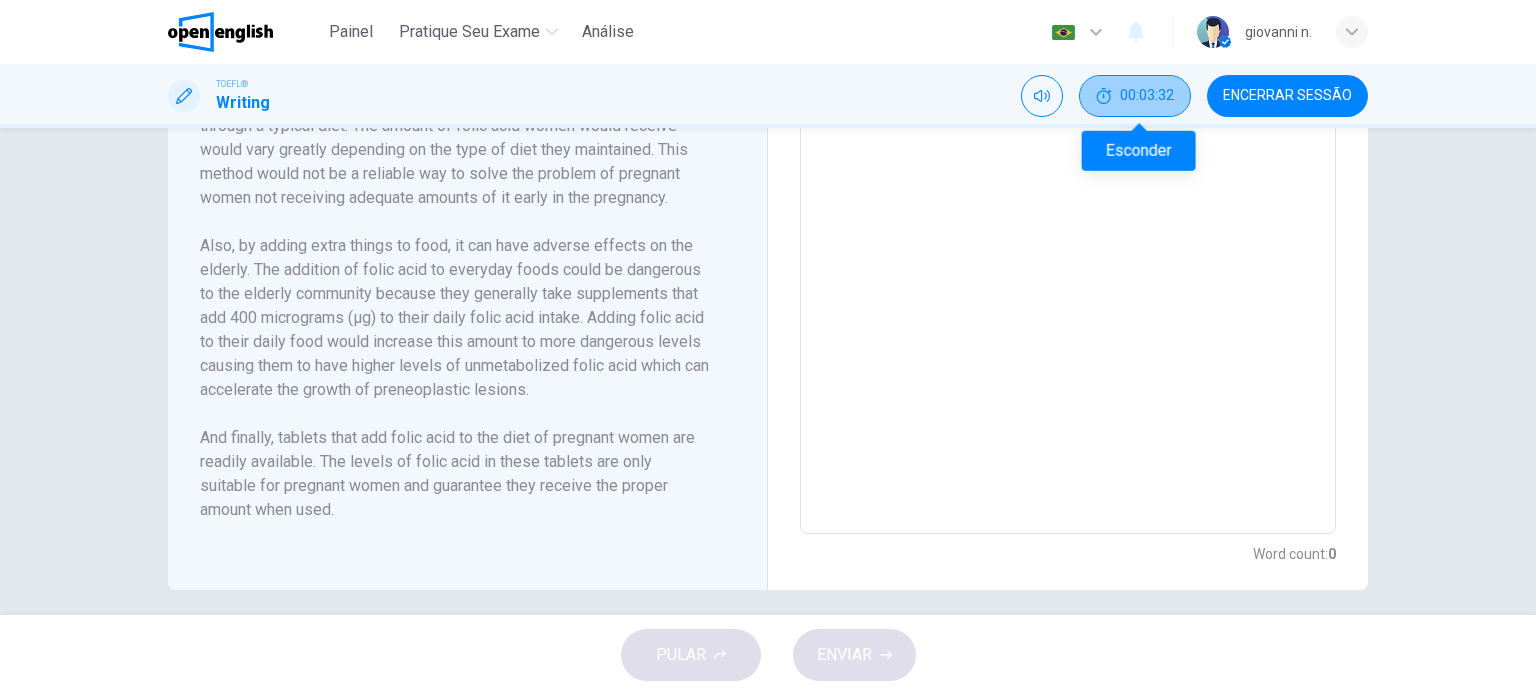 click on "00:03:32" at bounding box center [1135, 96] 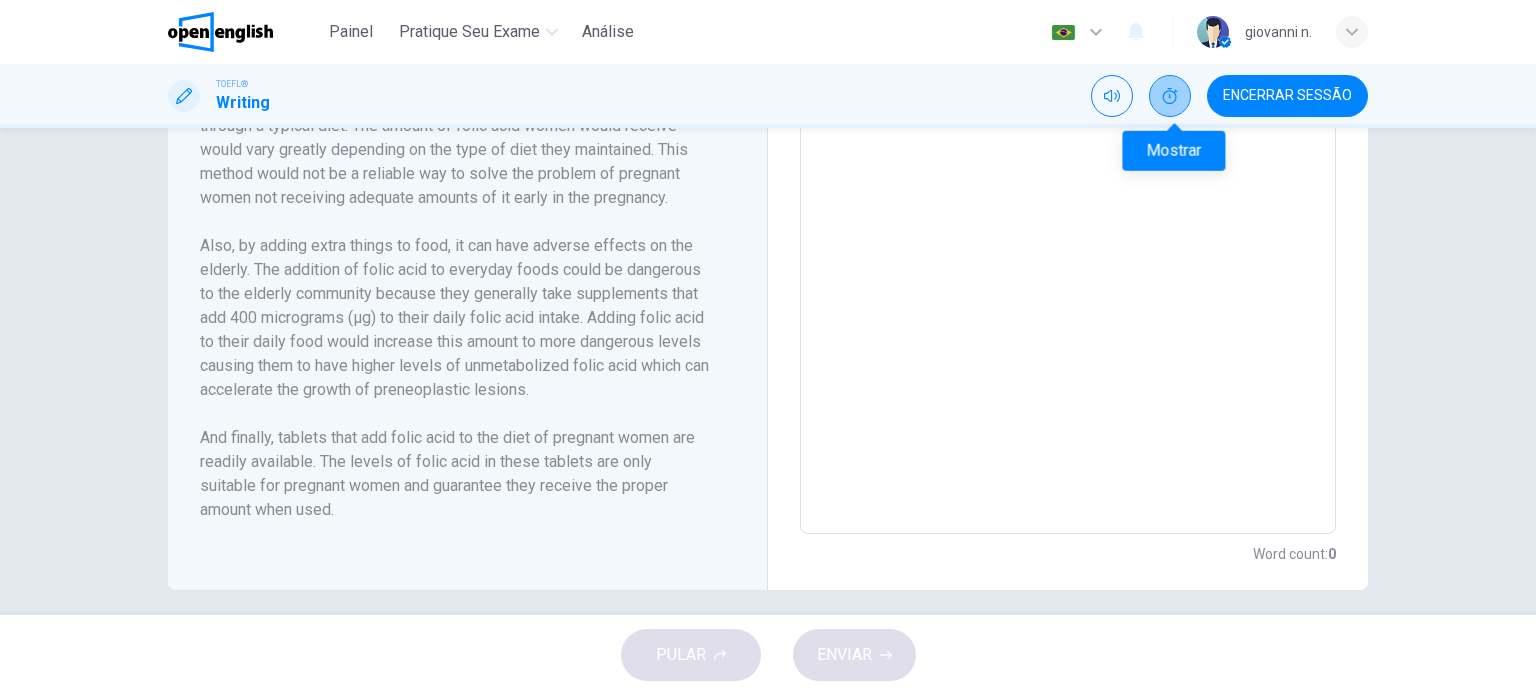 click at bounding box center (1170, 96) 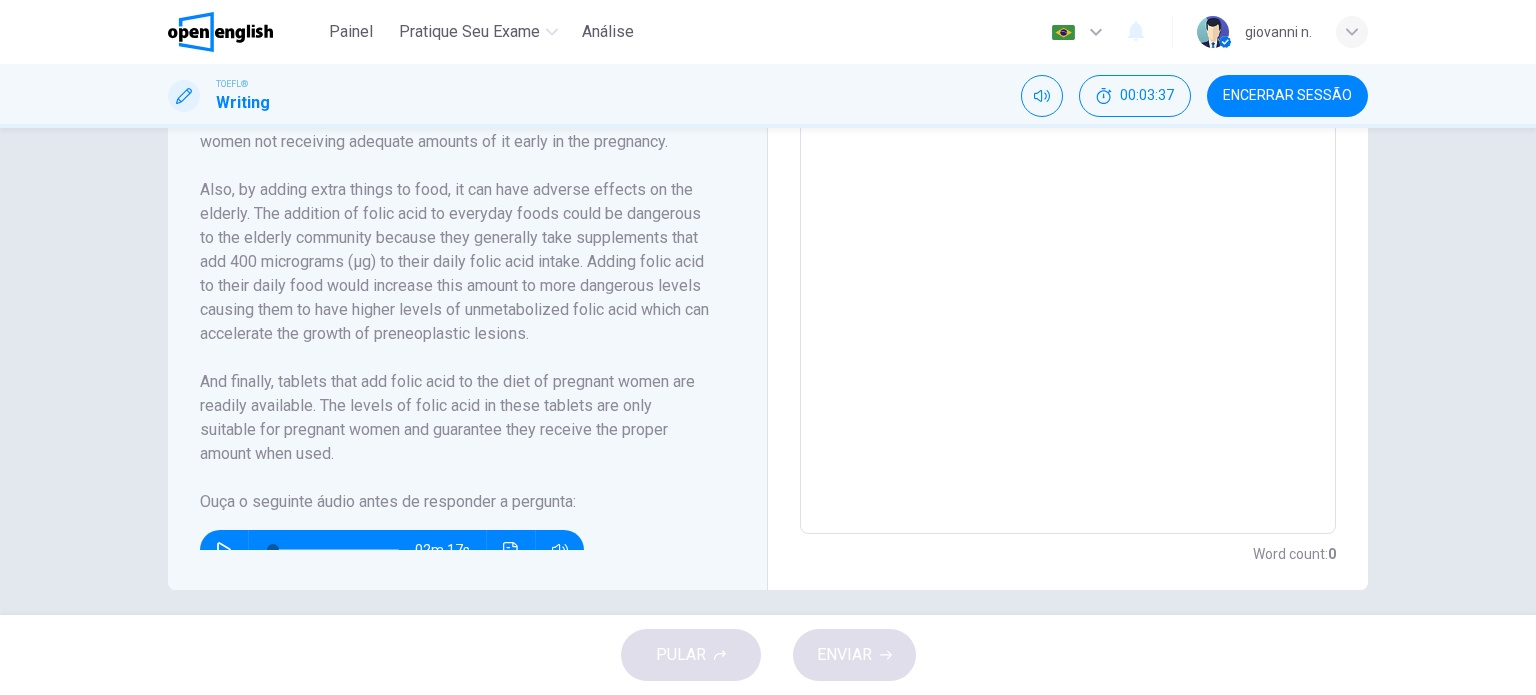 scroll, scrollTop: 368, scrollLeft: 0, axis: vertical 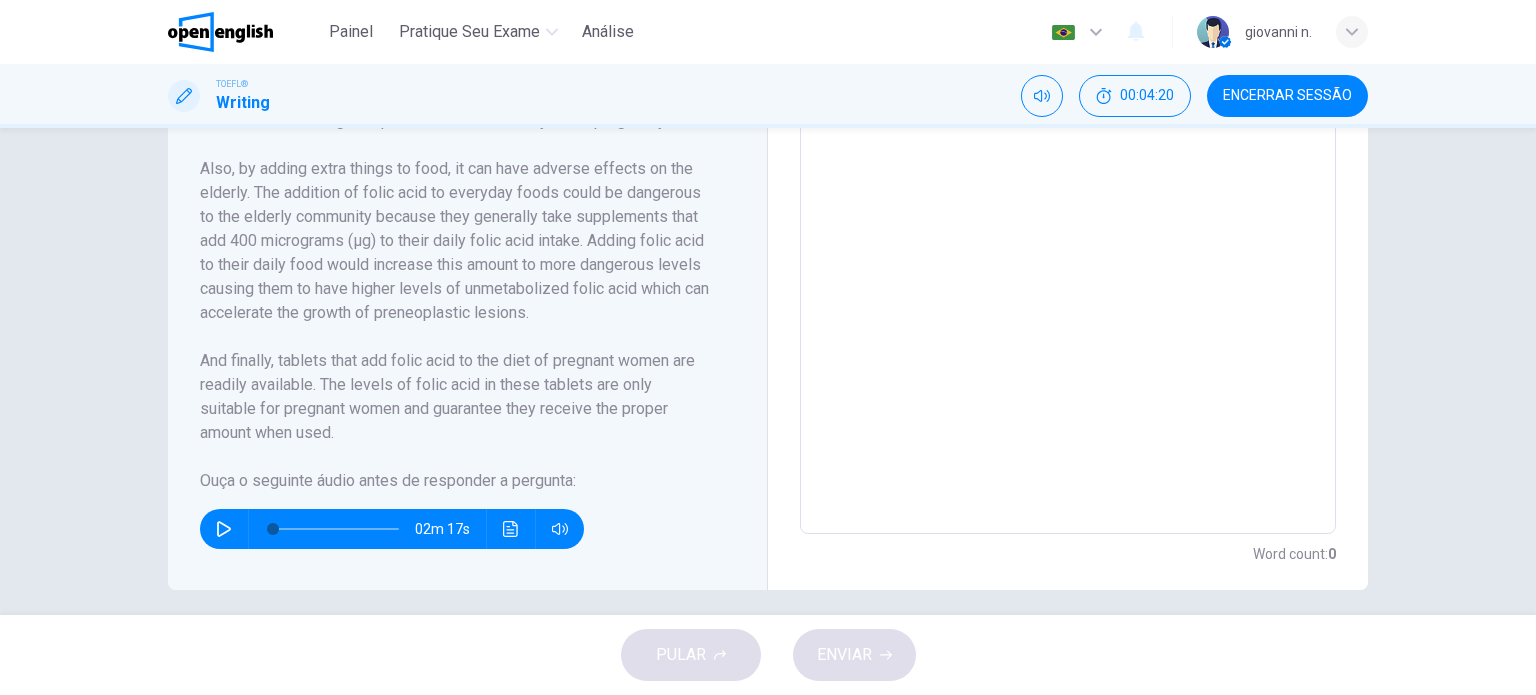 drag, startPoint x: 333, startPoint y: 363, endPoint x: 439, endPoint y: 367, distance: 106.07545 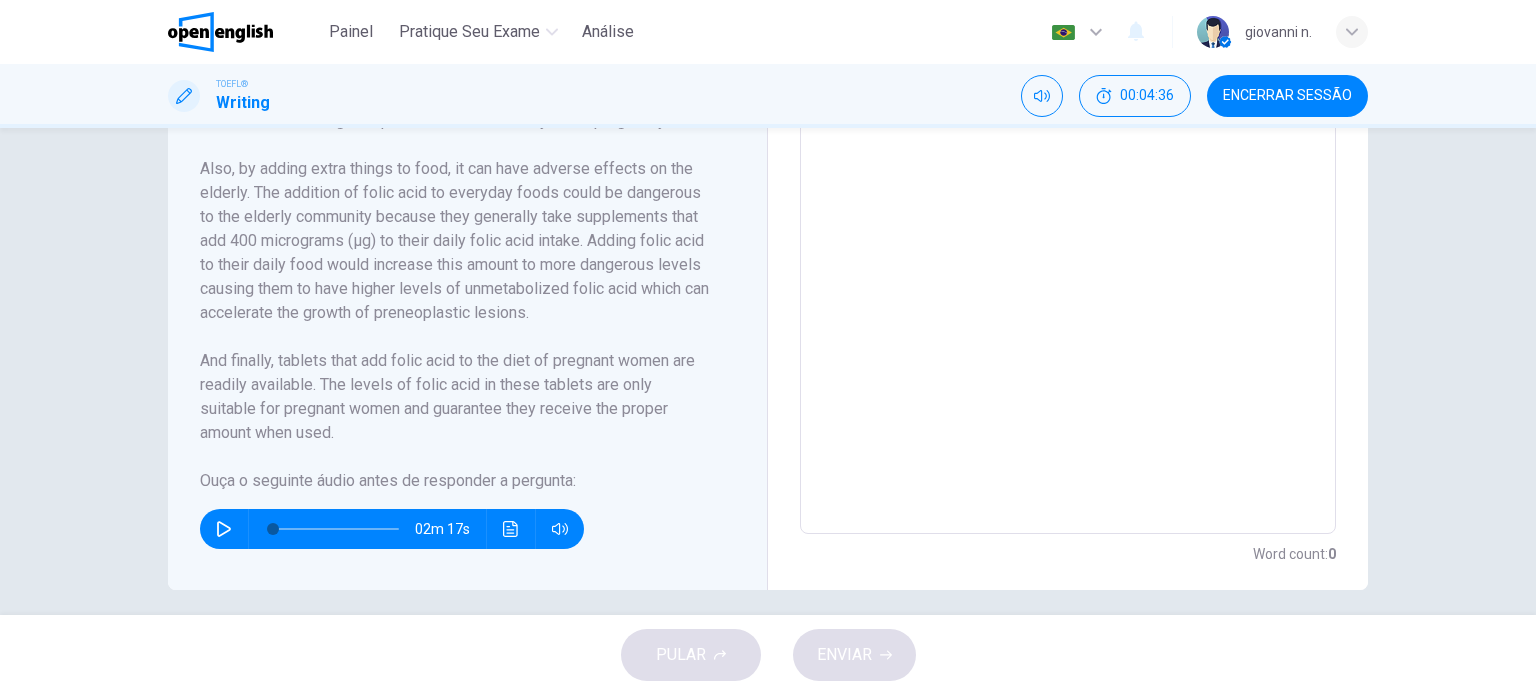 click on "02m 17s" at bounding box center [392, 529] 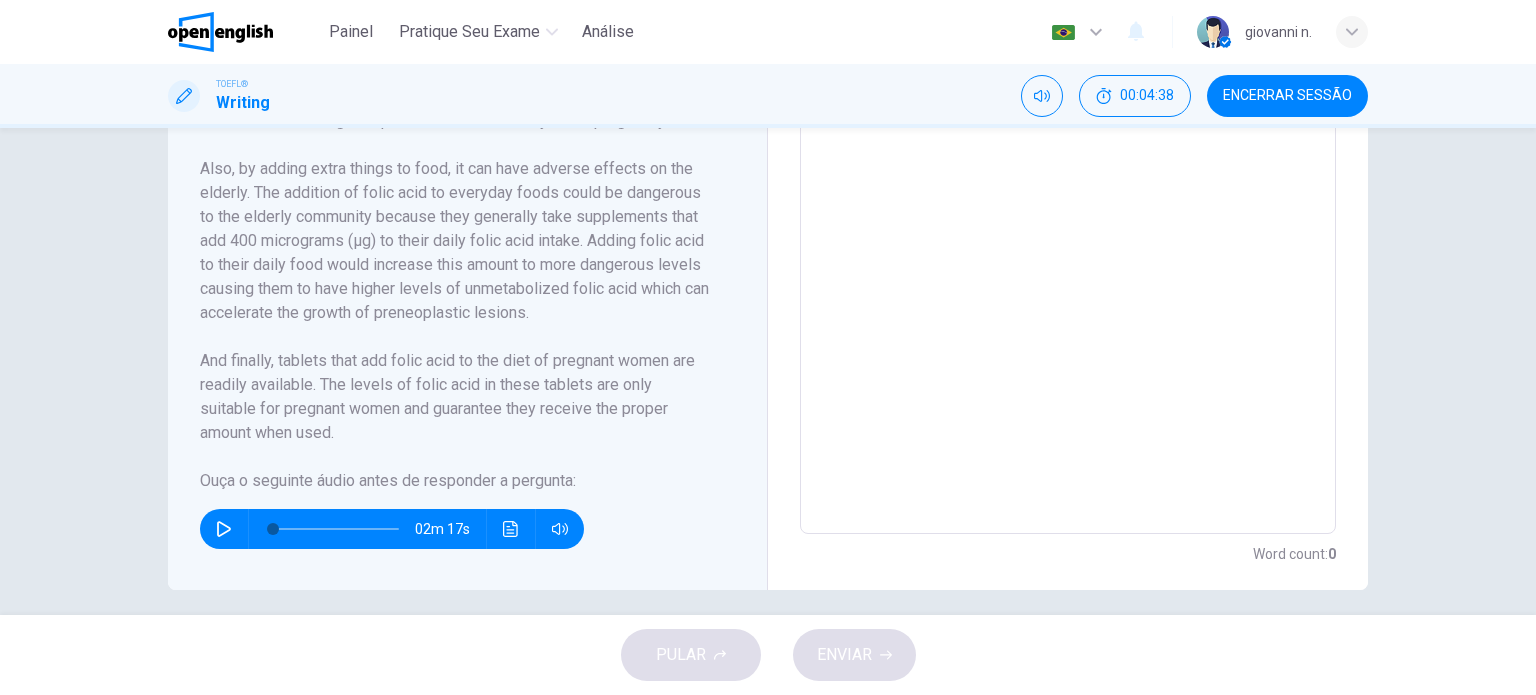 click at bounding box center (224, 529) 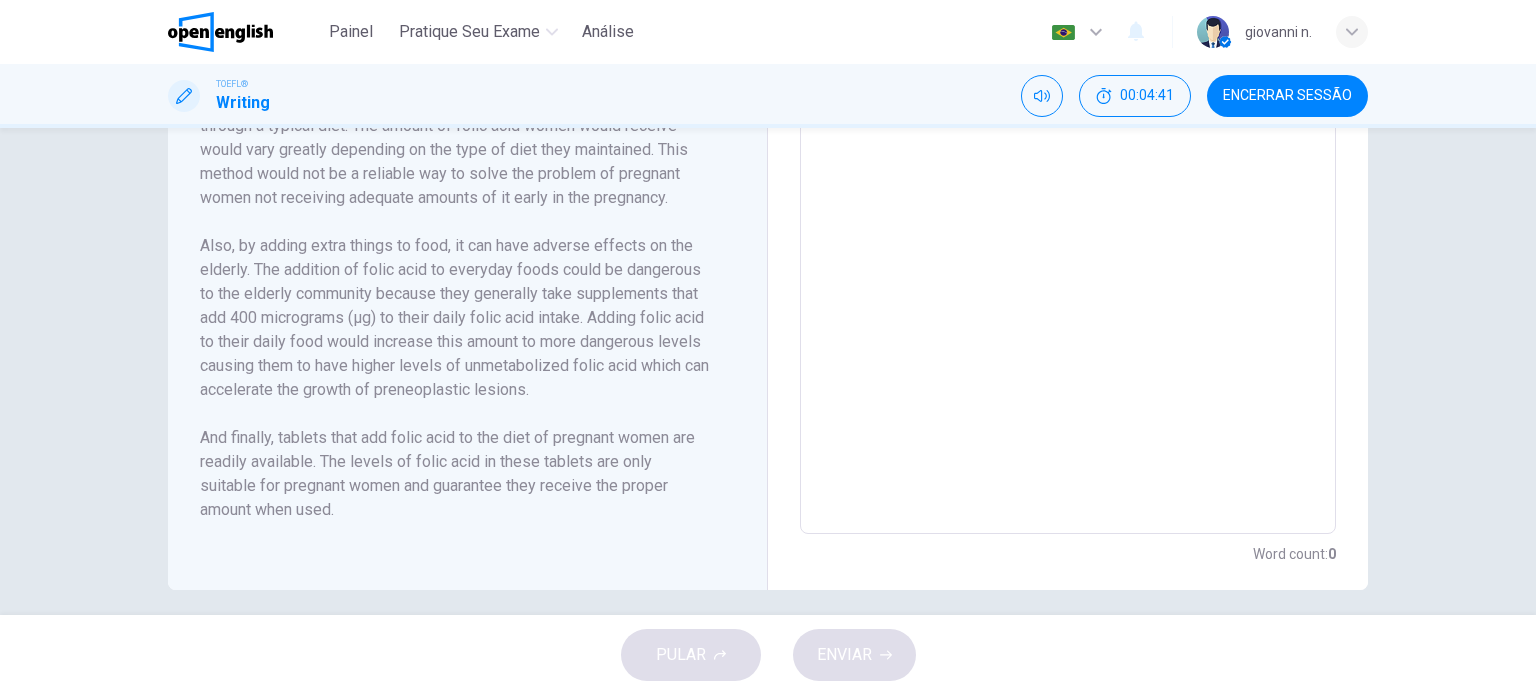 scroll, scrollTop: 368, scrollLeft: 0, axis: vertical 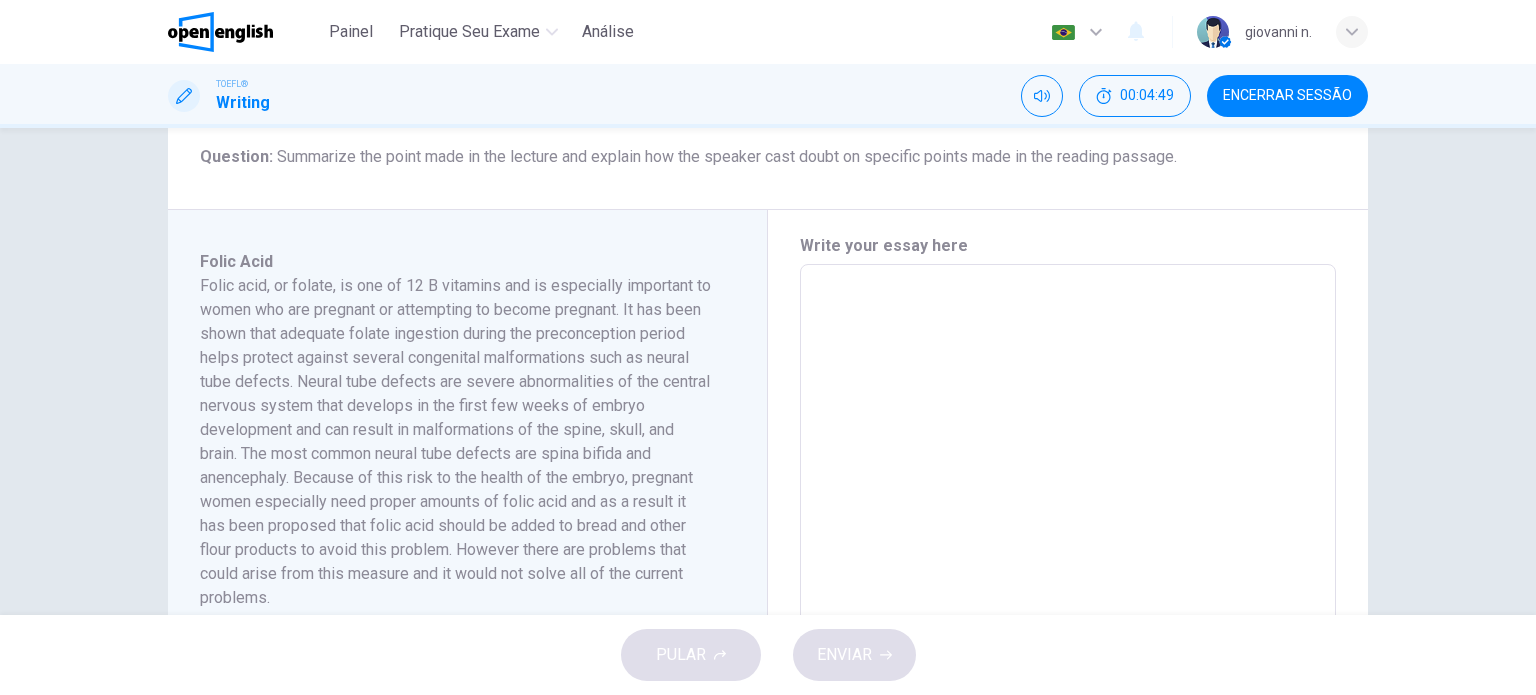 type 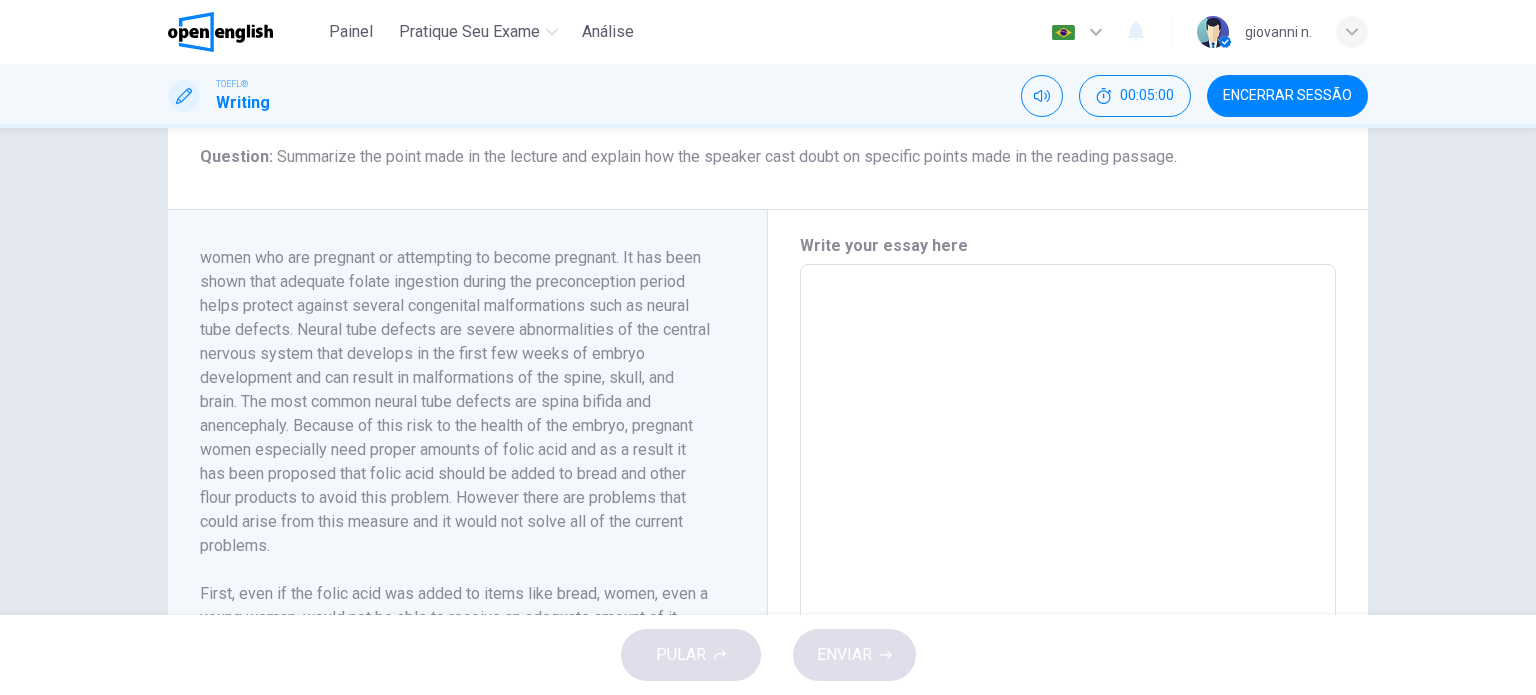 scroll, scrollTop: 0, scrollLeft: 0, axis: both 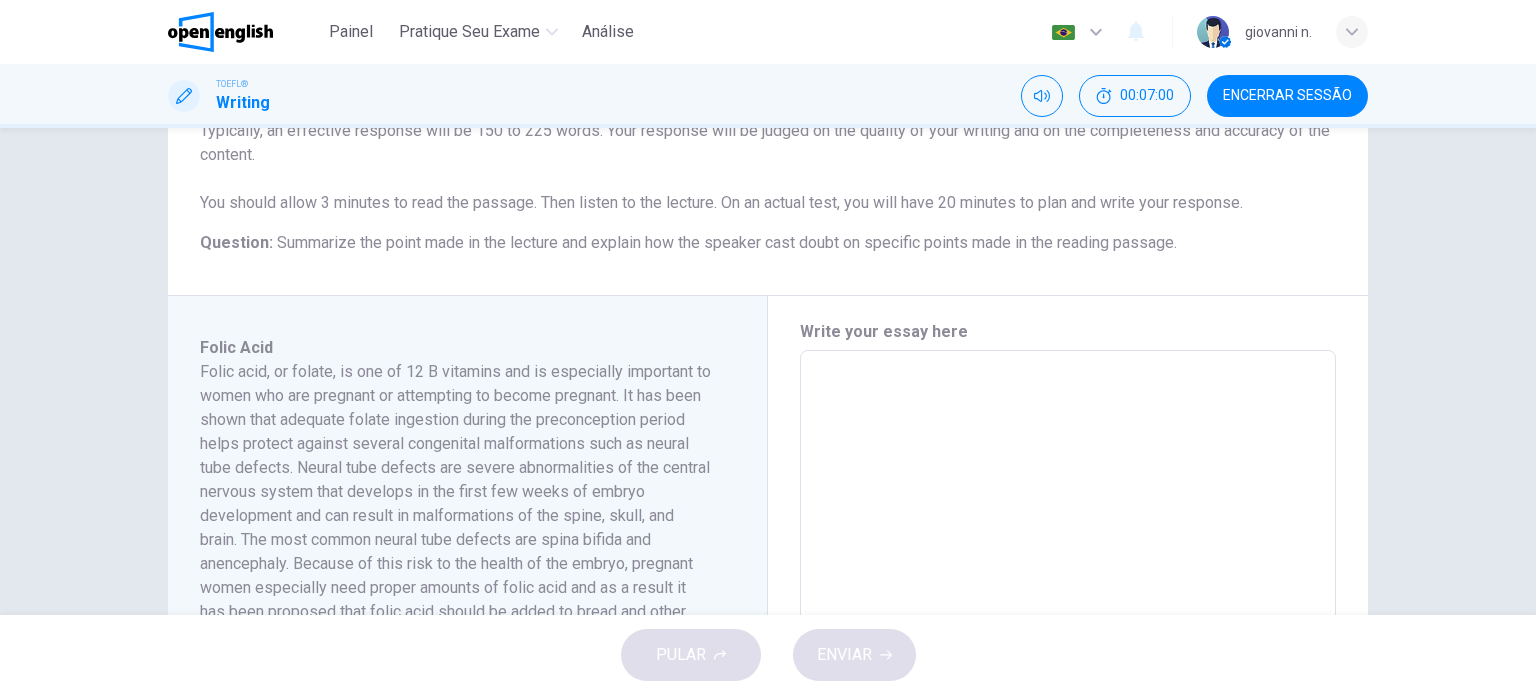 click at bounding box center (1068, 635) 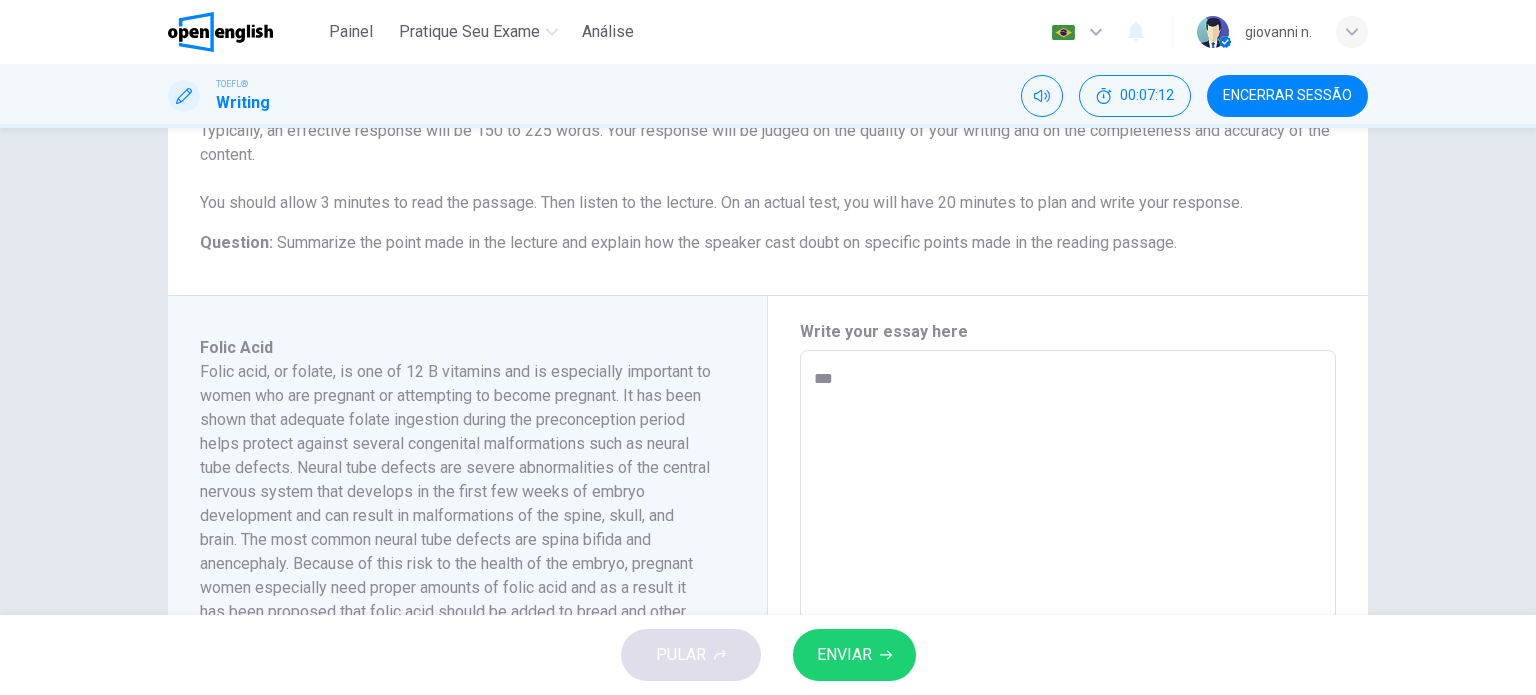 drag, startPoint x: 596, startPoint y: 243, endPoint x: 713, endPoint y: 255, distance: 117.61378 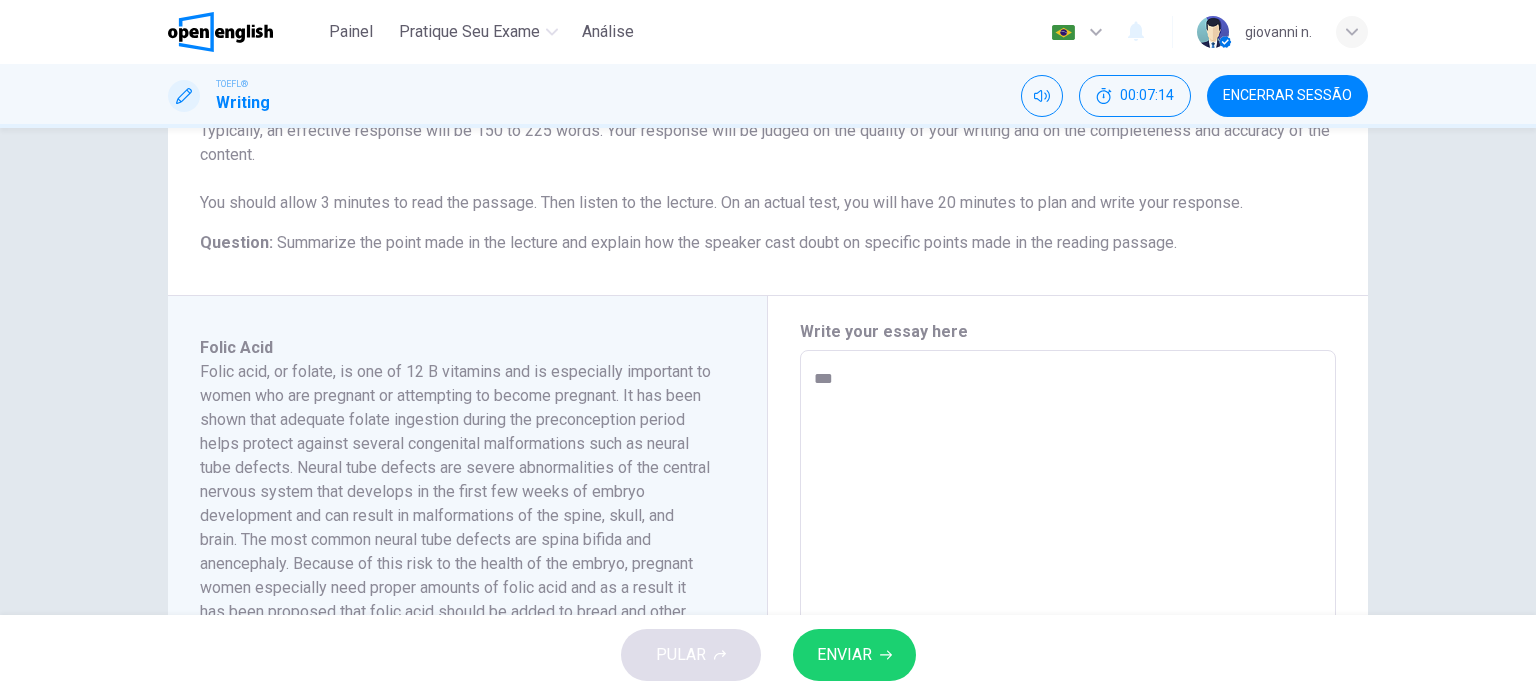 click on "Summarize the point made in the lecture and explain how the speaker cast doubt on specific points made in the reading passage." at bounding box center [727, 242] 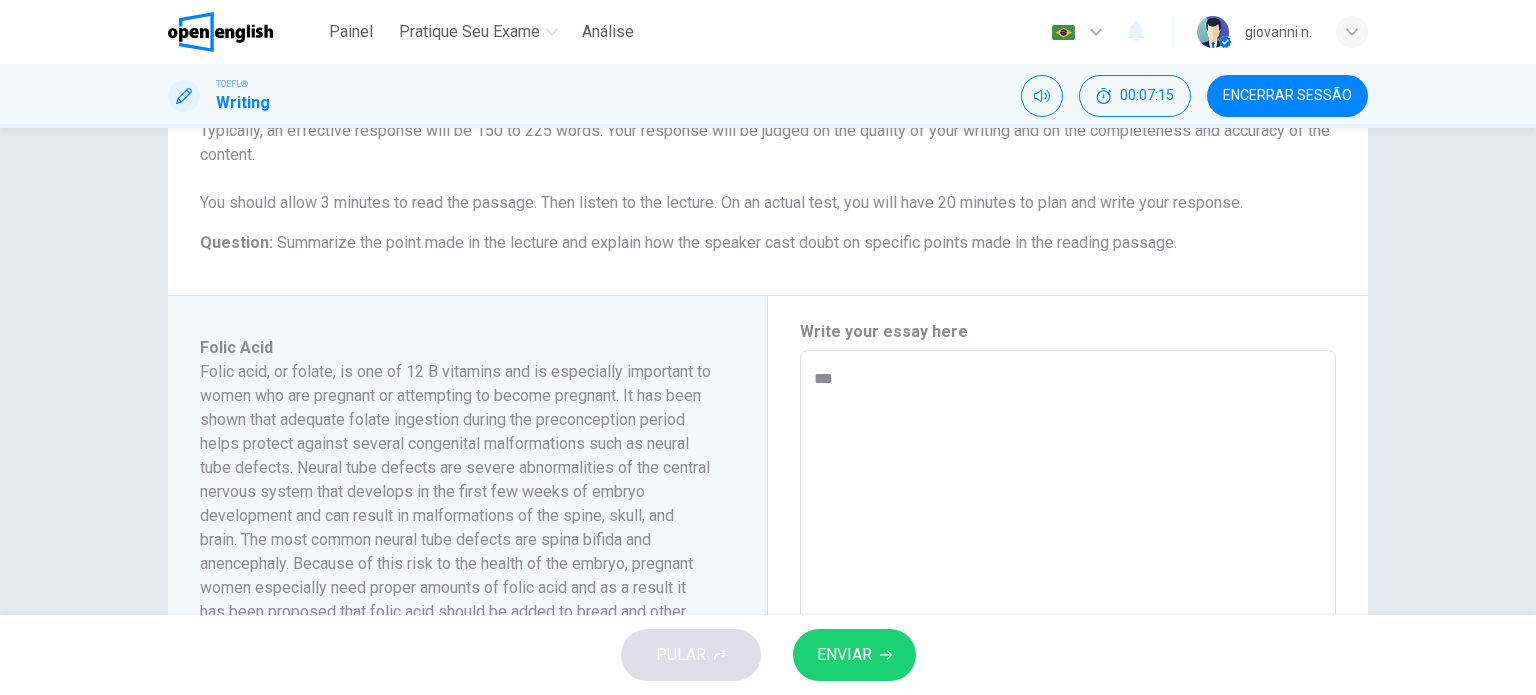 click on "Summarize the point made in the lecture and explain how the speaker cast doubt on specific points made in the reading passage." at bounding box center [727, 242] 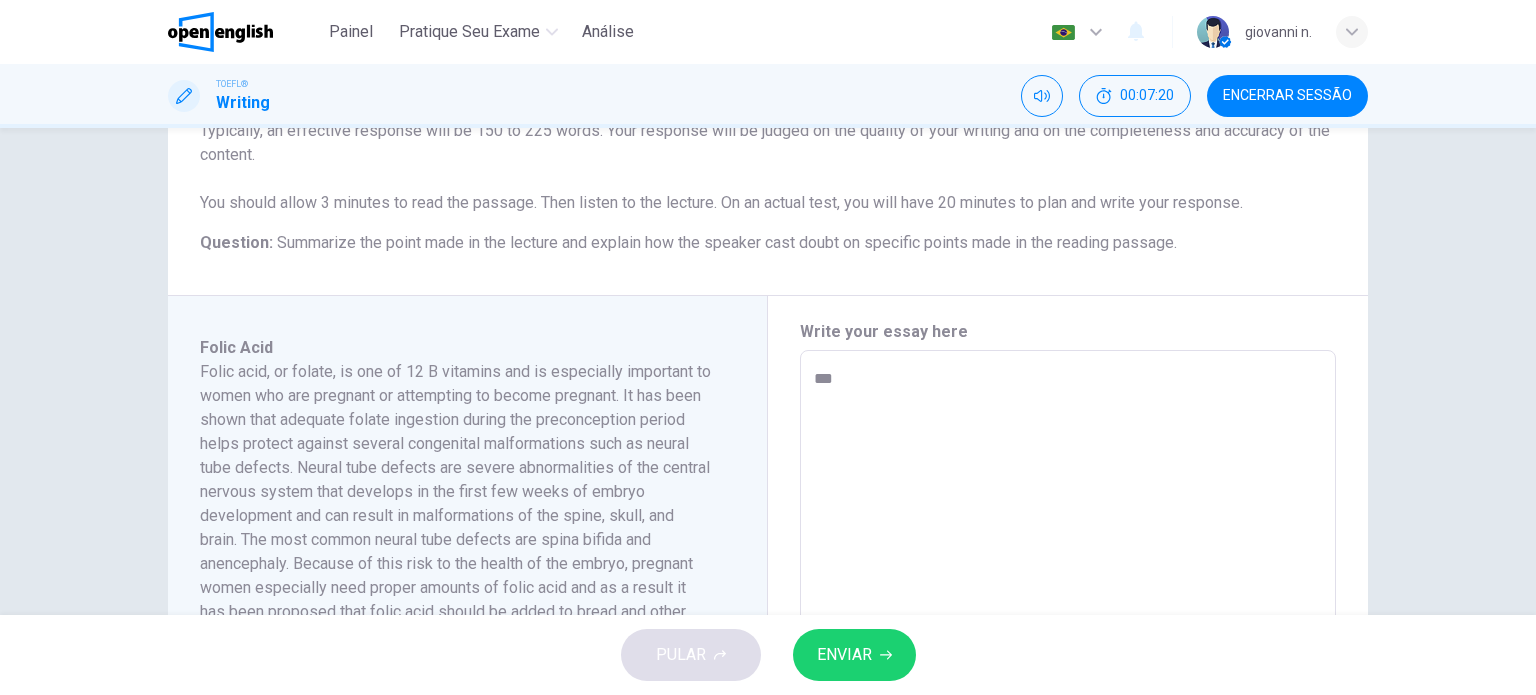 click on "***" at bounding box center (1068, 635) 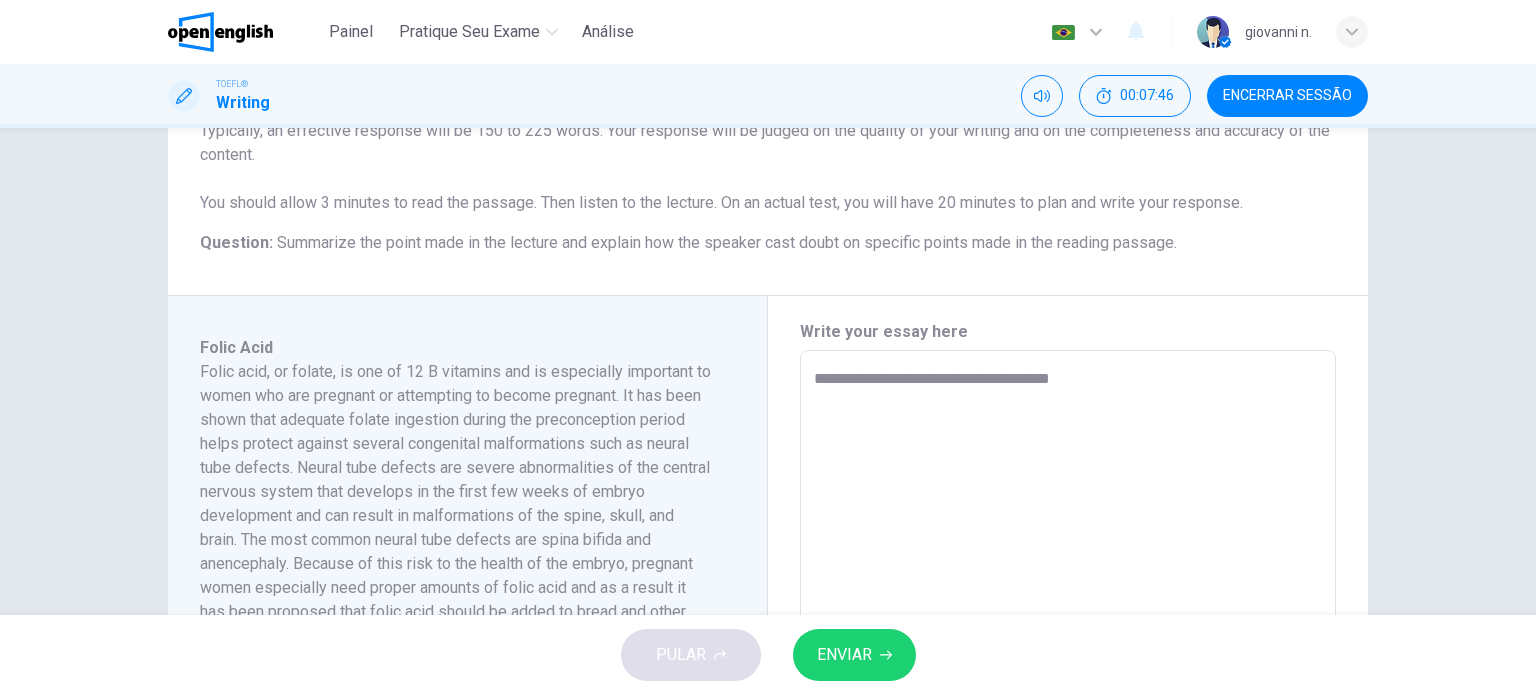 click on "**********" at bounding box center (1068, 635) 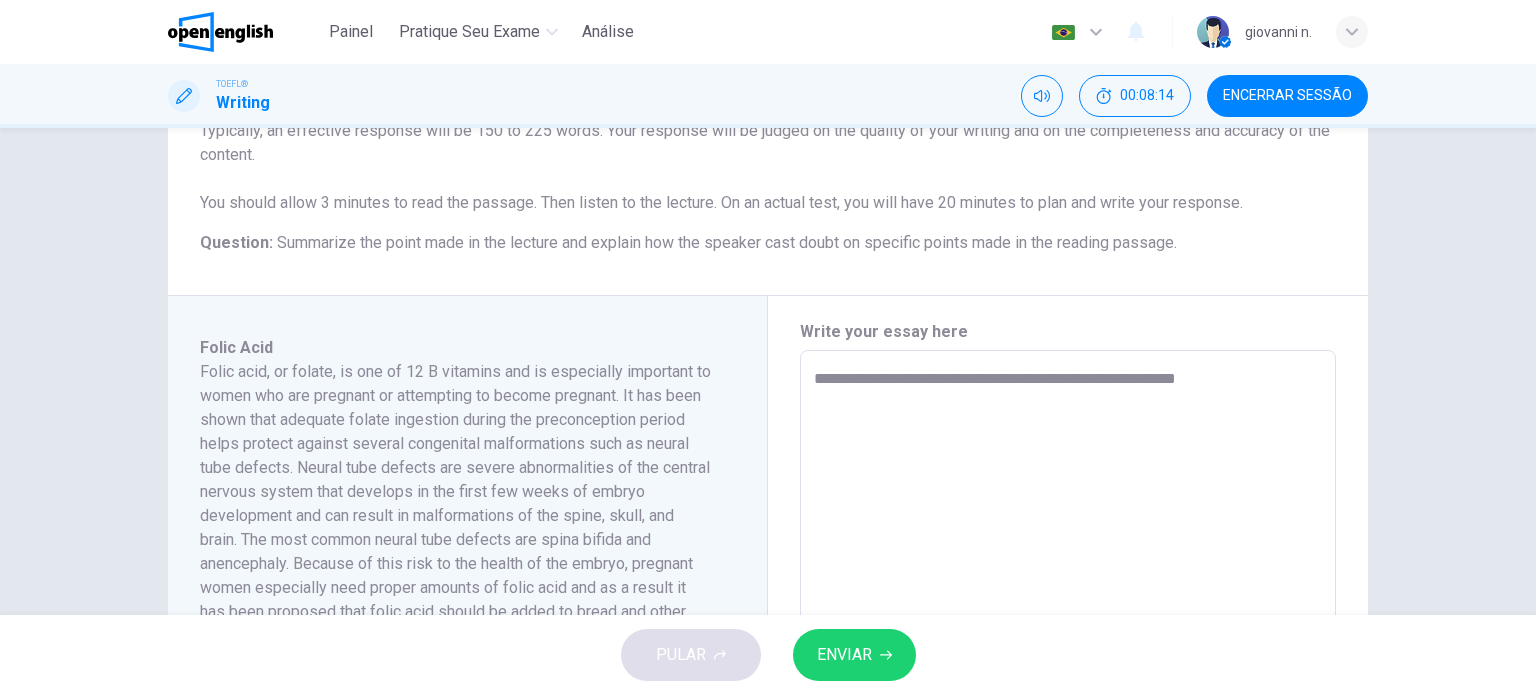 click on "**********" at bounding box center (1068, 635) 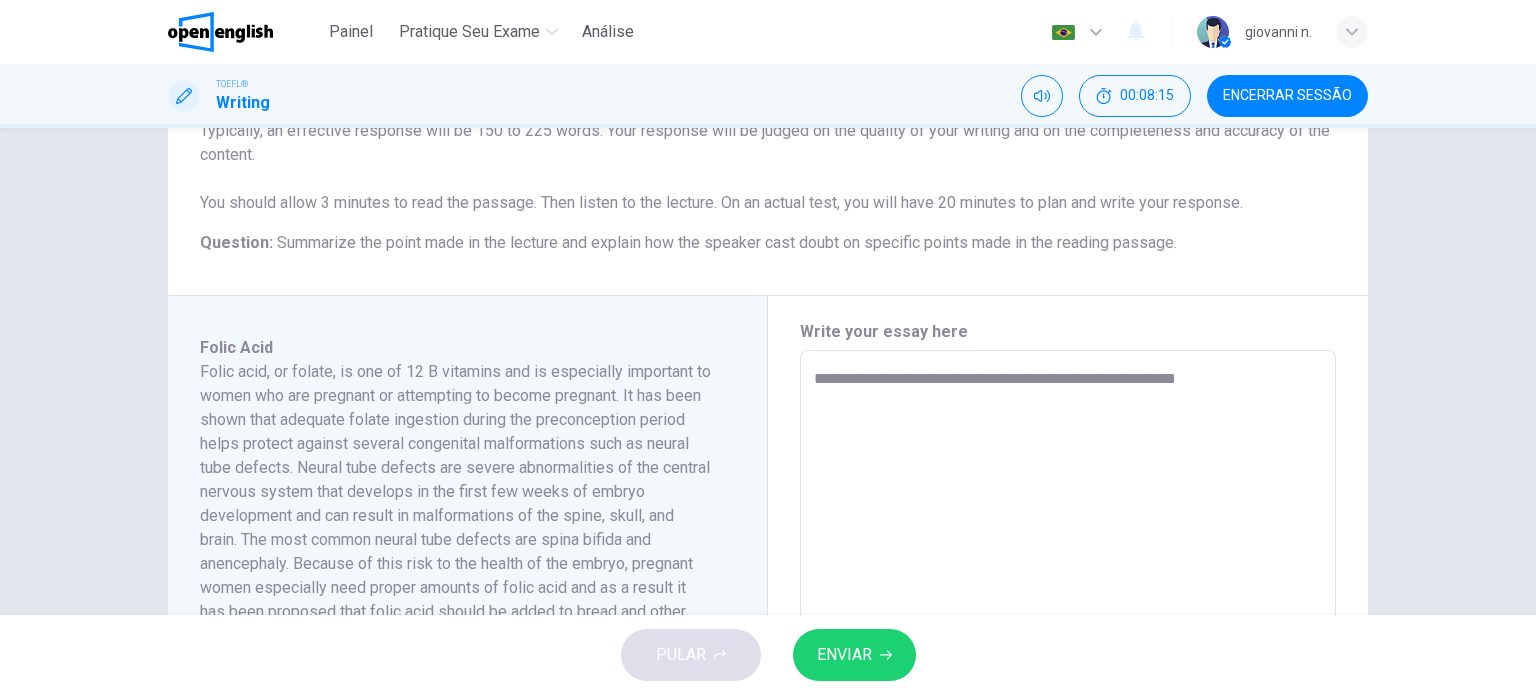 drag, startPoint x: 1150, startPoint y: 379, endPoint x: 1260, endPoint y: 379, distance: 110 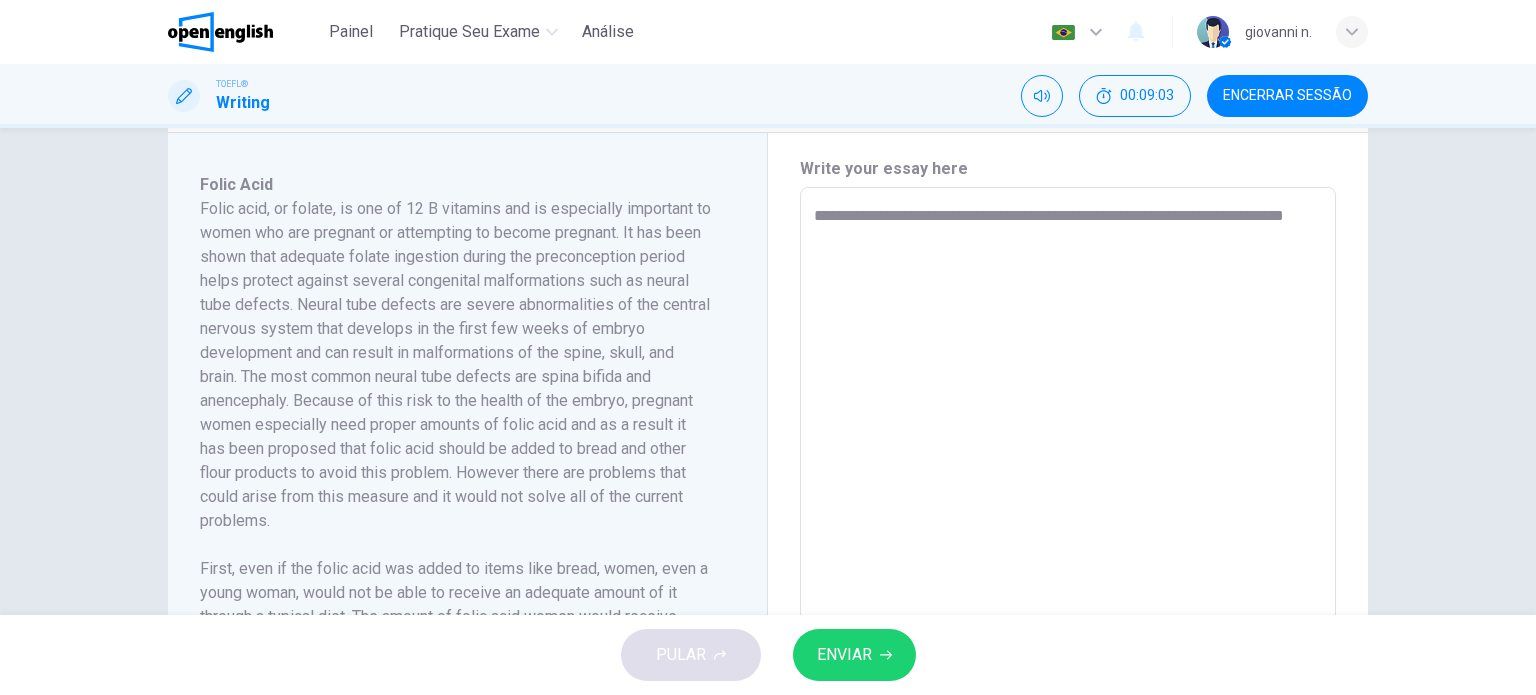 scroll, scrollTop: 420, scrollLeft: 0, axis: vertical 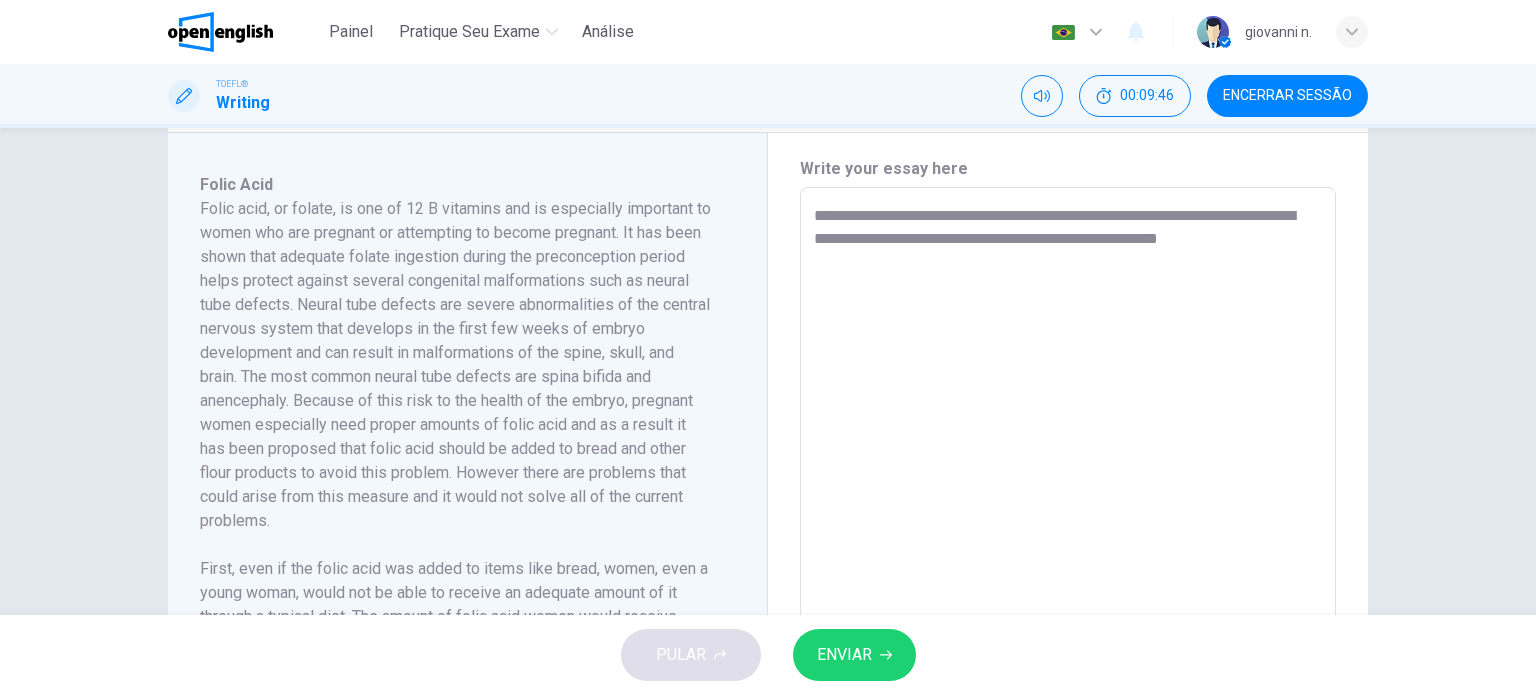 drag, startPoint x: 336, startPoint y: 266, endPoint x: 422, endPoint y: 271, distance: 86.145226 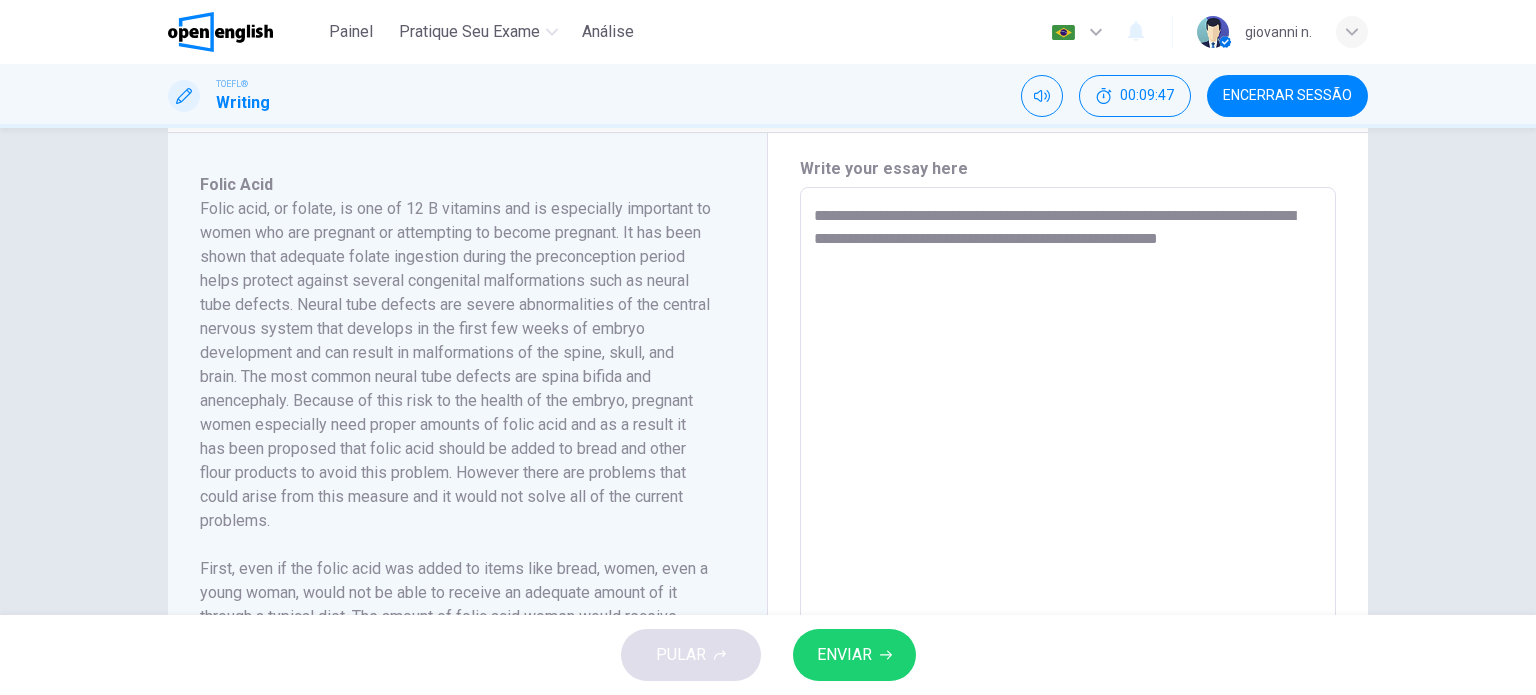drag, startPoint x: 316, startPoint y: 257, endPoint x: 468, endPoint y: 270, distance: 152.5549 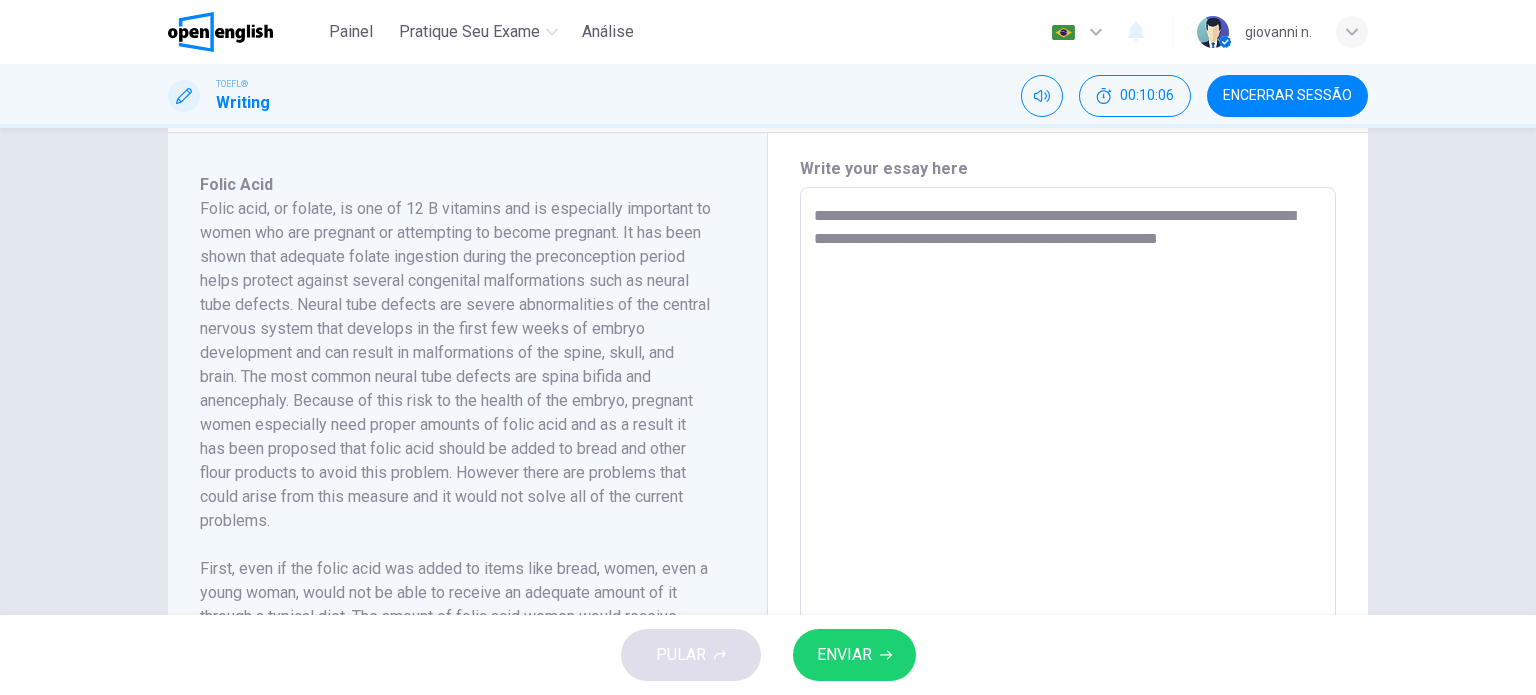 drag, startPoint x: 1015, startPoint y: 253, endPoint x: 956, endPoint y: 269, distance: 61.13101 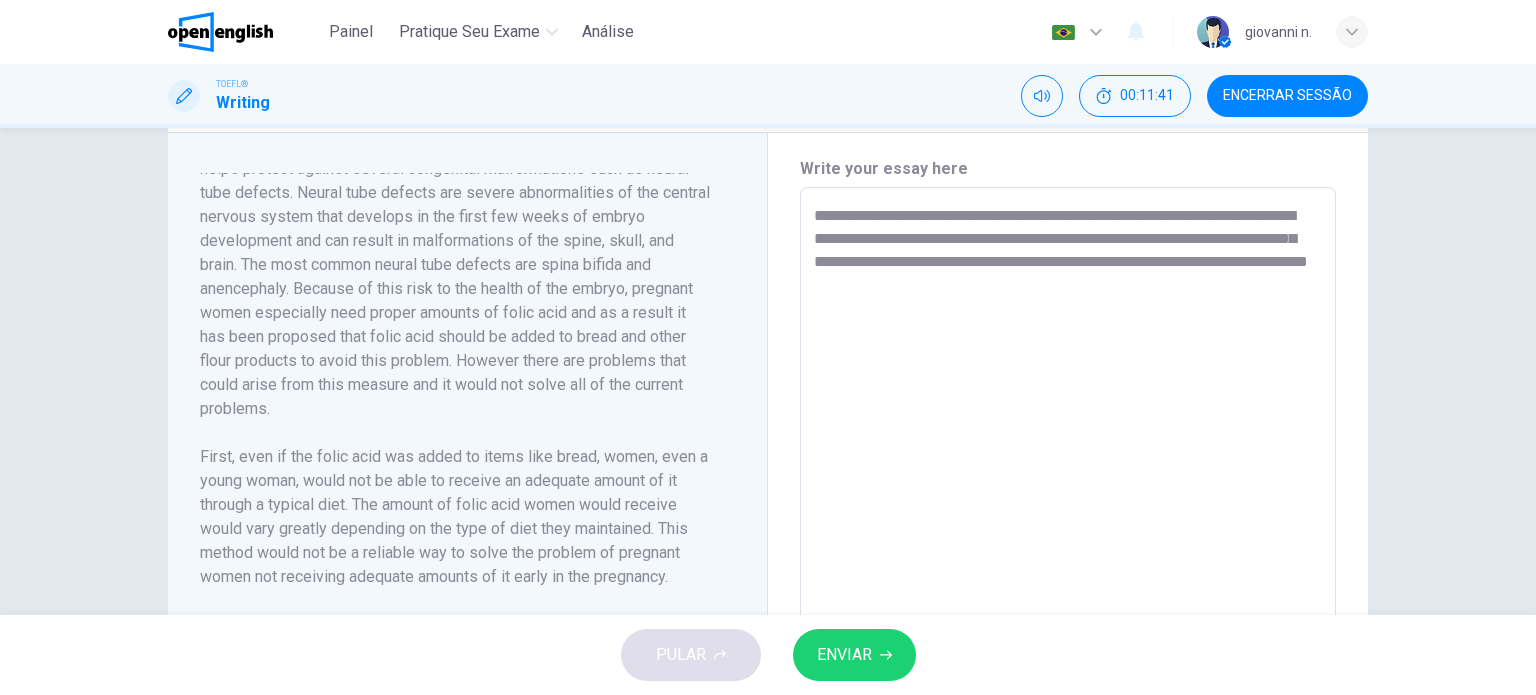 scroll, scrollTop: 114, scrollLeft: 0, axis: vertical 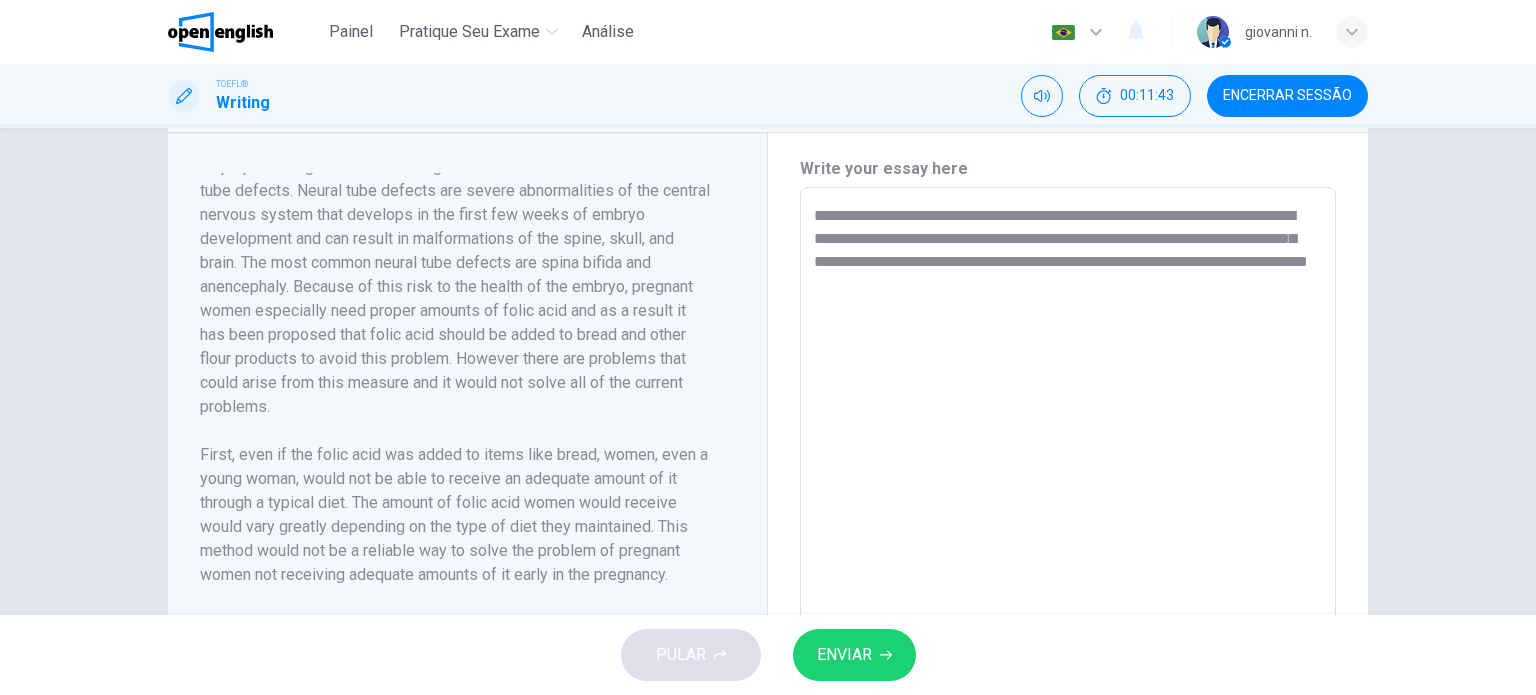 drag, startPoint x: 448, startPoint y: 312, endPoint x: 351, endPoint y: 400, distance: 130.96947 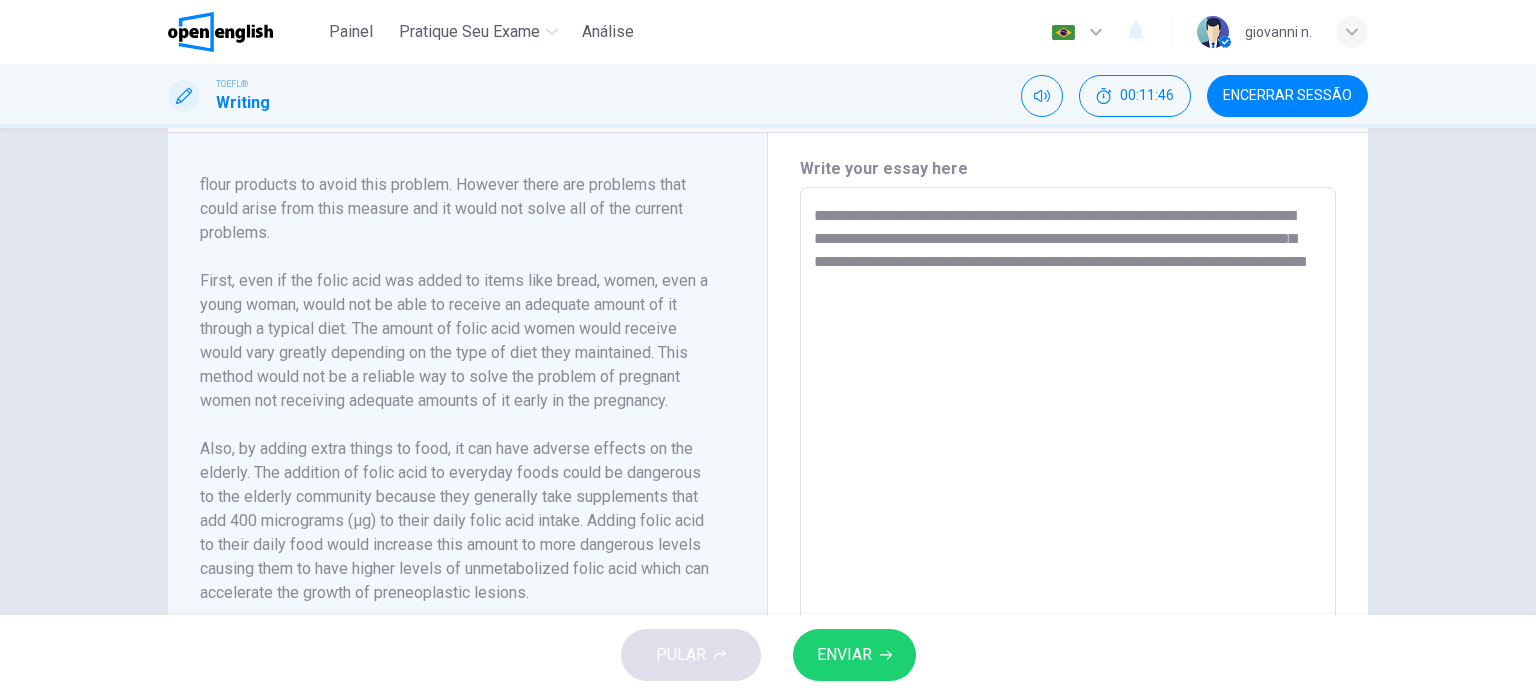 scroll, scrollTop: 287, scrollLeft: 0, axis: vertical 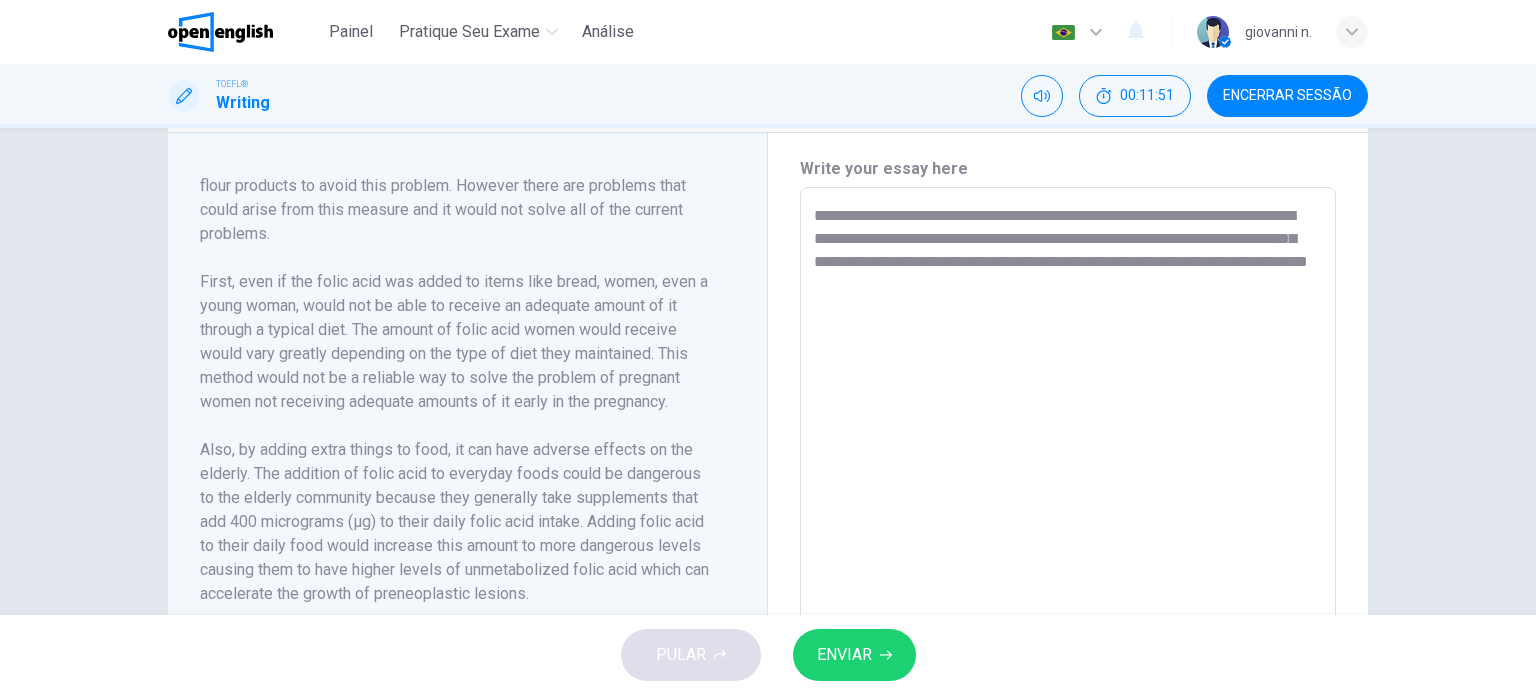 drag, startPoint x: 248, startPoint y: 288, endPoint x: 551, endPoint y: 439, distance: 338.541 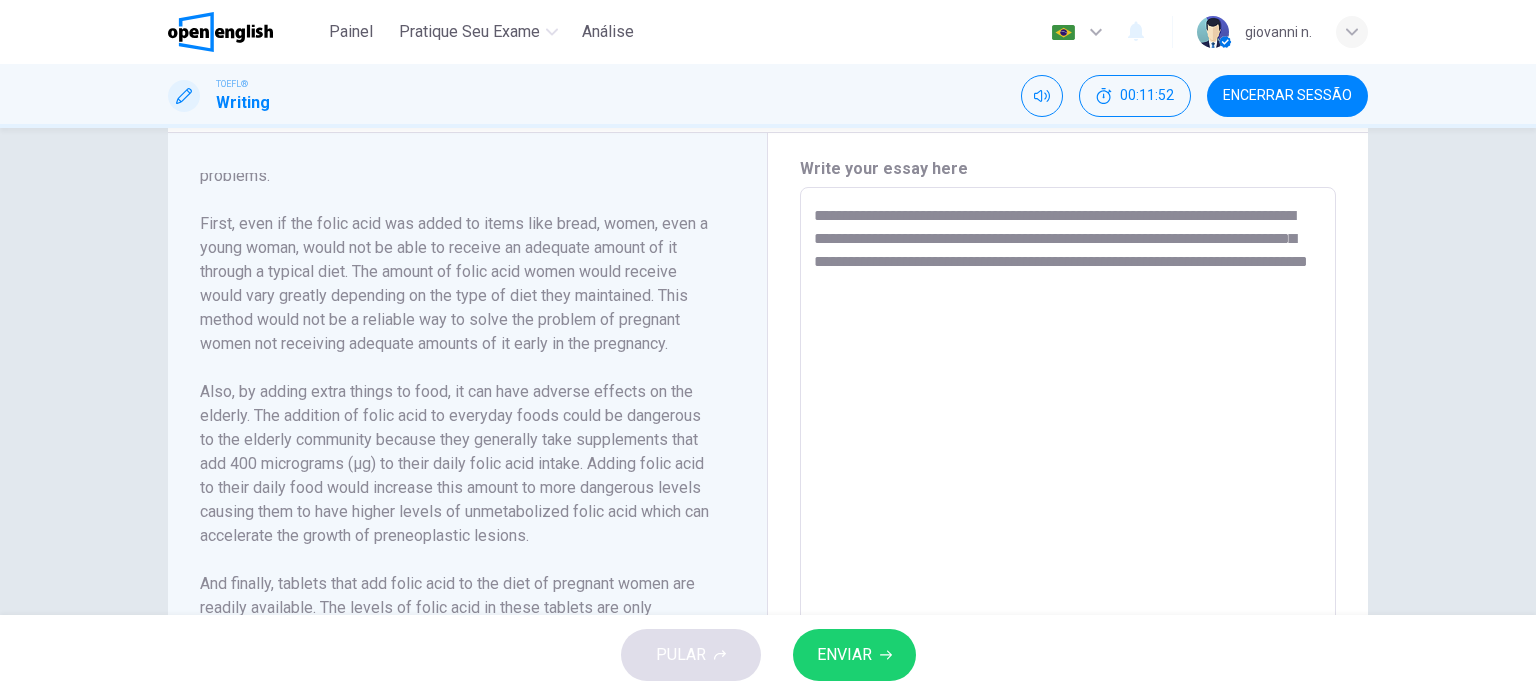 scroll, scrollTop: 368, scrollLeft: 0, axis: vertical 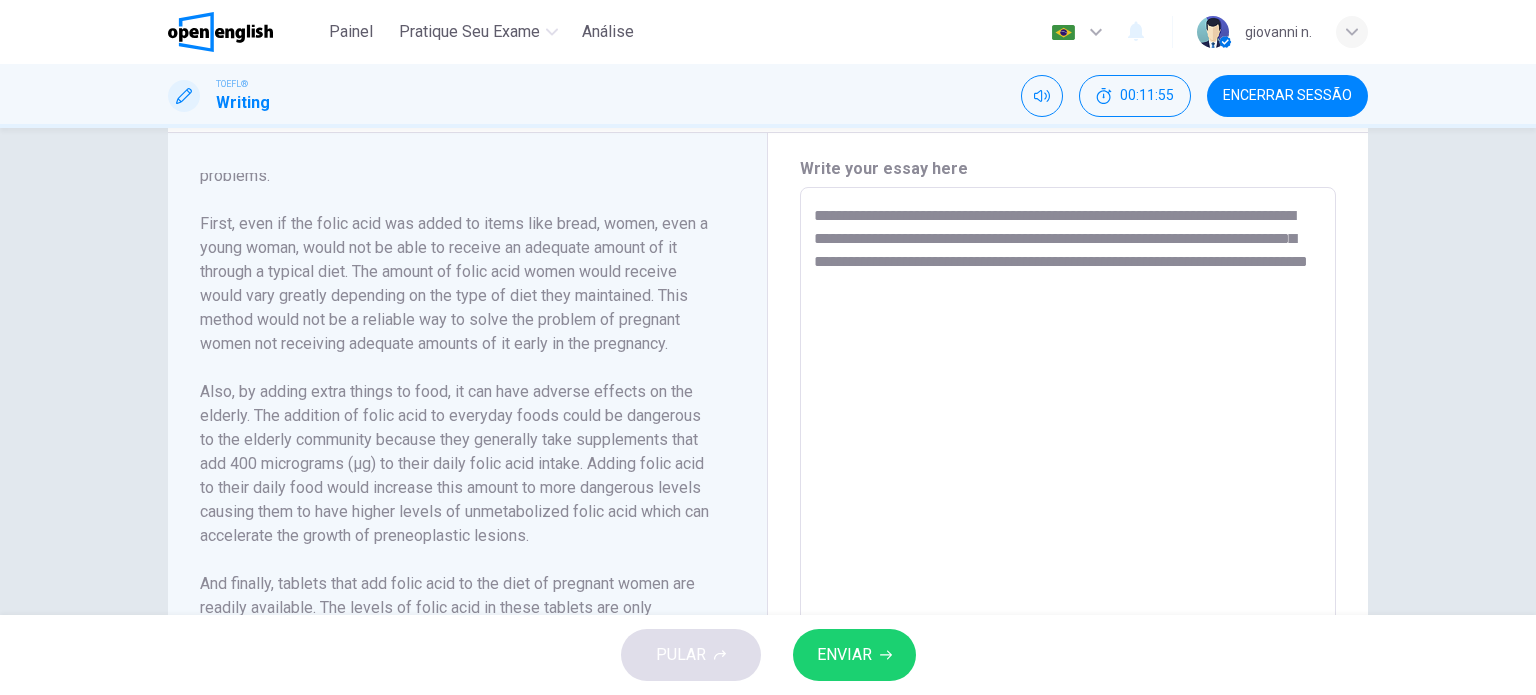 click on "**********" at bounding box center [1068, 472] 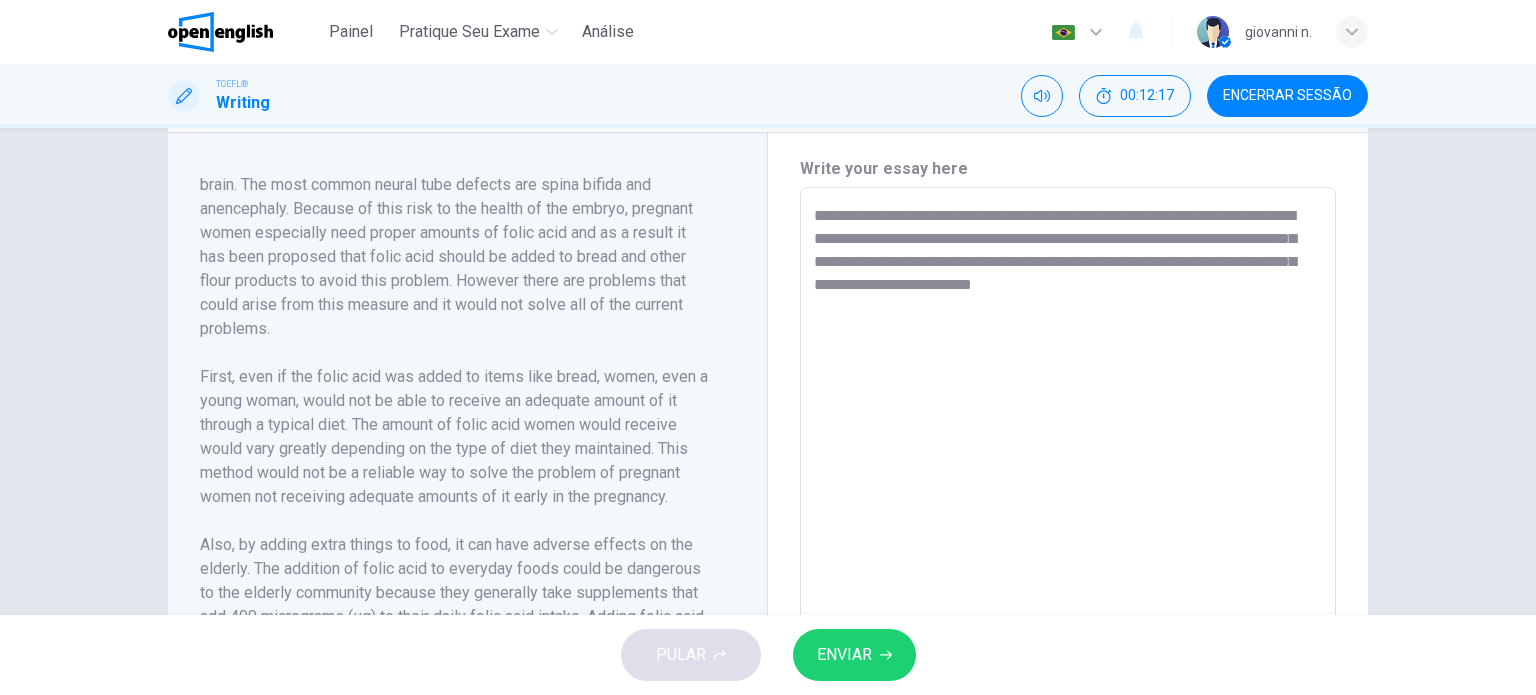 scroll, scrollTop: 188, scrollLeft: 0, axis: vertical 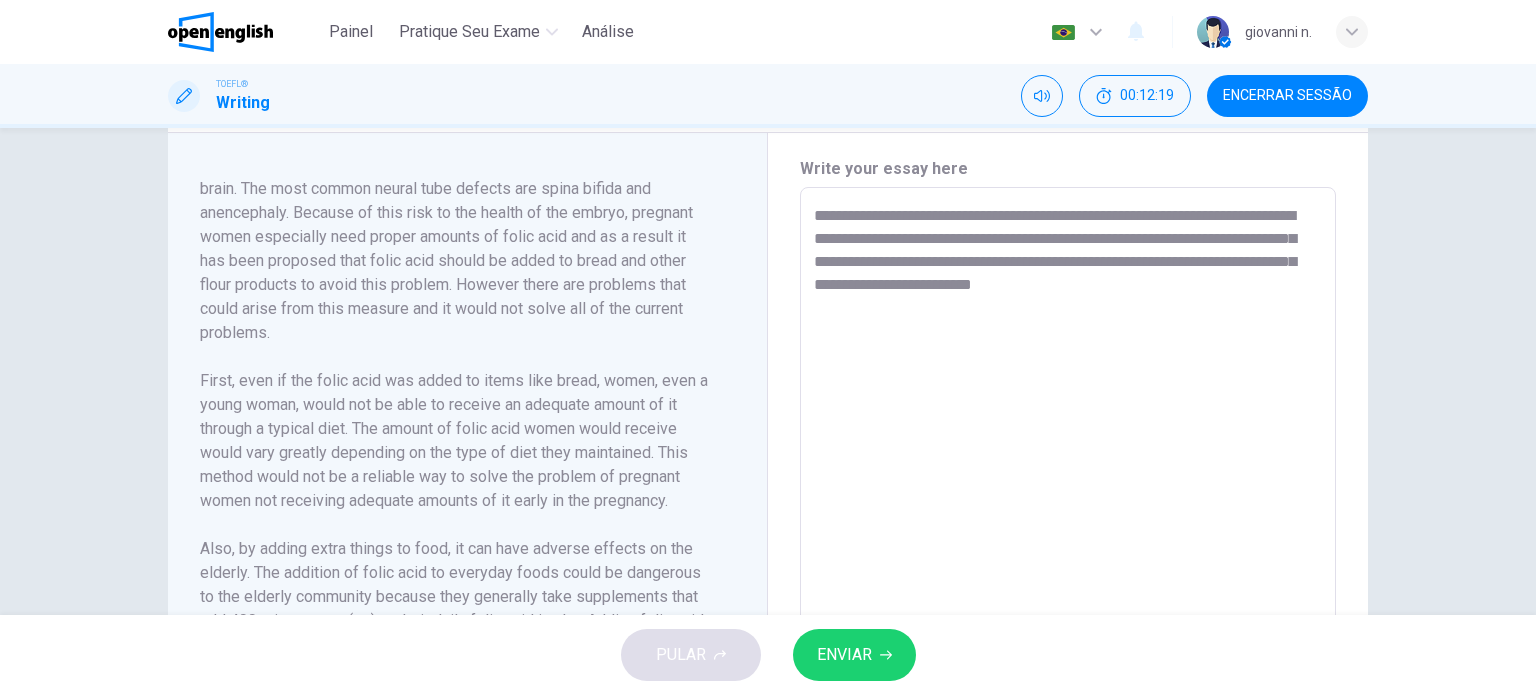 drag, startPoint x: 429, startPoint y: 417, endPoint x: 605, endPoint y: 424, distance: 176.13914 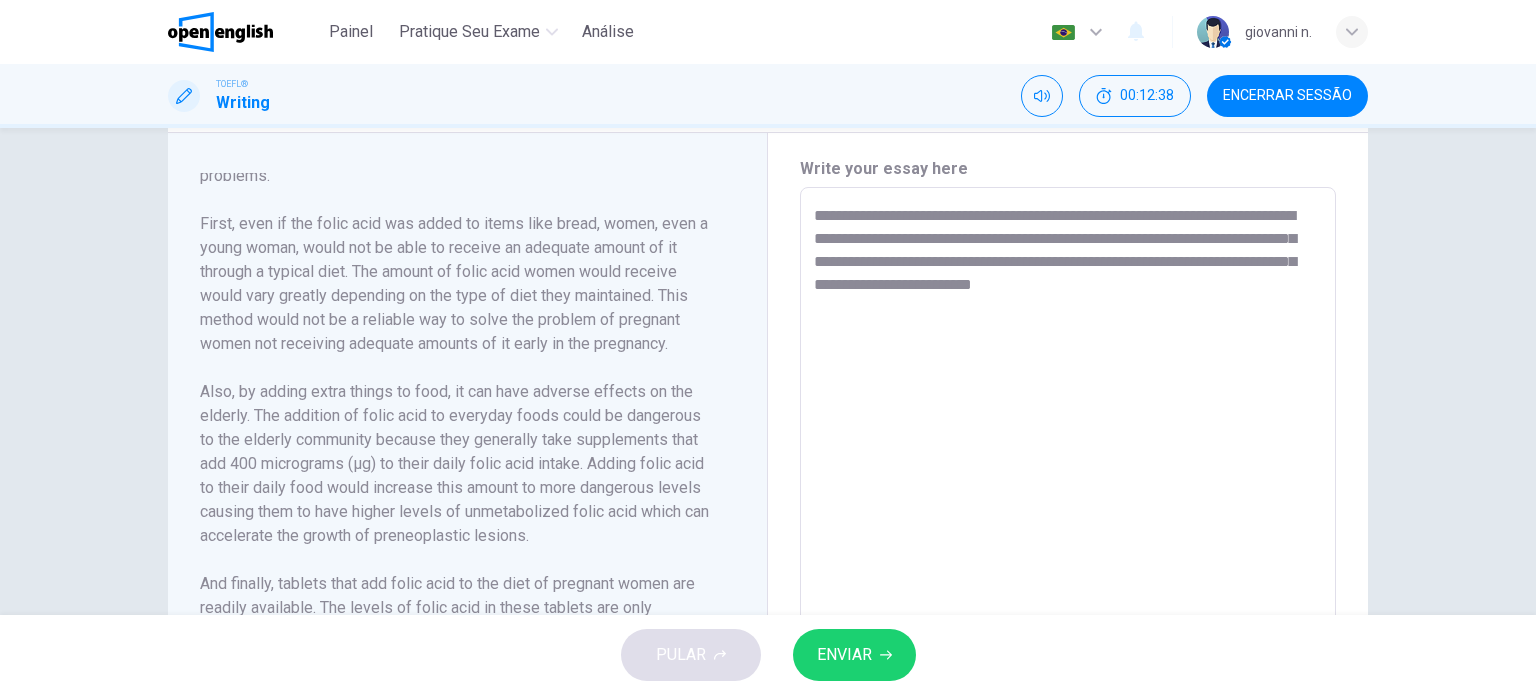 scroll, scrollTop: 368, scrollLeft: 0, axis: vertical 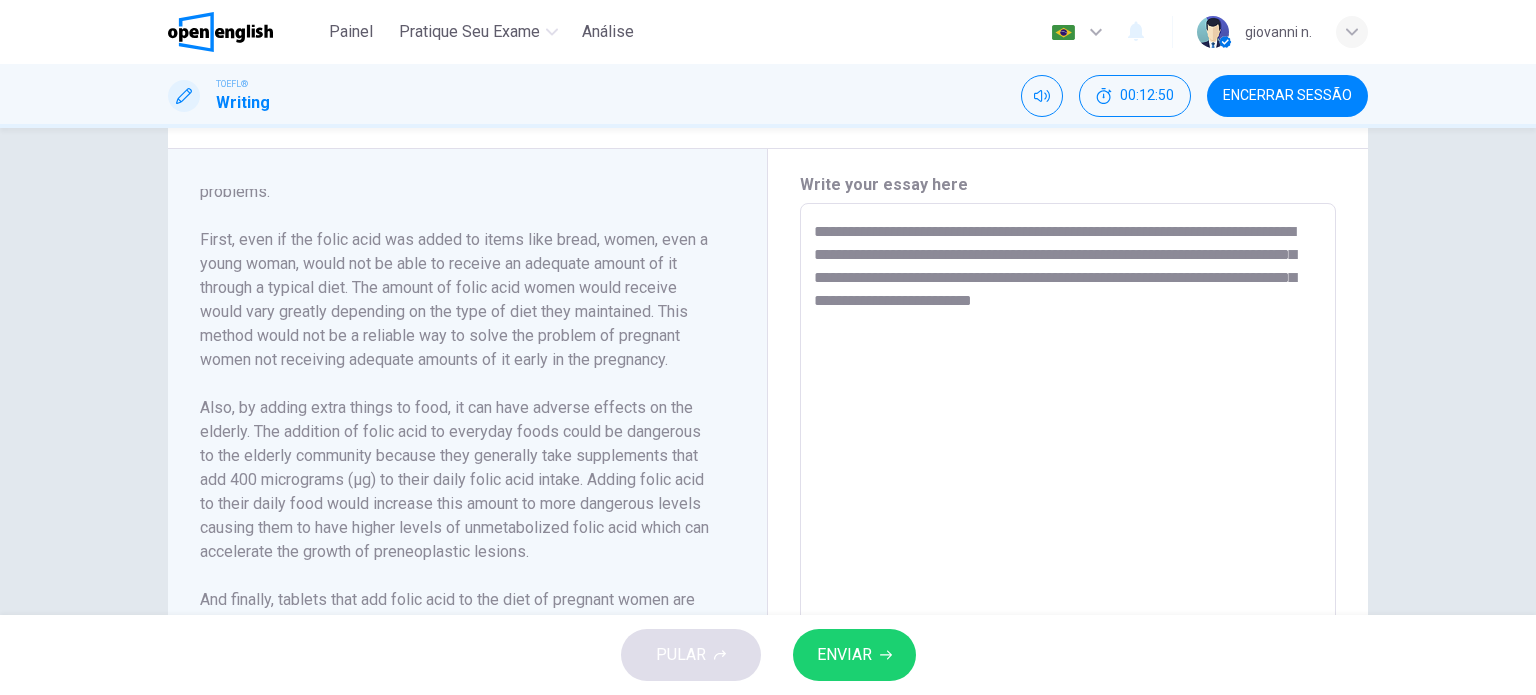 drag, startPoint x: 1306, startPoint y: 302, endPoint x: 1176, endPoint y: 309, distance: 130.18832 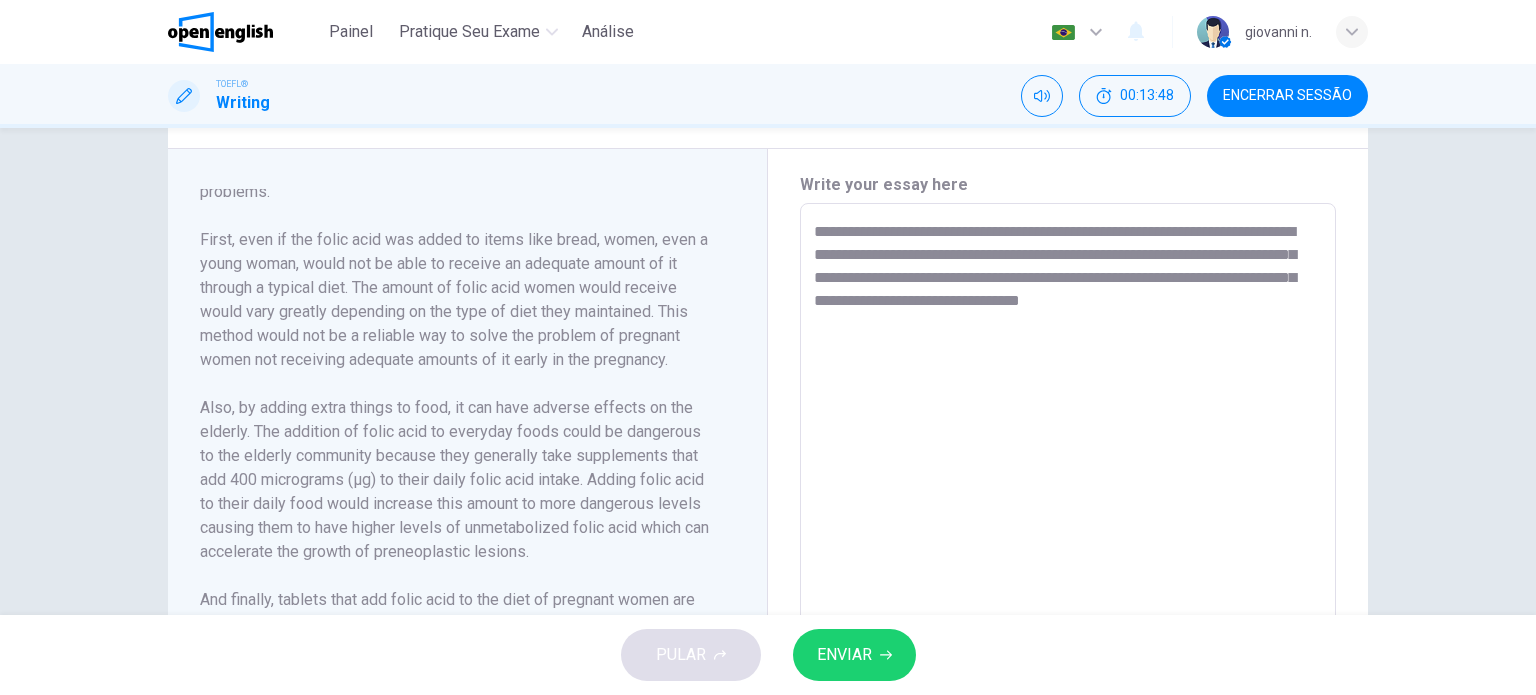 drag, startPoint x: 846, startPoint y: 236, endPoint x: 978, endPoint y: 263, distance: 134.73306 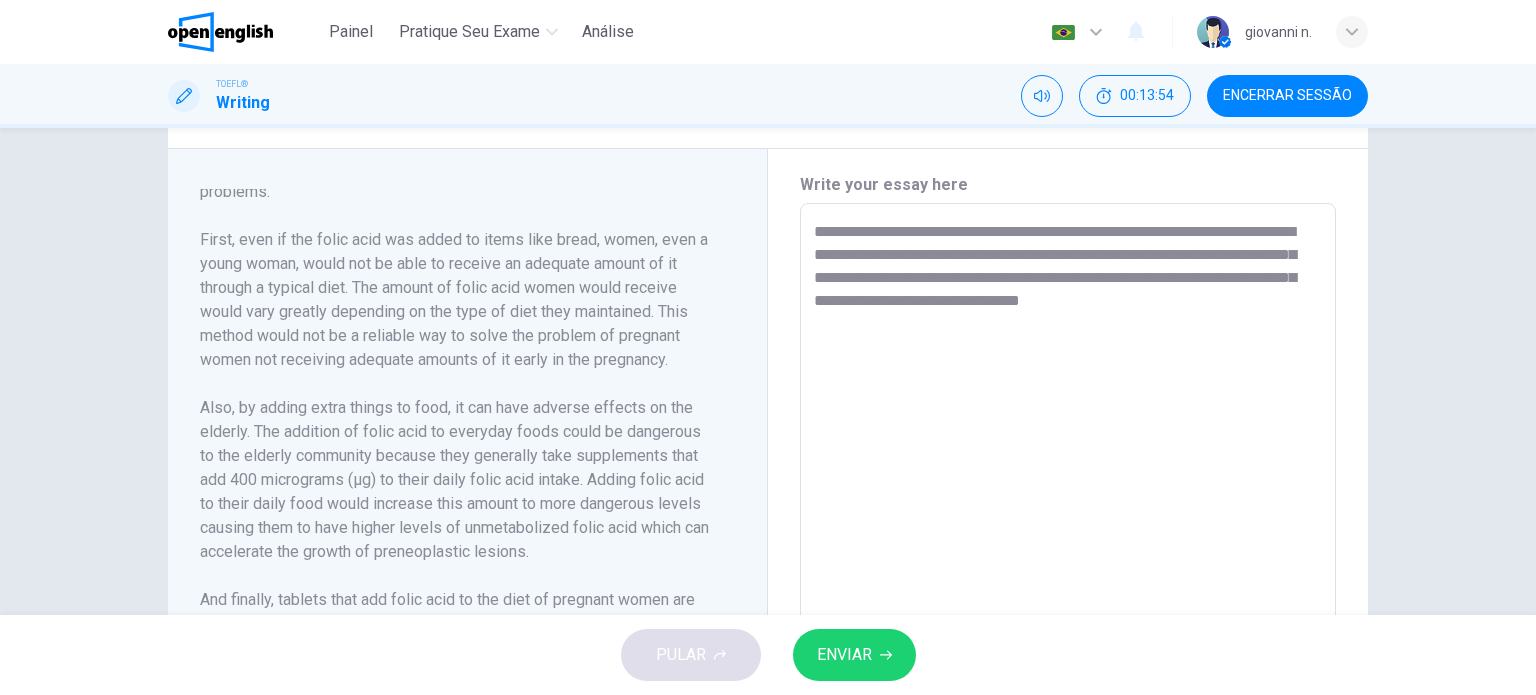 drag, startPoint x: 1013, startPoint y: 258, endPoint x: 1070, endPoint y: 278, distance: 60.40695 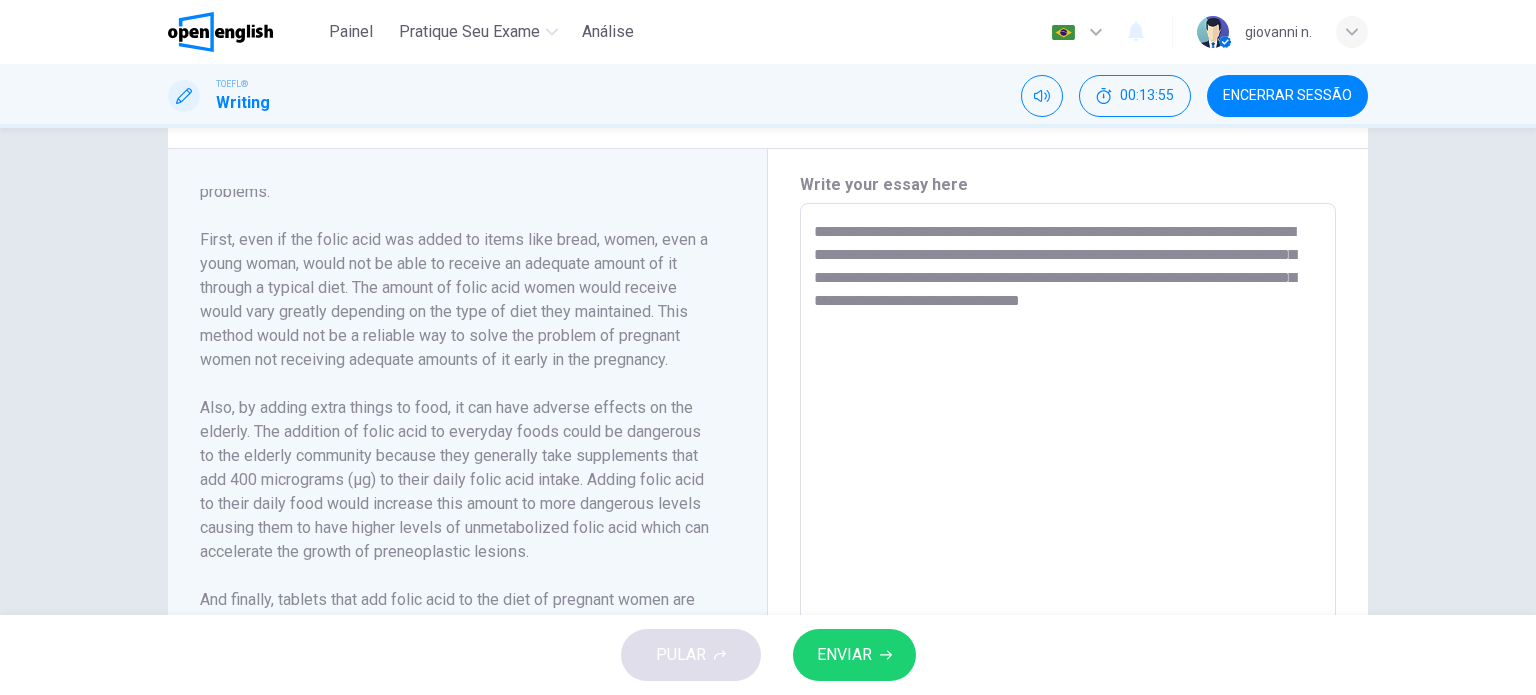 drag, startPoint x: 1109, startPoint y: 277, endPoint x: 1155, endPoint y: 285, distance: 46.69047 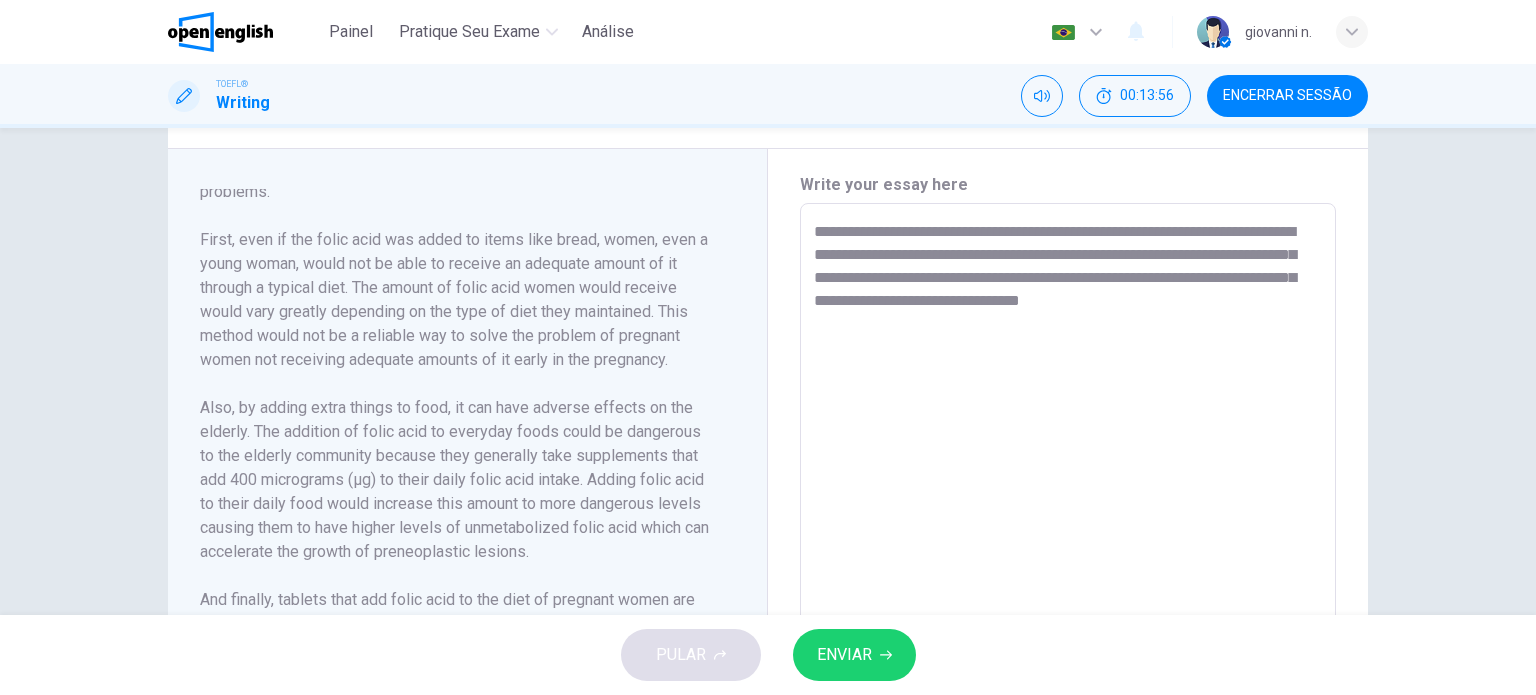 click on "**********" at bounding box center [1068, 488] 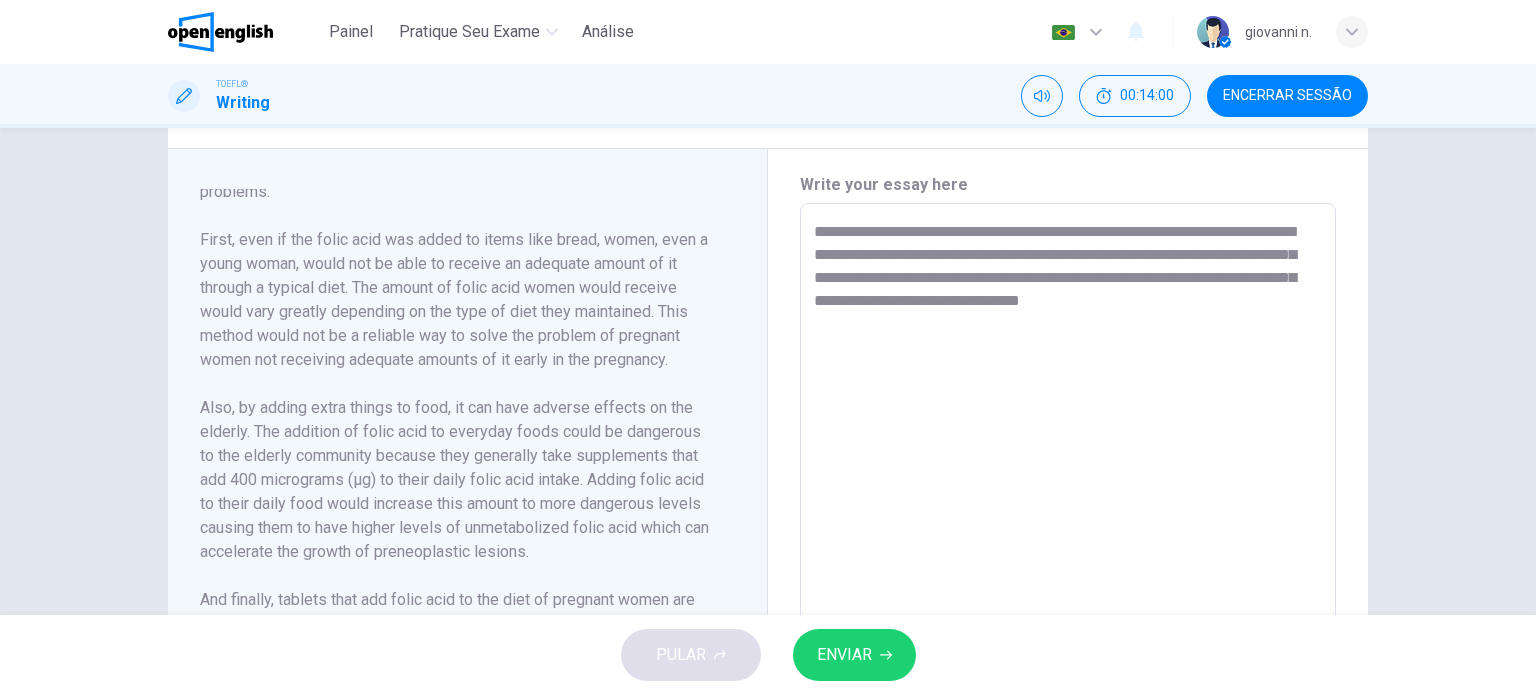 drag, startPoint x: 1028, startPoint y: 280, endPoint x: 1105, endPoint y: 279, distance: 77.00649 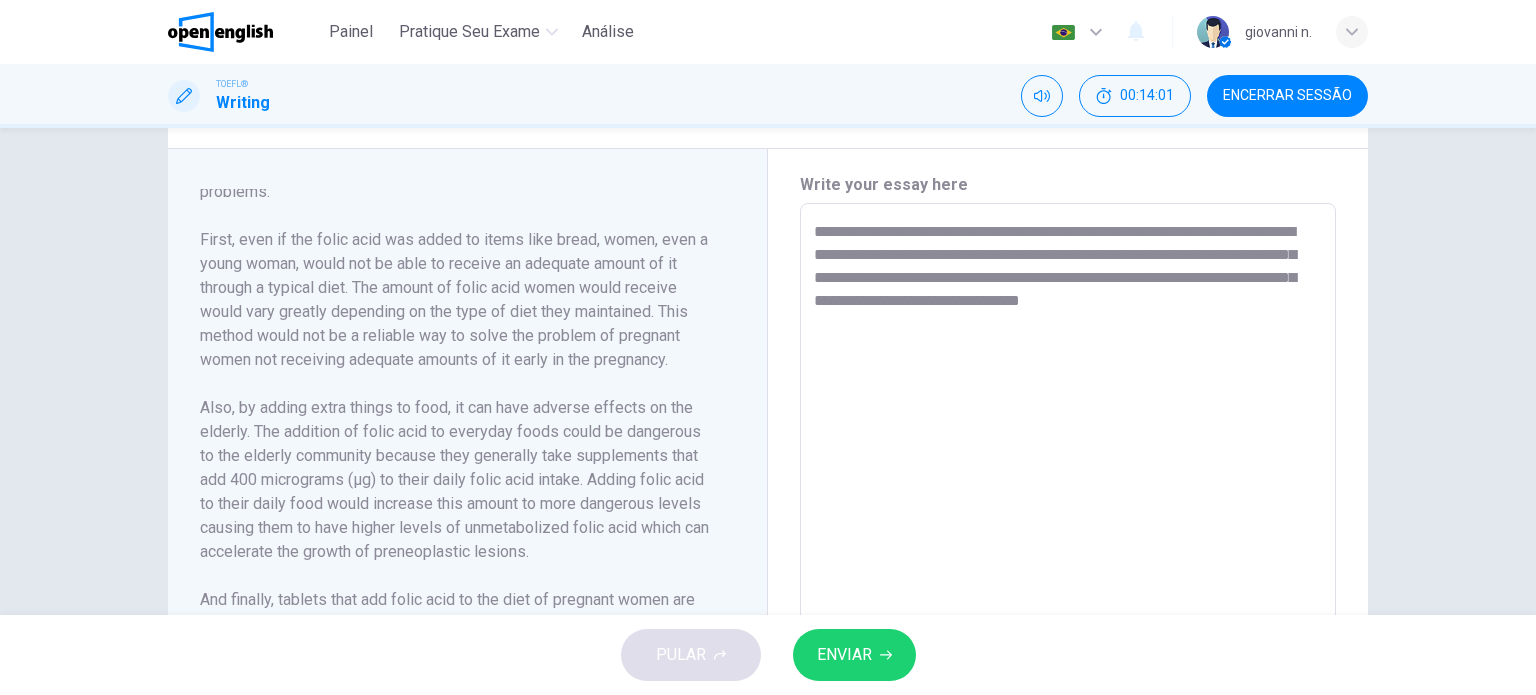 drag, startPoint x: 1184, startPoint y: 279, endPoint x: 1295, endPoint y: 289, distance: 111.44954 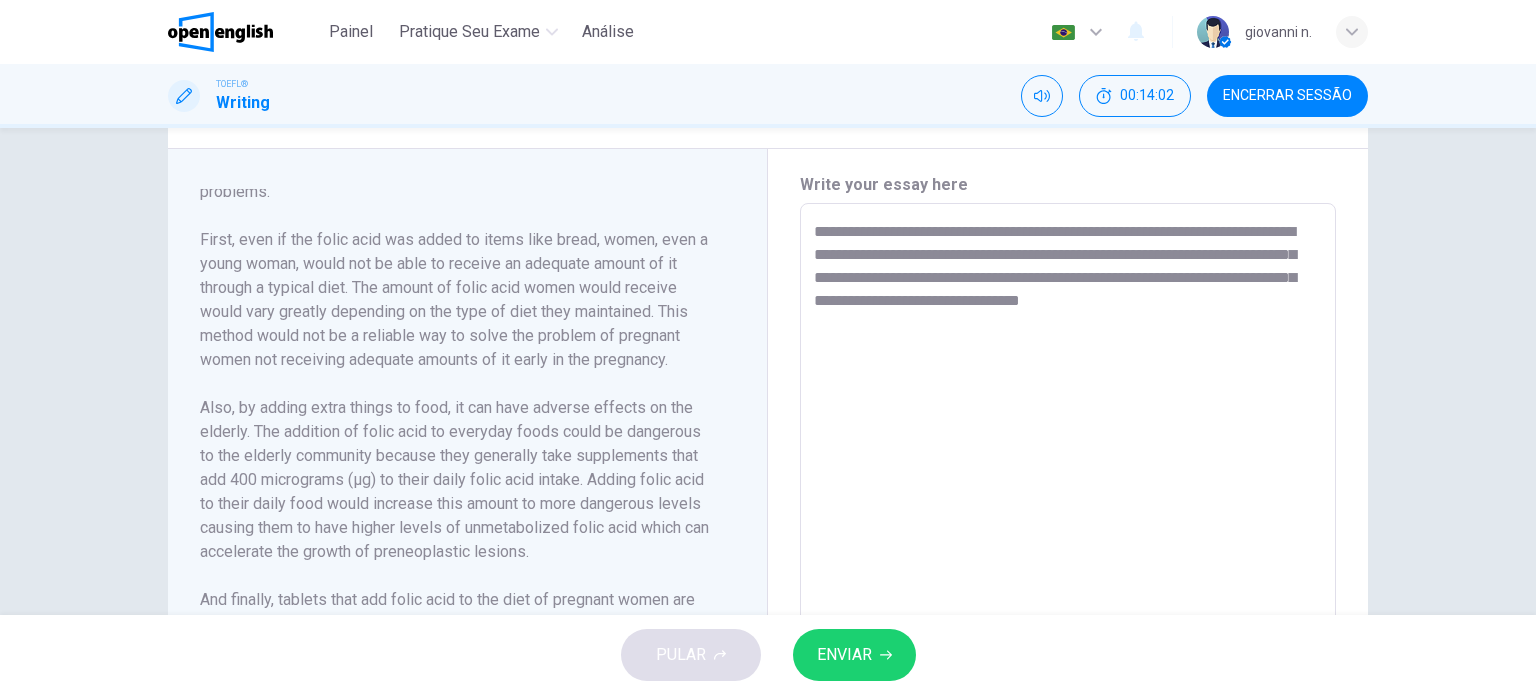 drag, startPoint x: 1276, startPoint y: 315, endPoint x: 1252, endPoint y: 317, distance: 24.083189 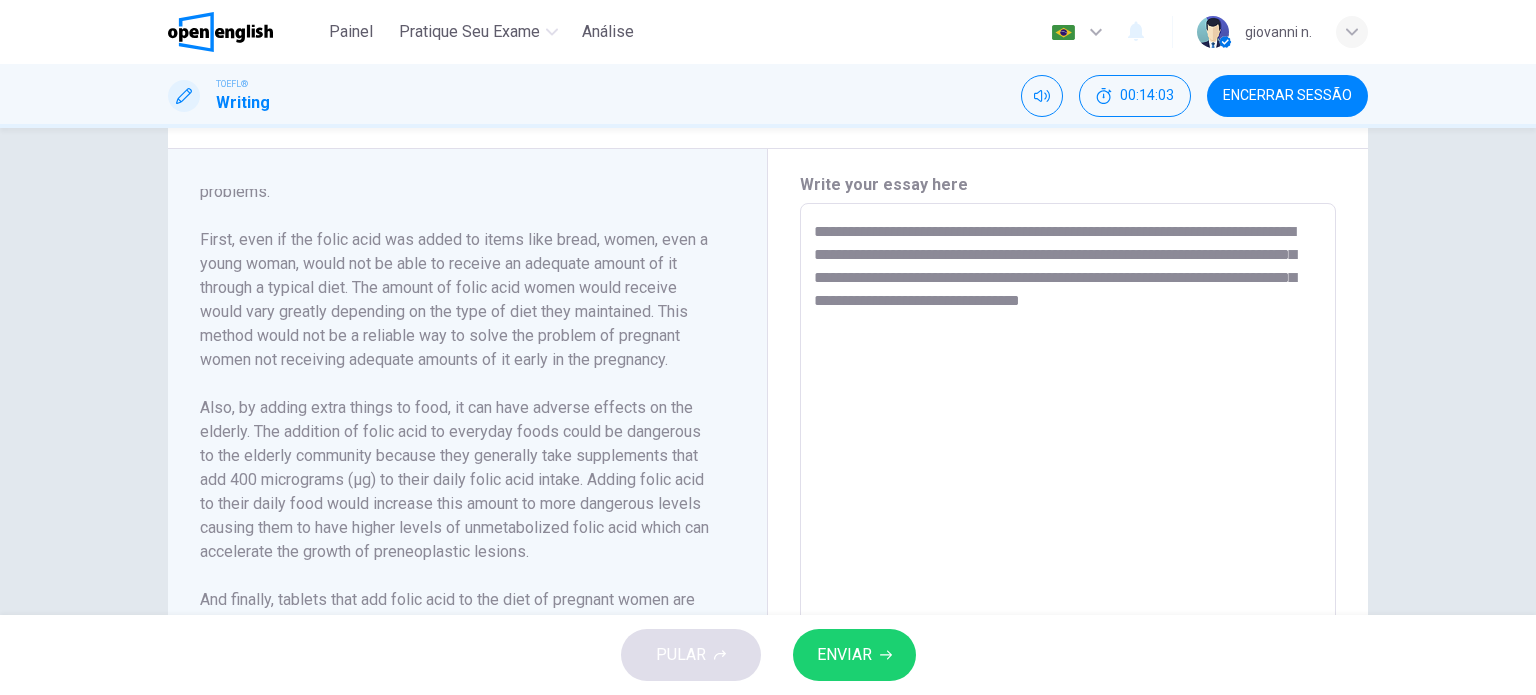 drag, startPoint x: 920, startPoint y: 297, endPoint x: 1084, endPoint y: 303, distance: 164.10973 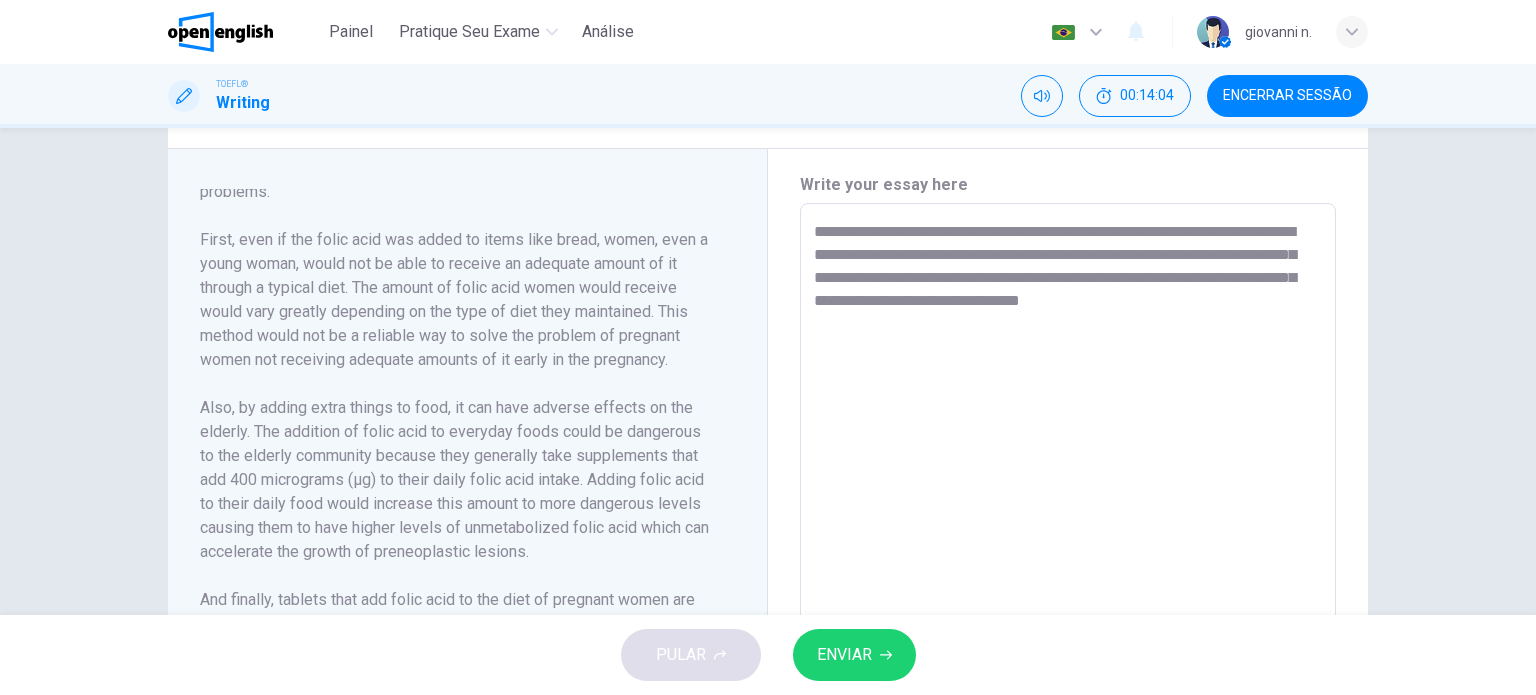 drag, startPoint x: 1121, startPoint y: 303, endPoint x: 1212, endPoint y: 311, distance: 91.350975 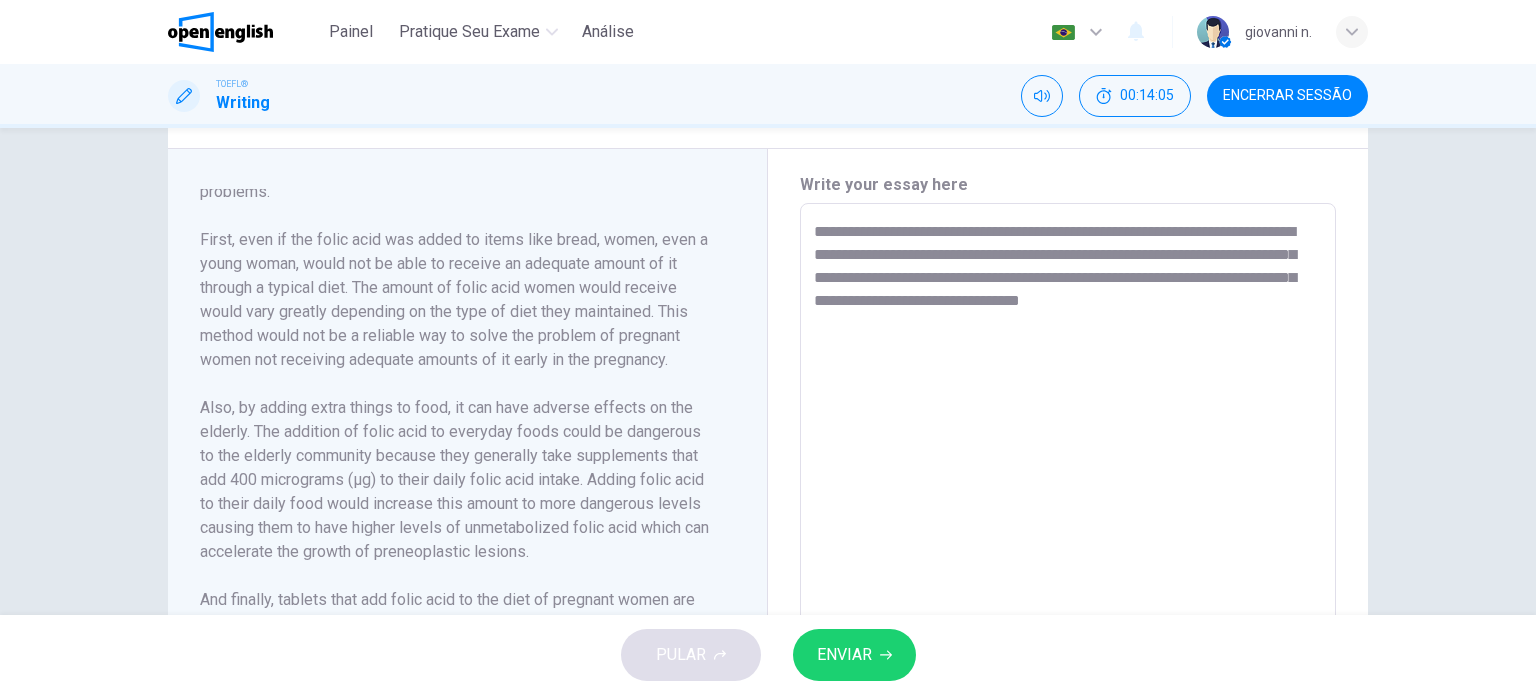 click on "**********" at bounding box center [1068, 488] 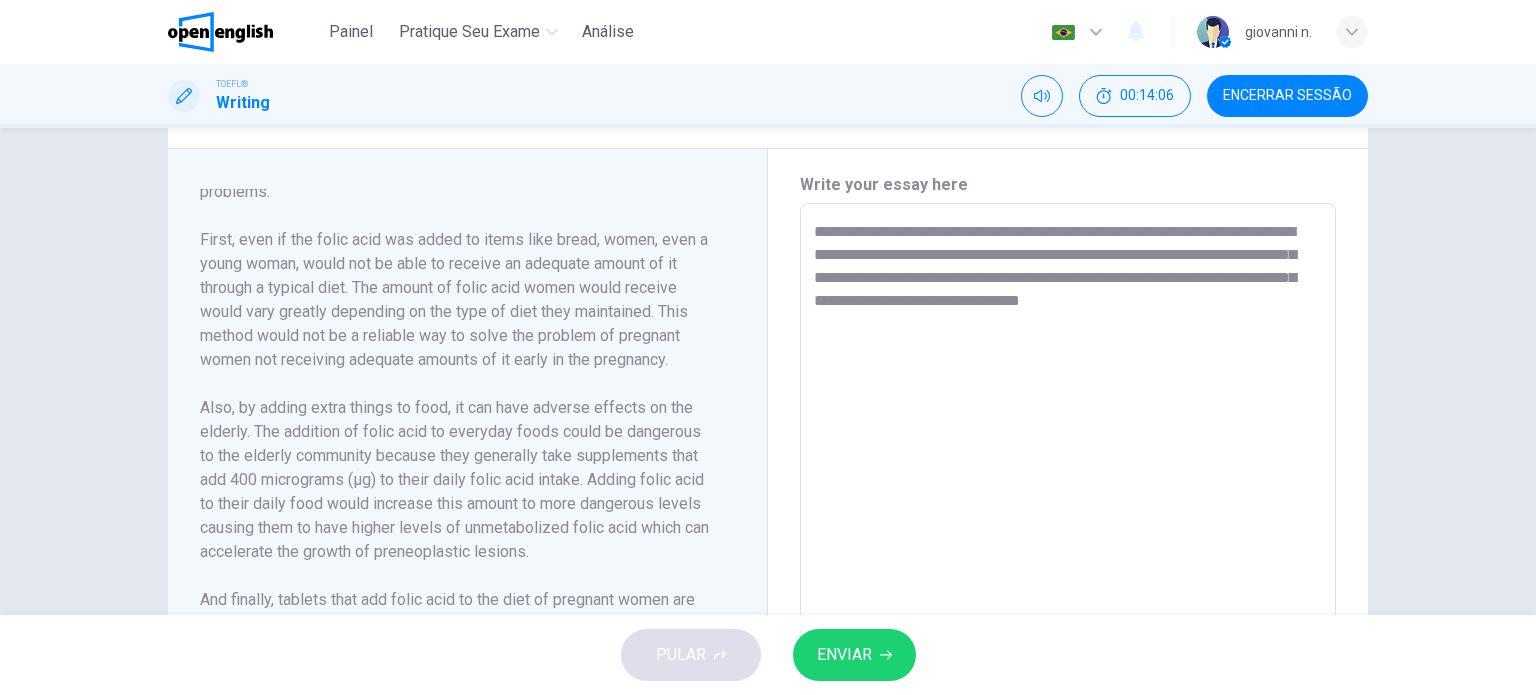 click on "**********" at bounding box center [1068, 488] 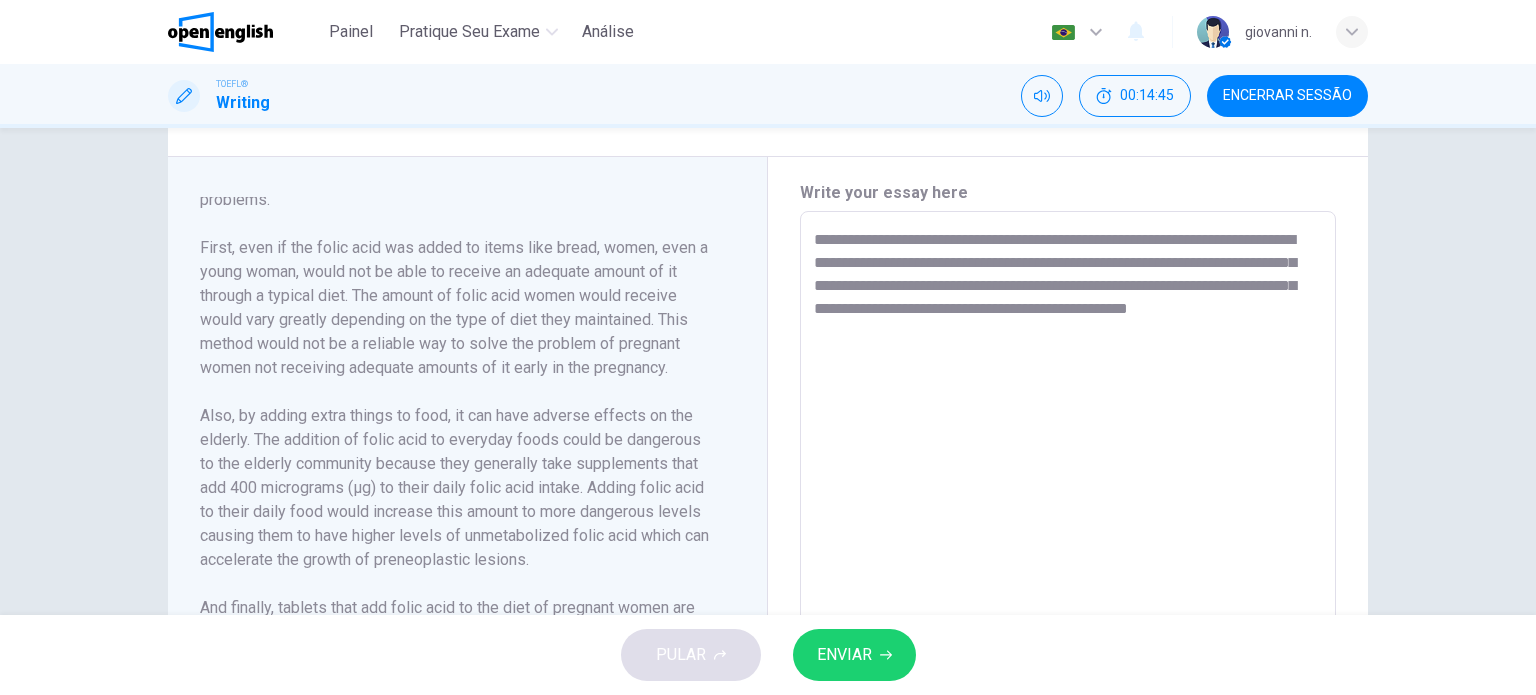 scroll, scrollTop: 392, scrollLeft: 0, axis: vertical 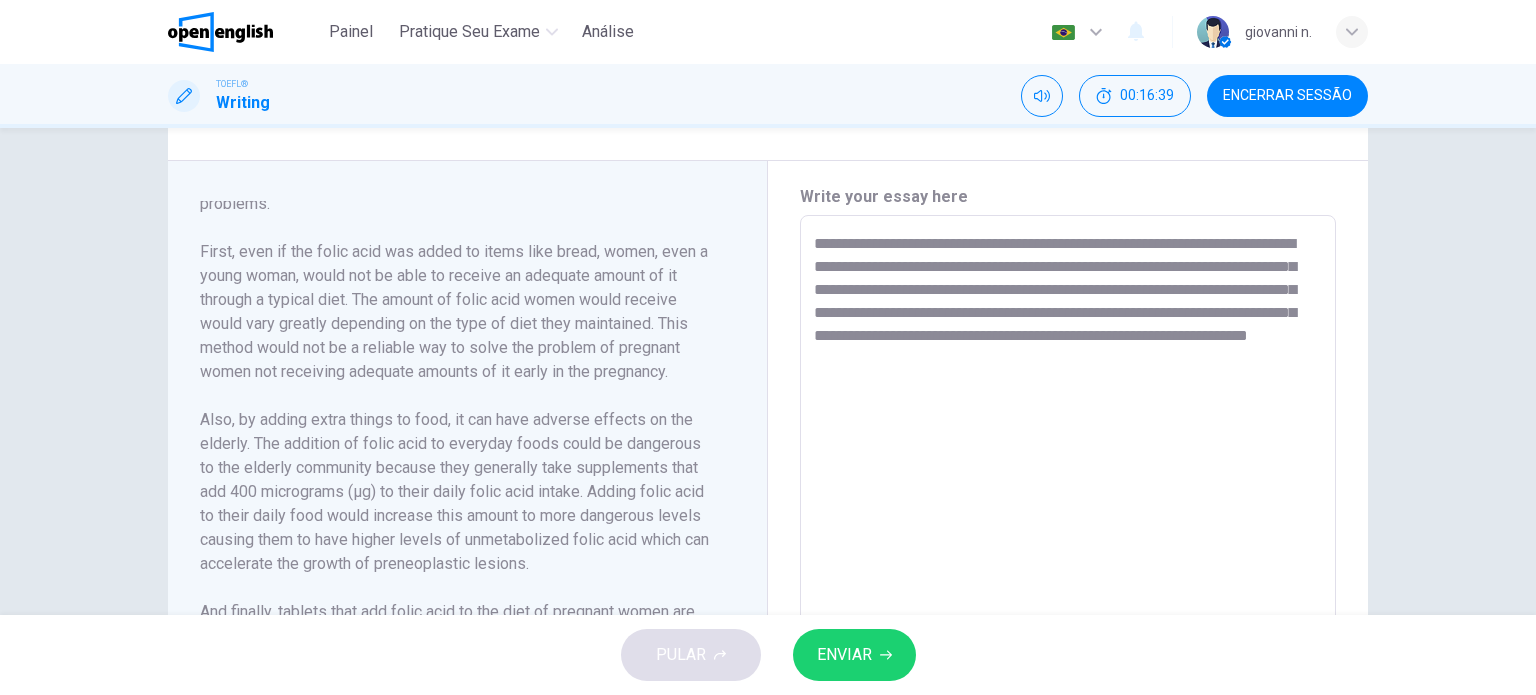 click on "**********" at bounding box center [1068, 500] 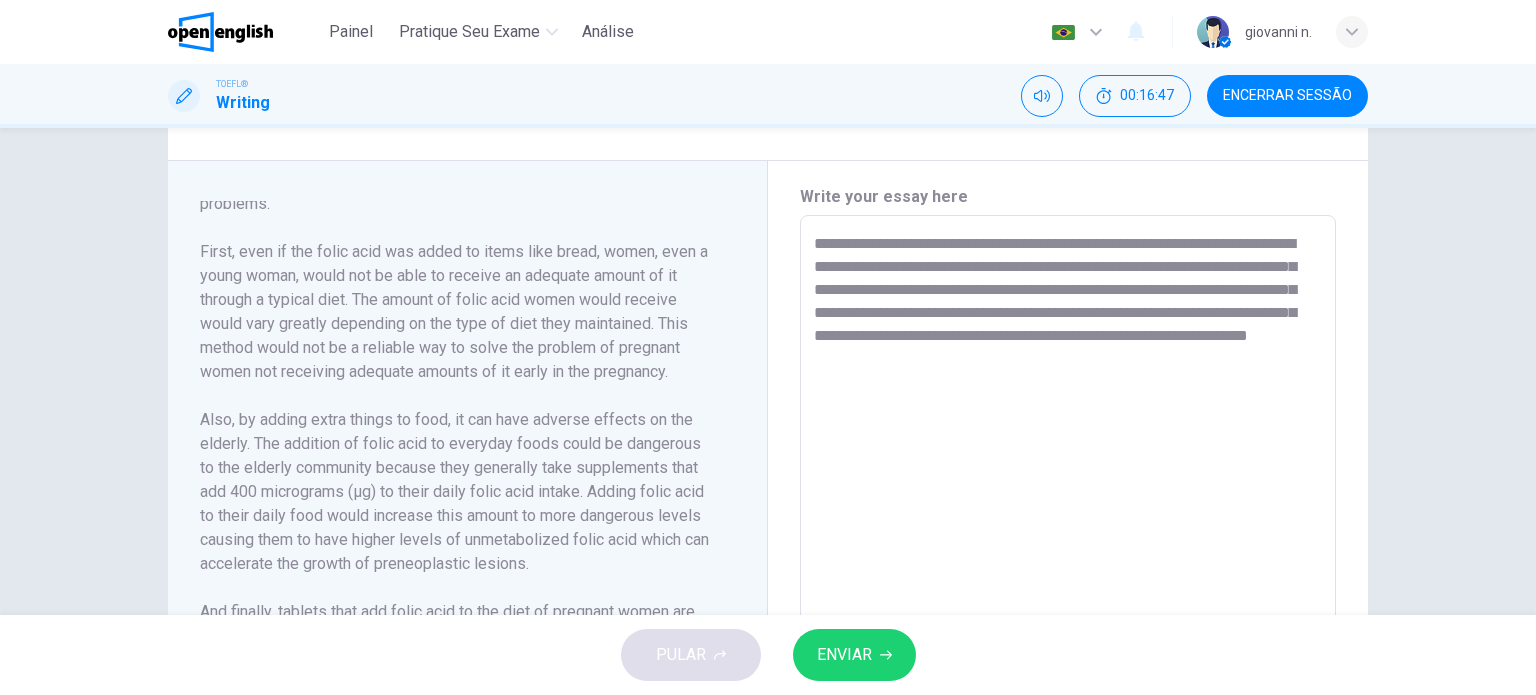 click on "**********" at bounding box center [1068, 500] 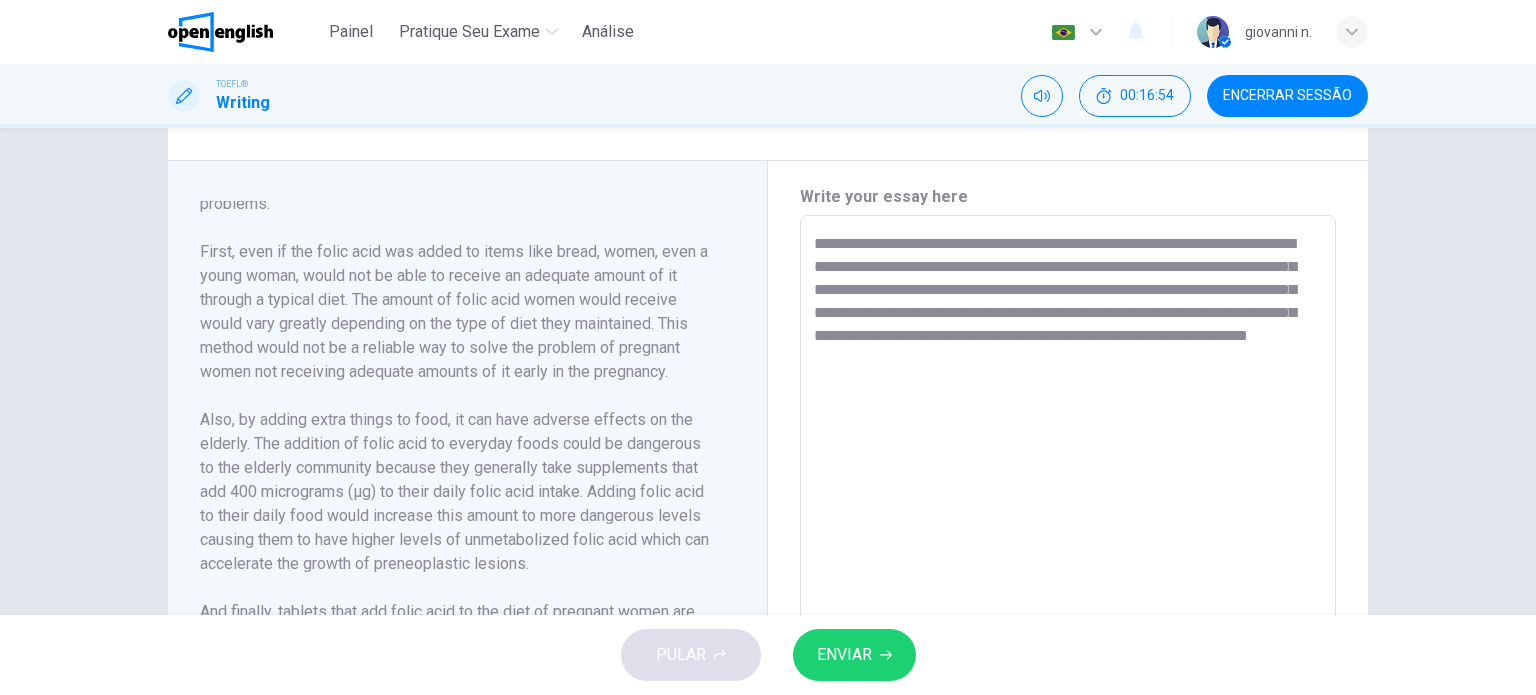 drag, startPoint x: 817, startPoint y: 243, endPoint x: 1169, endPoint y: 415, distance: 391.77545 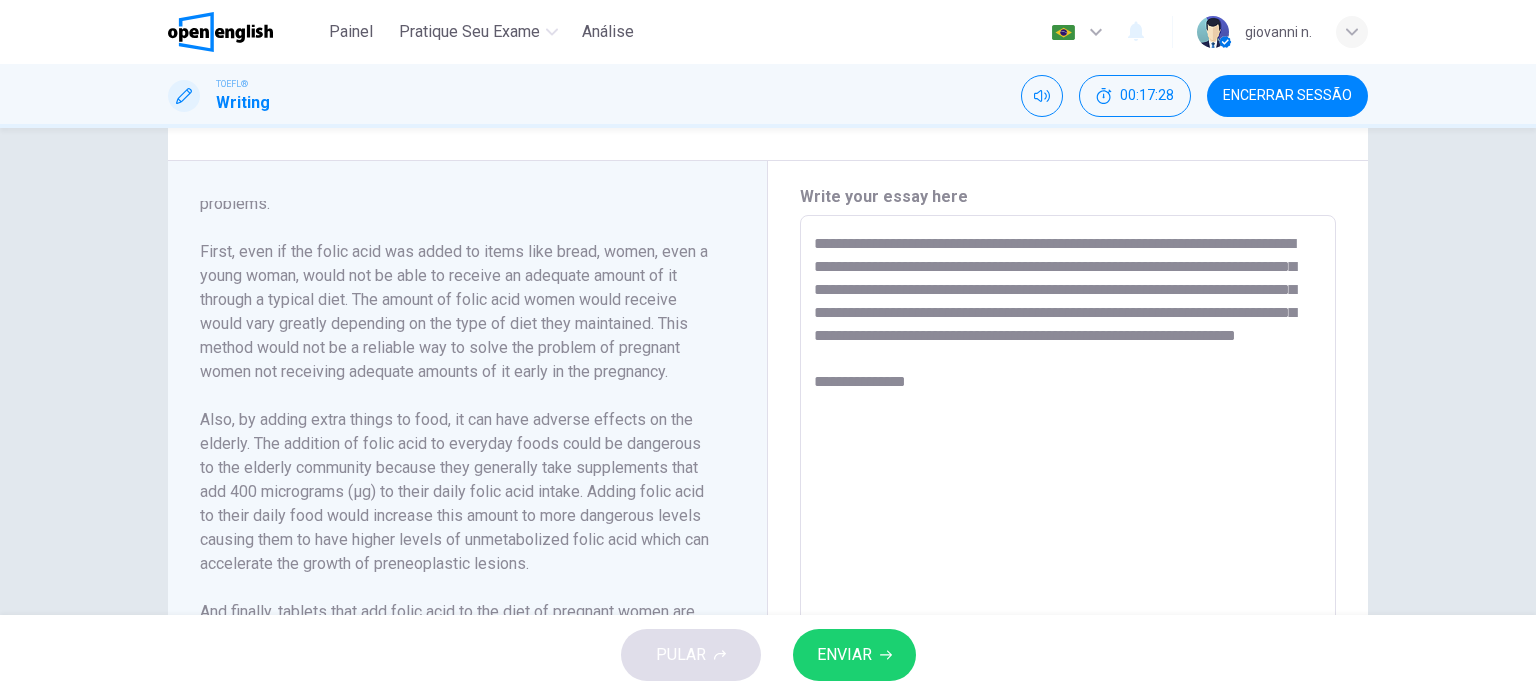click on "**********" at bounding box center (1068, 500) 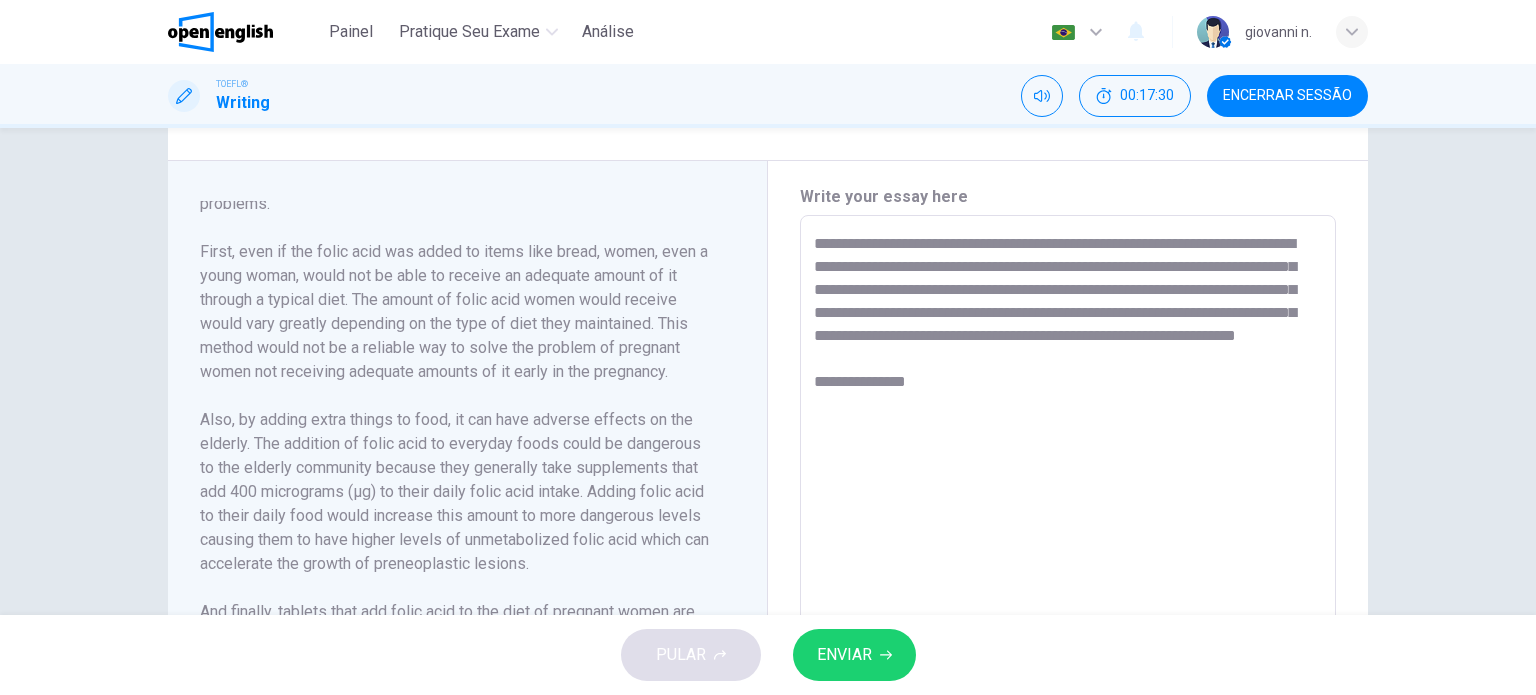 click on "**********" at bounding box center (1068, 500) 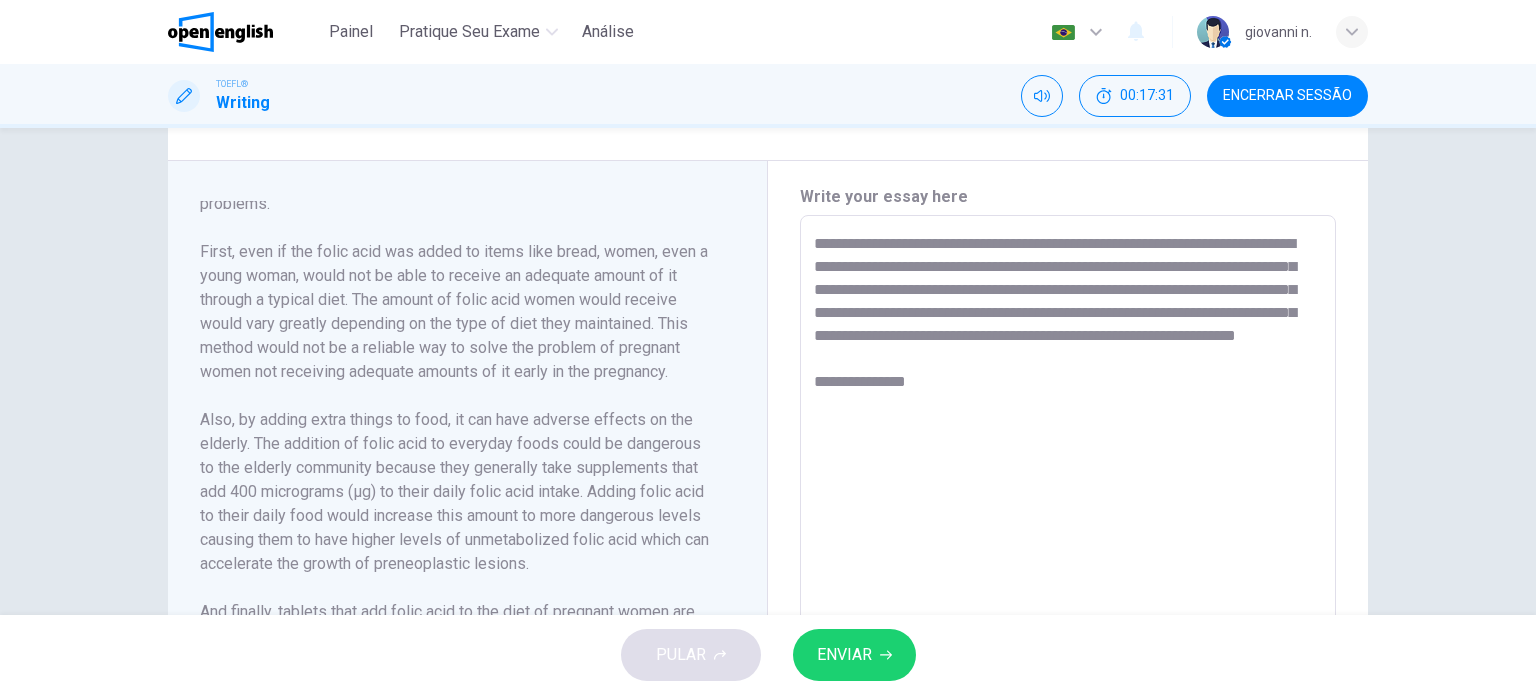 click on "**********" at bounding box center [1068, 500] 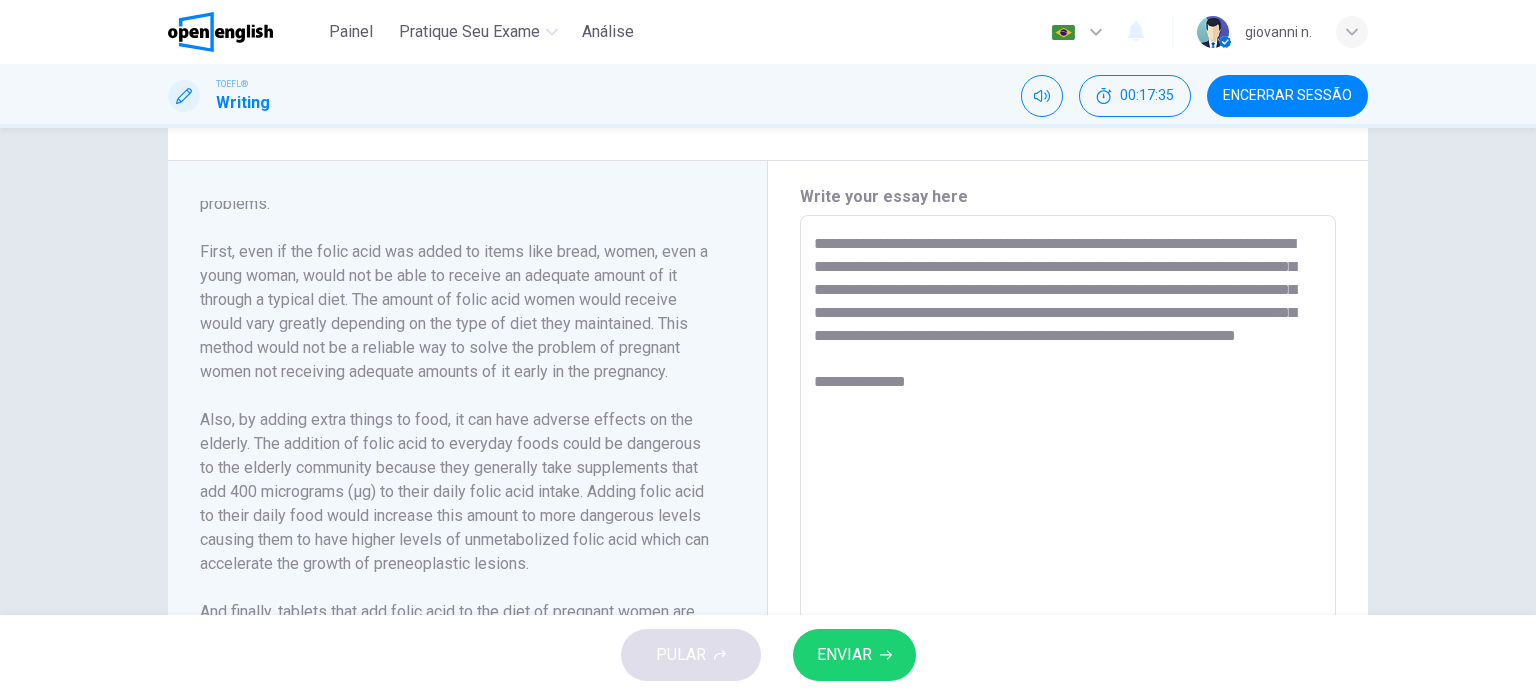 click on "**********" at bounding box center [1068, 500] 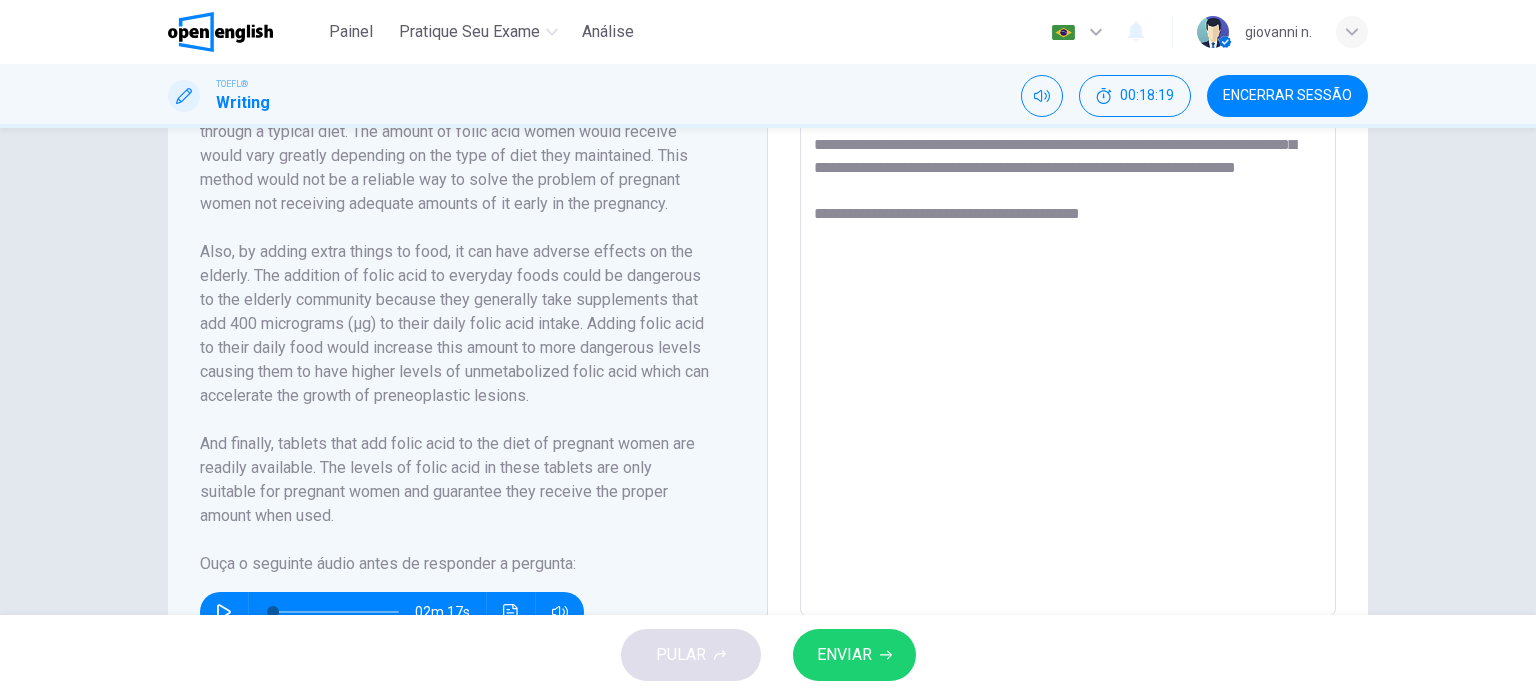 scroll, scrollTop: 565, scrollLeft: 0, axis: vertical 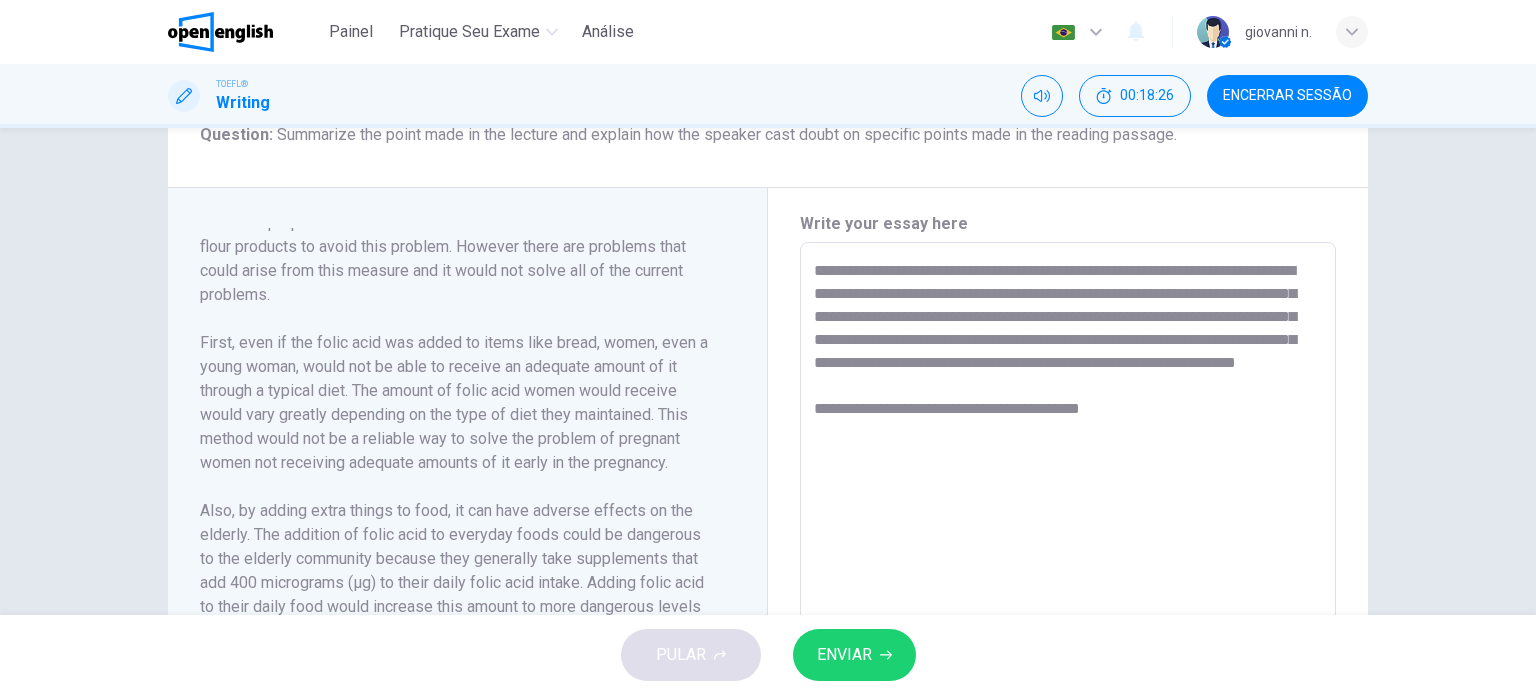 click on "**********" at bounding box center (1068, 527) 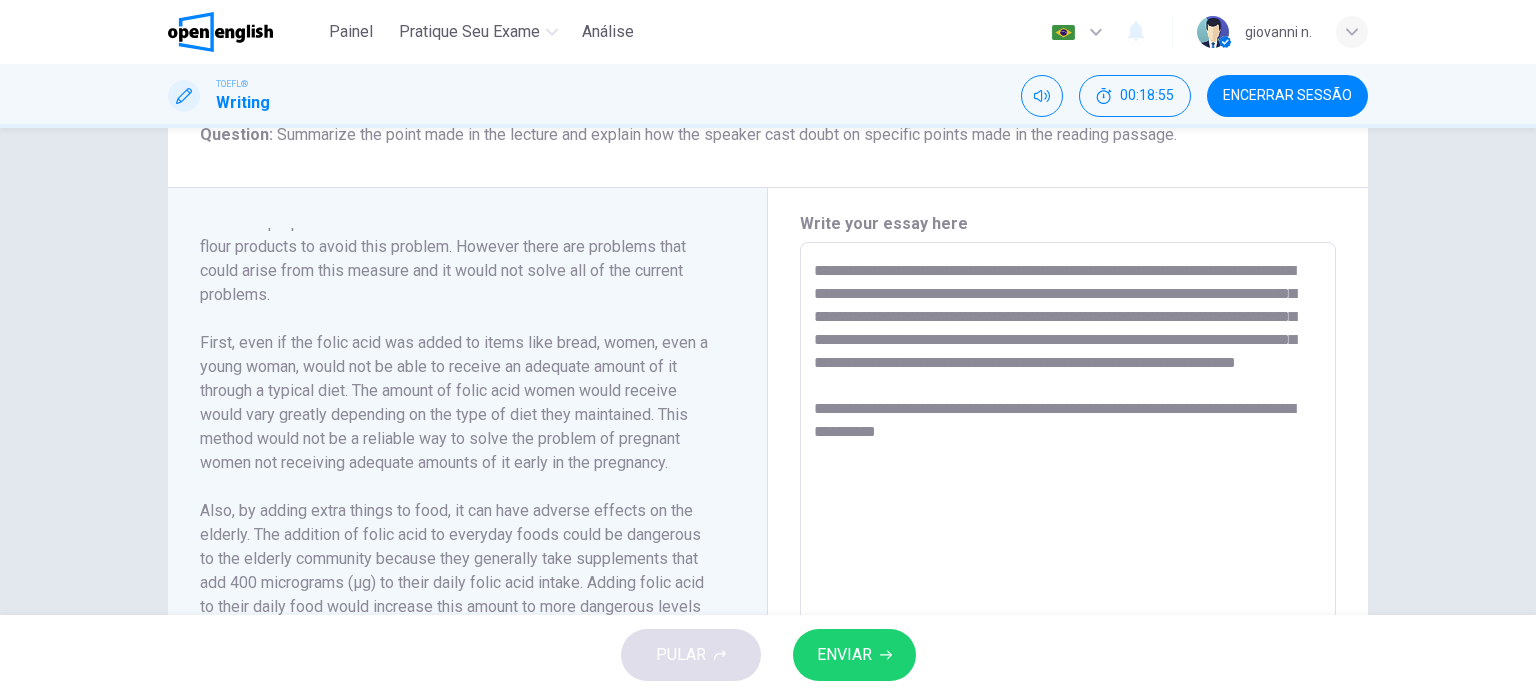 click on "**********" at bounding box center (1068, 527) 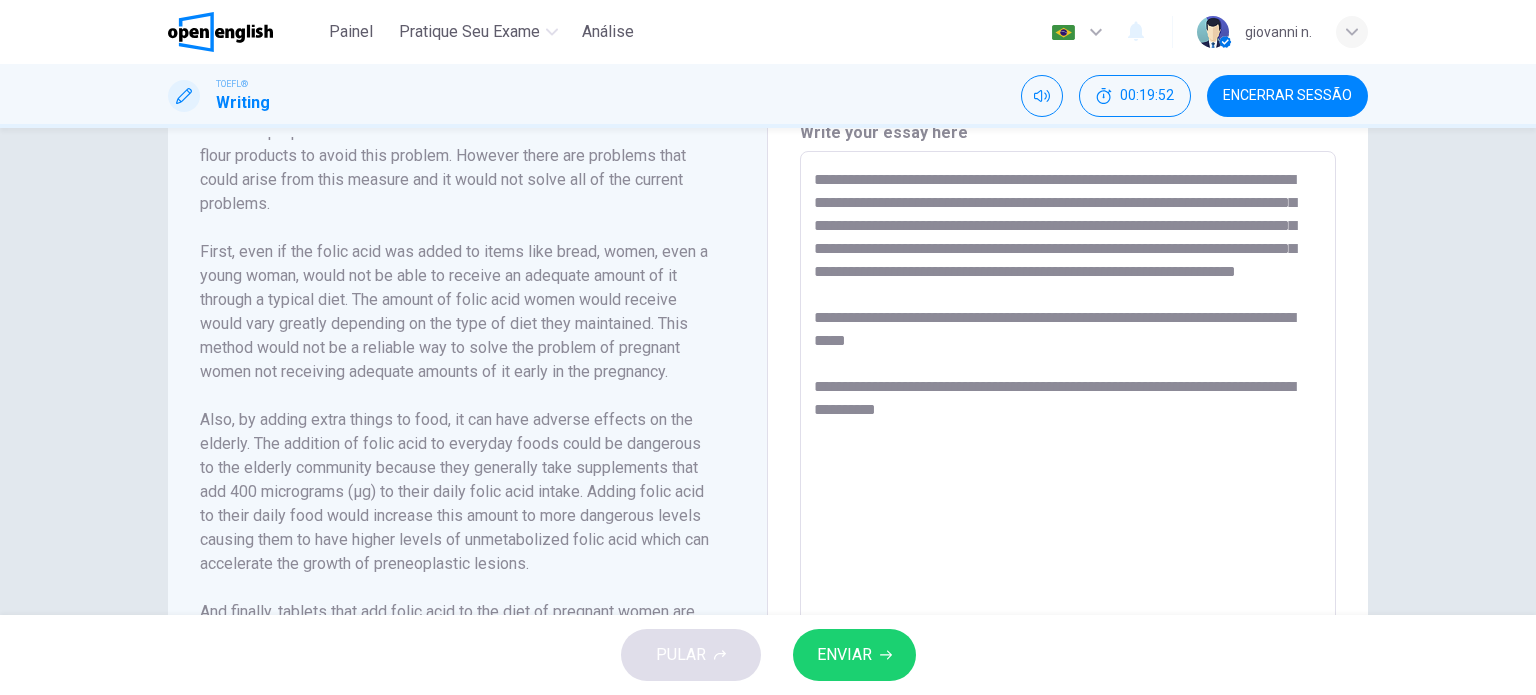 scroll, scrollTop: 657, scrollLeft: 0, axis: vertical 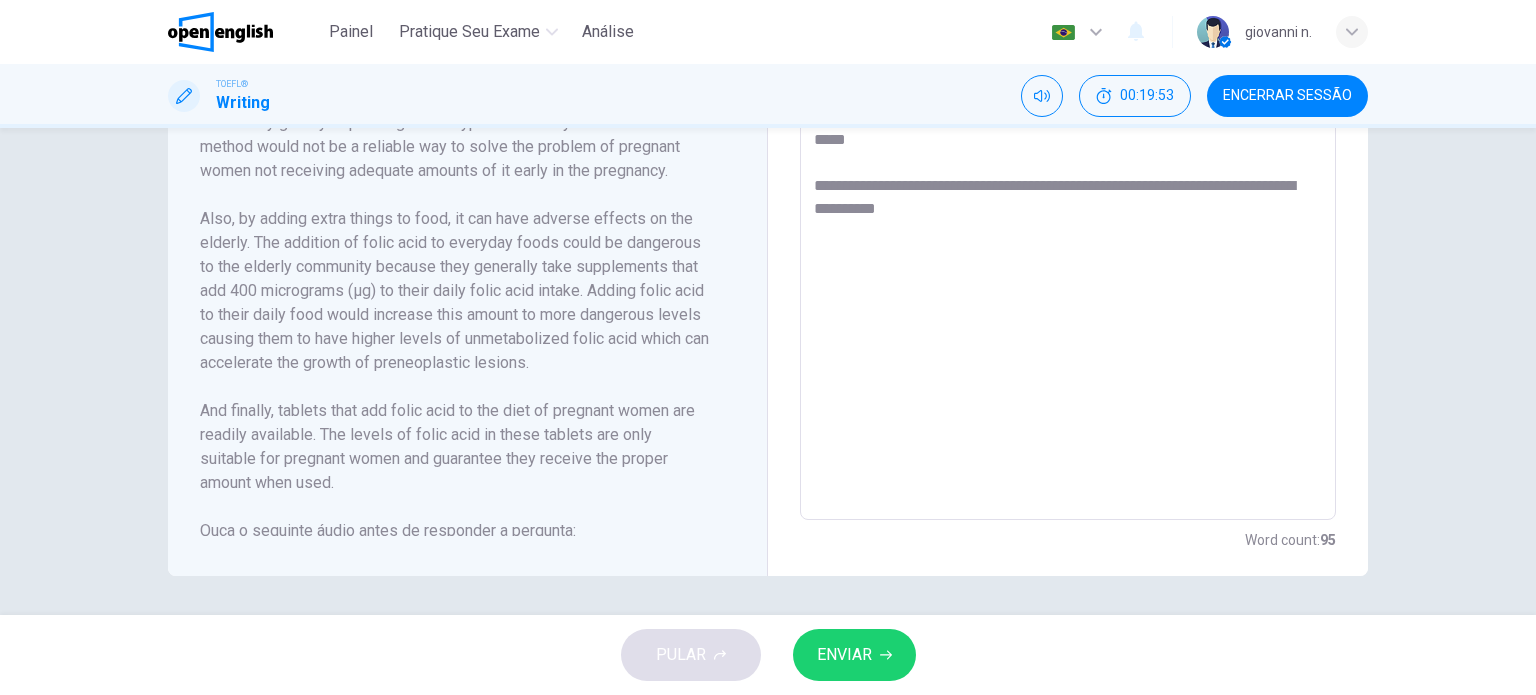 click on "**********" at bounding box center (1068, 235) 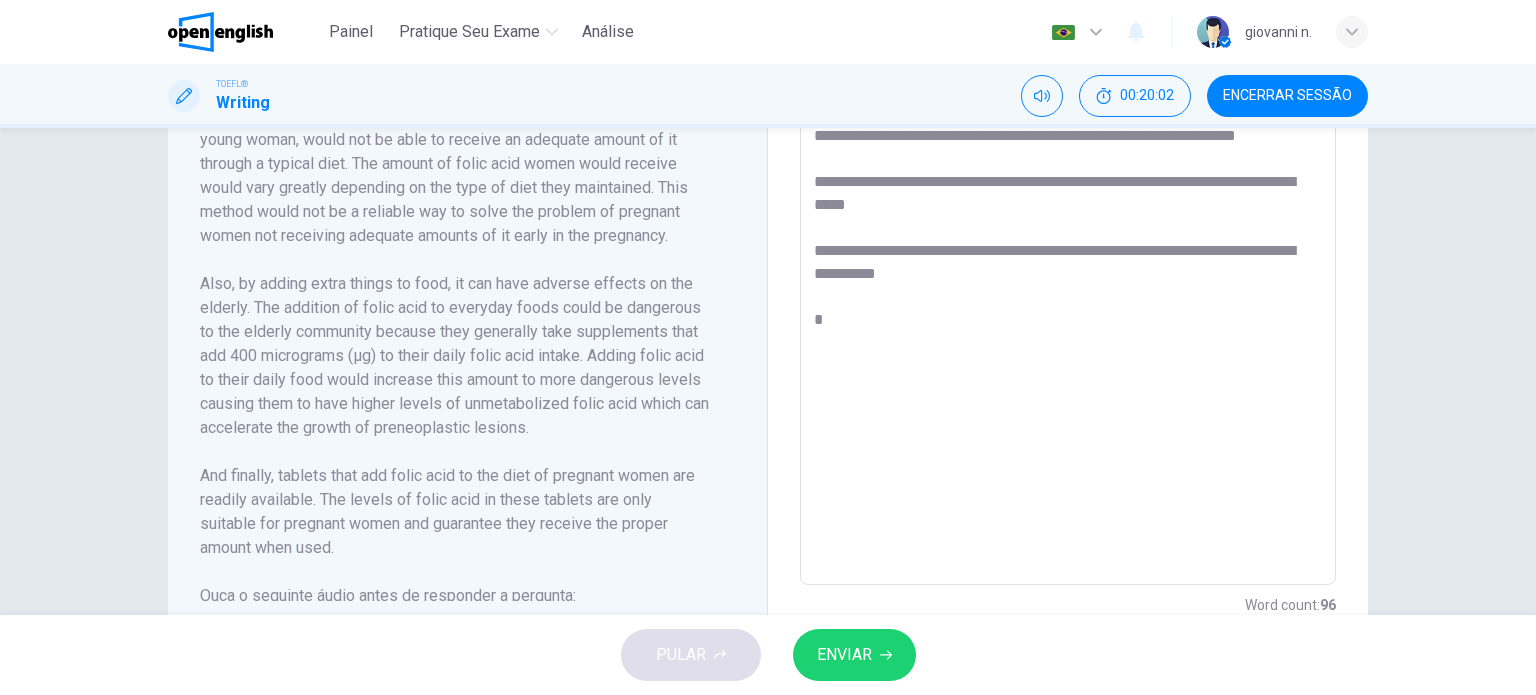 scroll, scrollTop: 592, scrollLeft: 0, axis: vertical 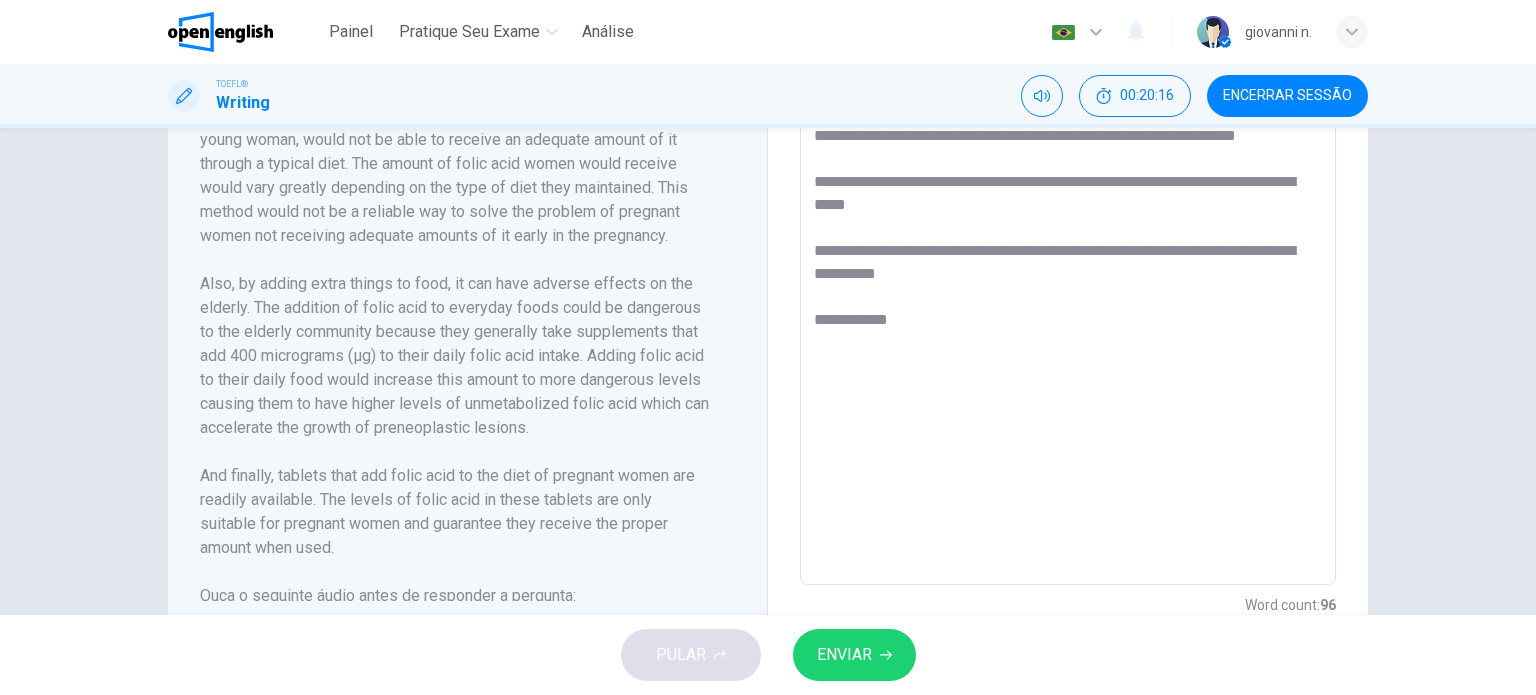 click on "**********" at bounding box center [1068, 300] 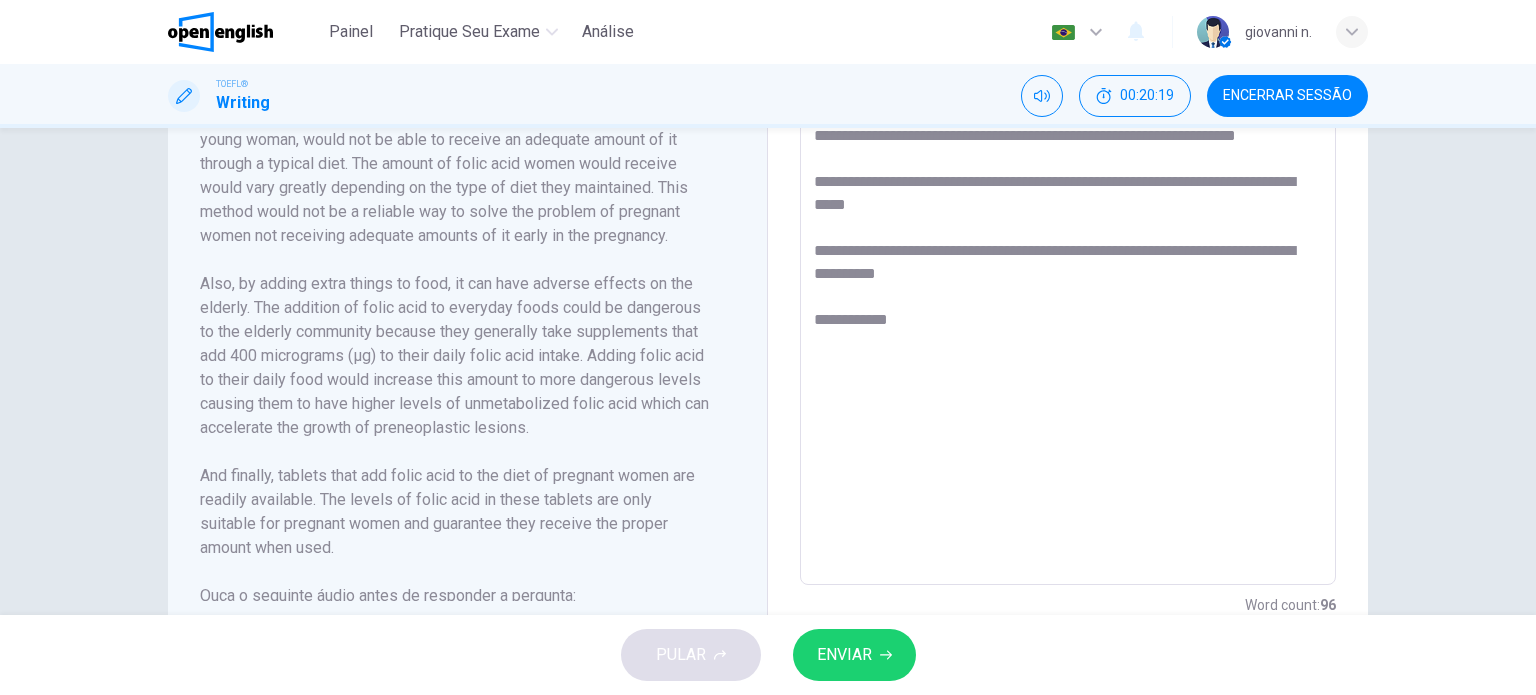 click on "**********" at bounding box center [1068, 300] 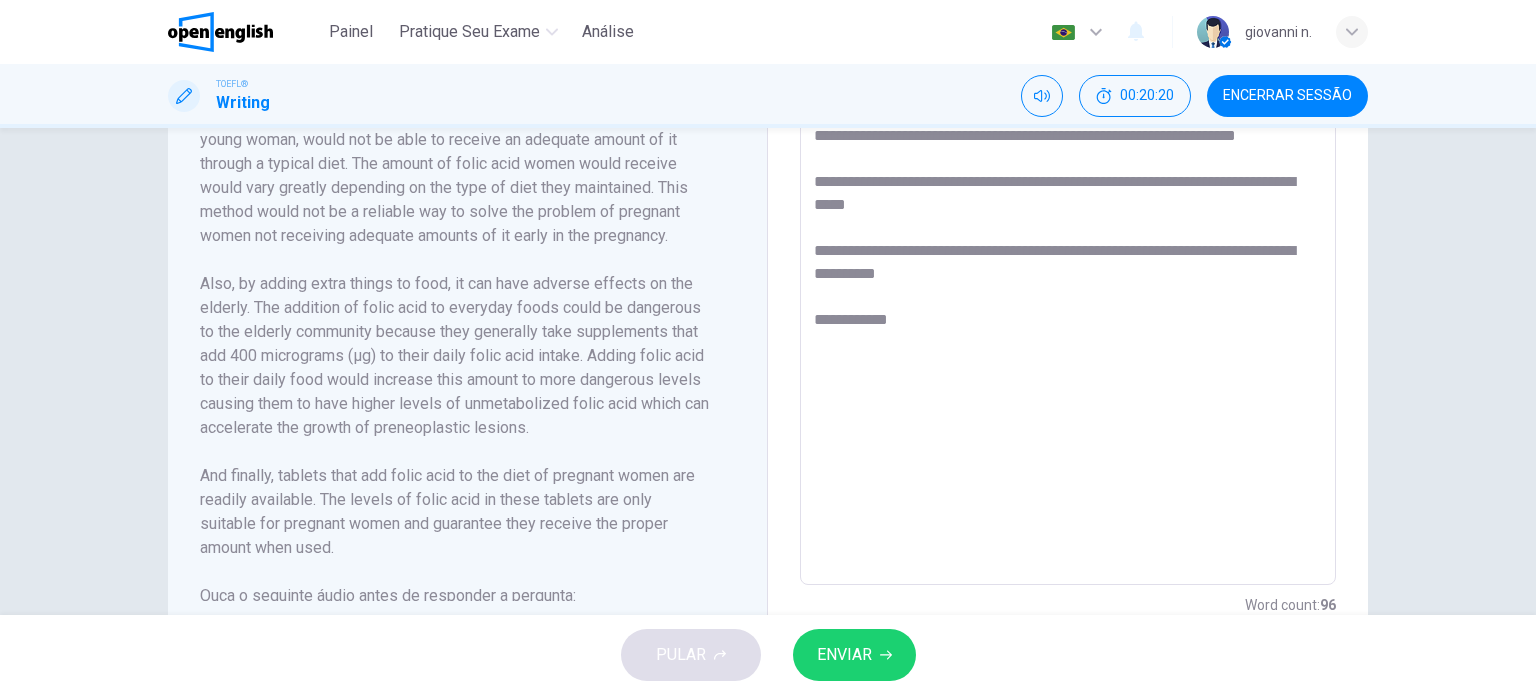 click on "**********" at bounding box center (1068, 300) 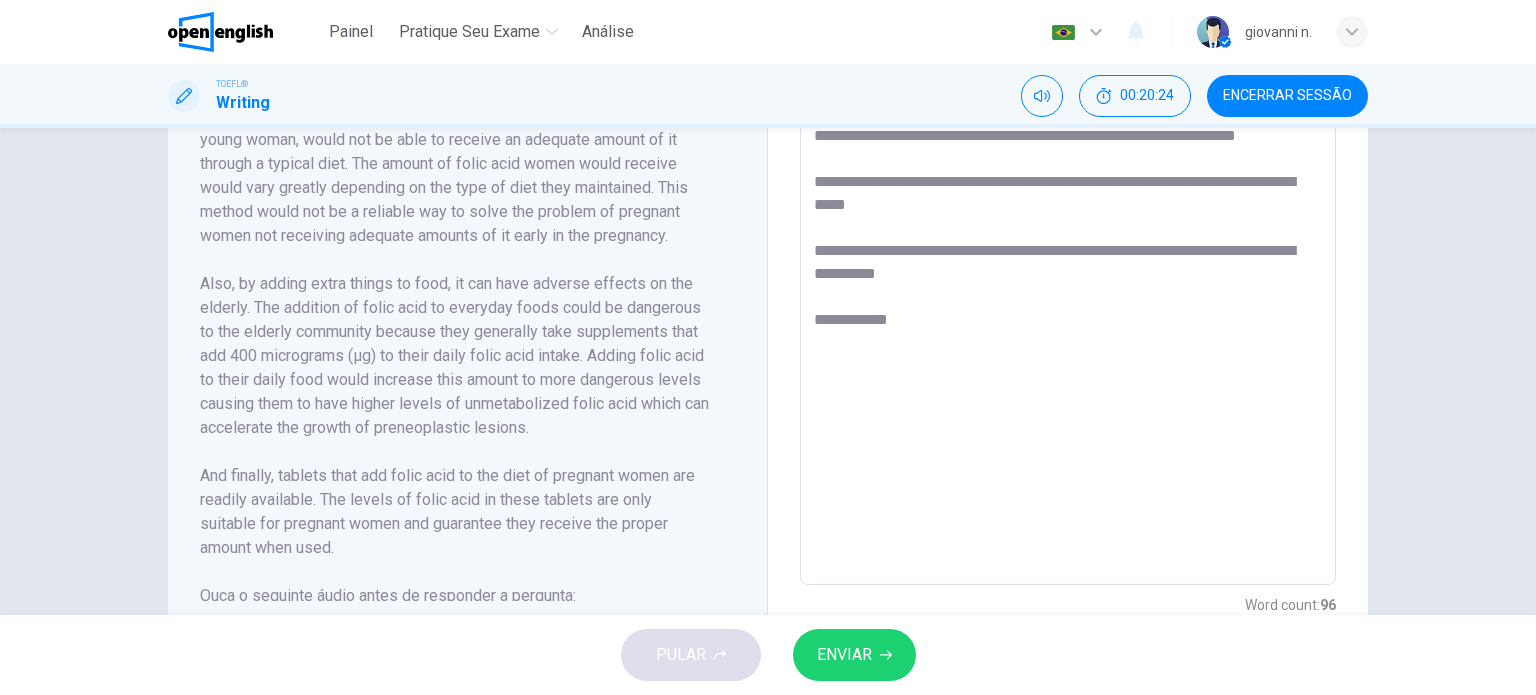 click on "**********" at bounding box center (1068, 300) 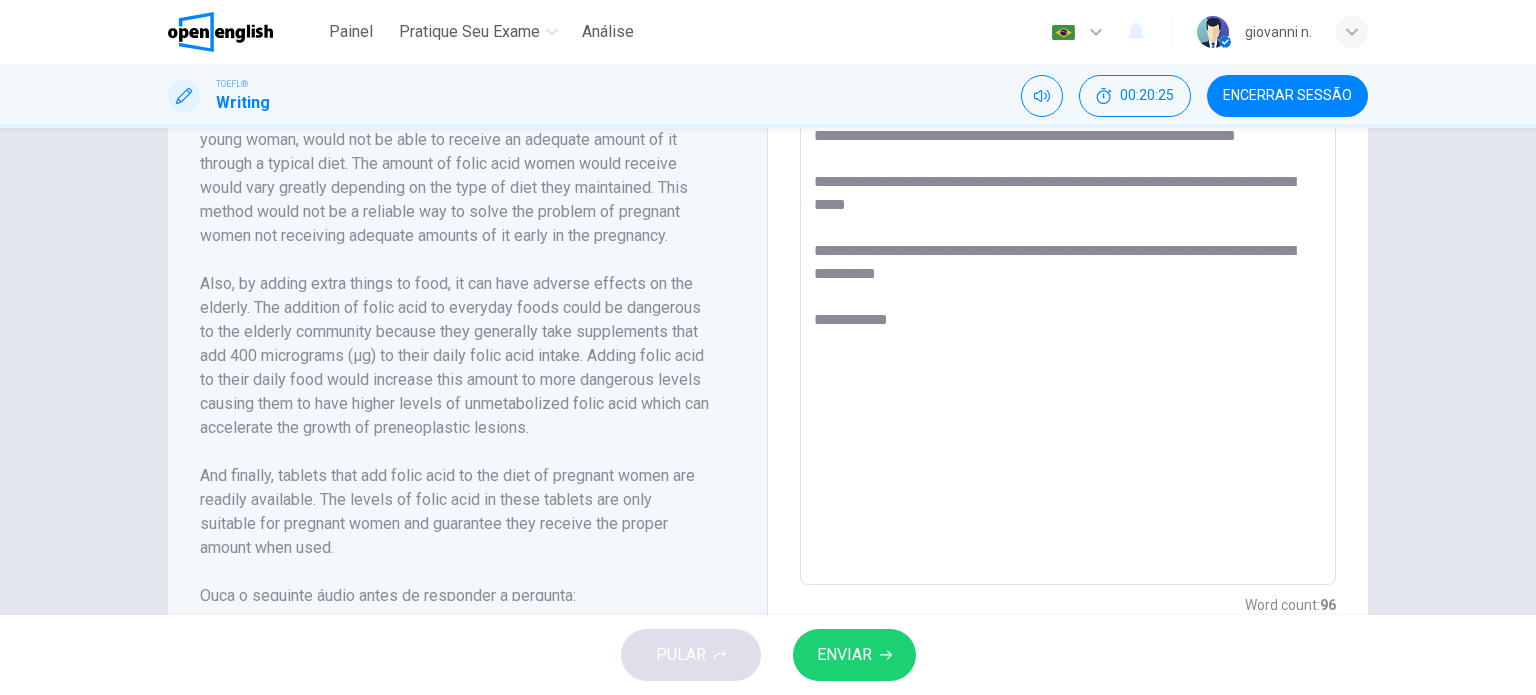 click on "**********" at bounding box center [1068, 300] 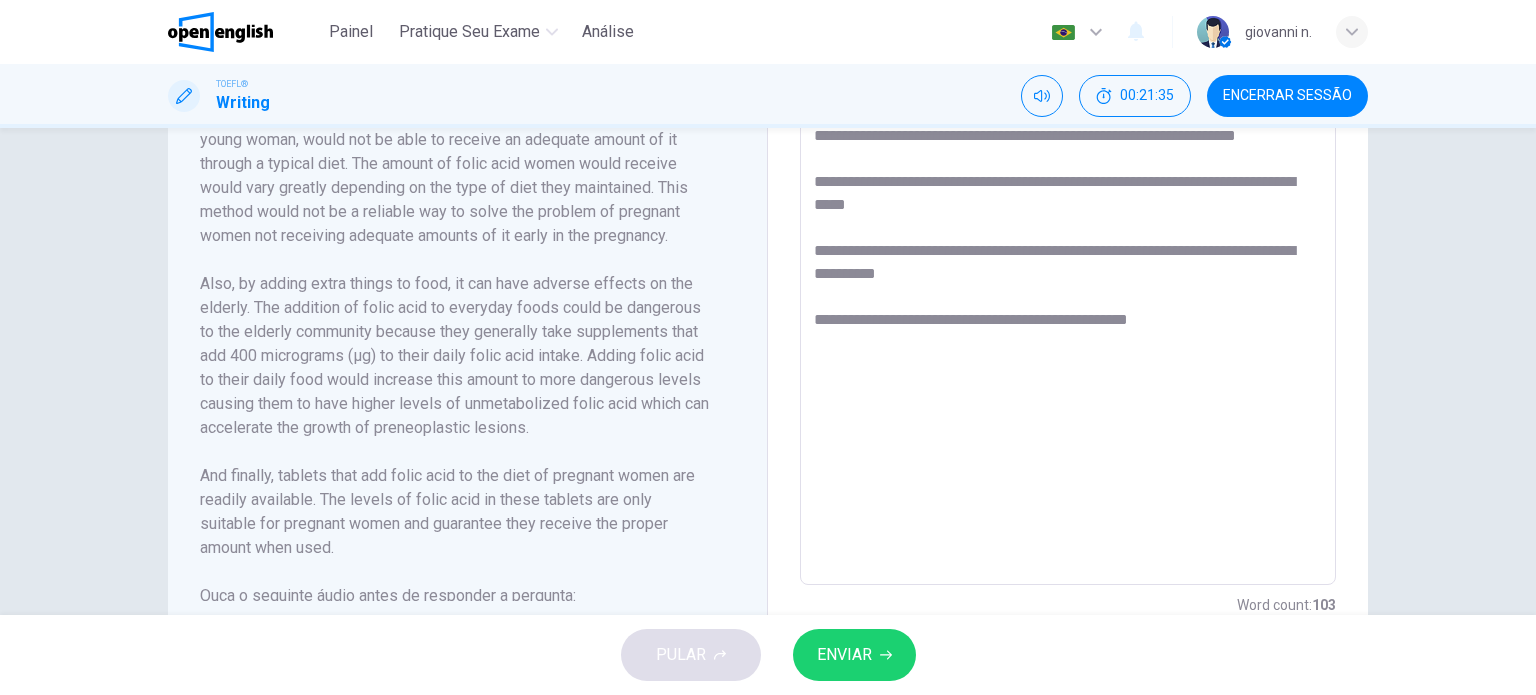 click on "**********" at bounding box center [1068, 300] 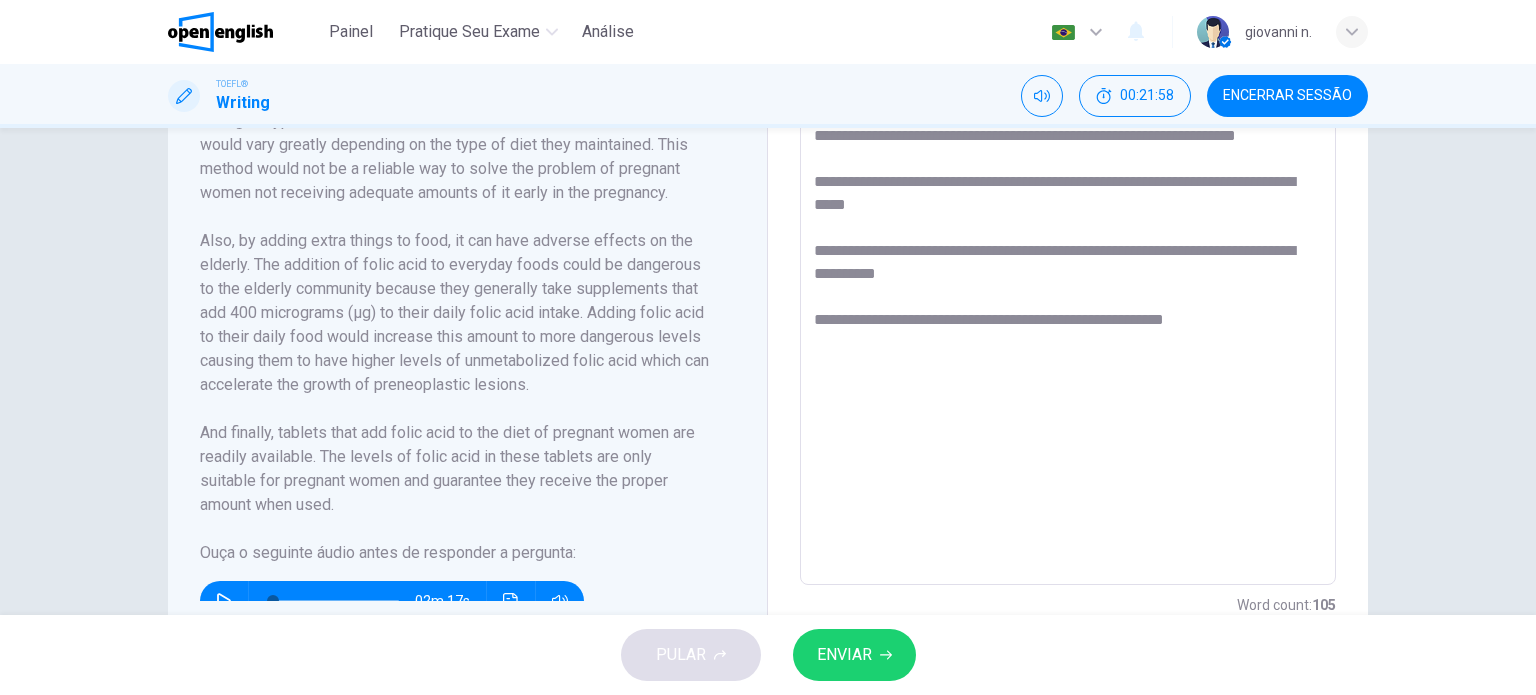 scroll, scrollTop: 0, scrollLeft: 0, axis: both 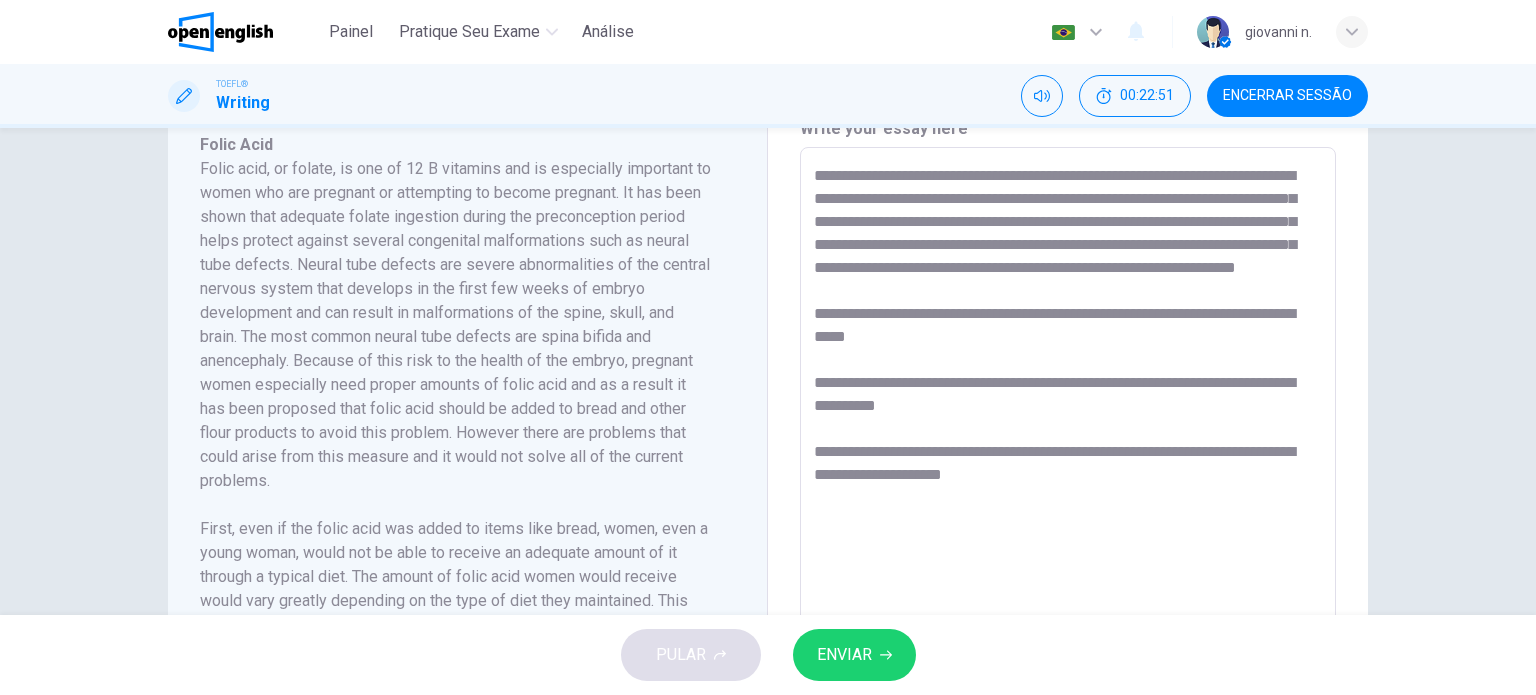 click on "**********" at bounding box center [1068, 432] 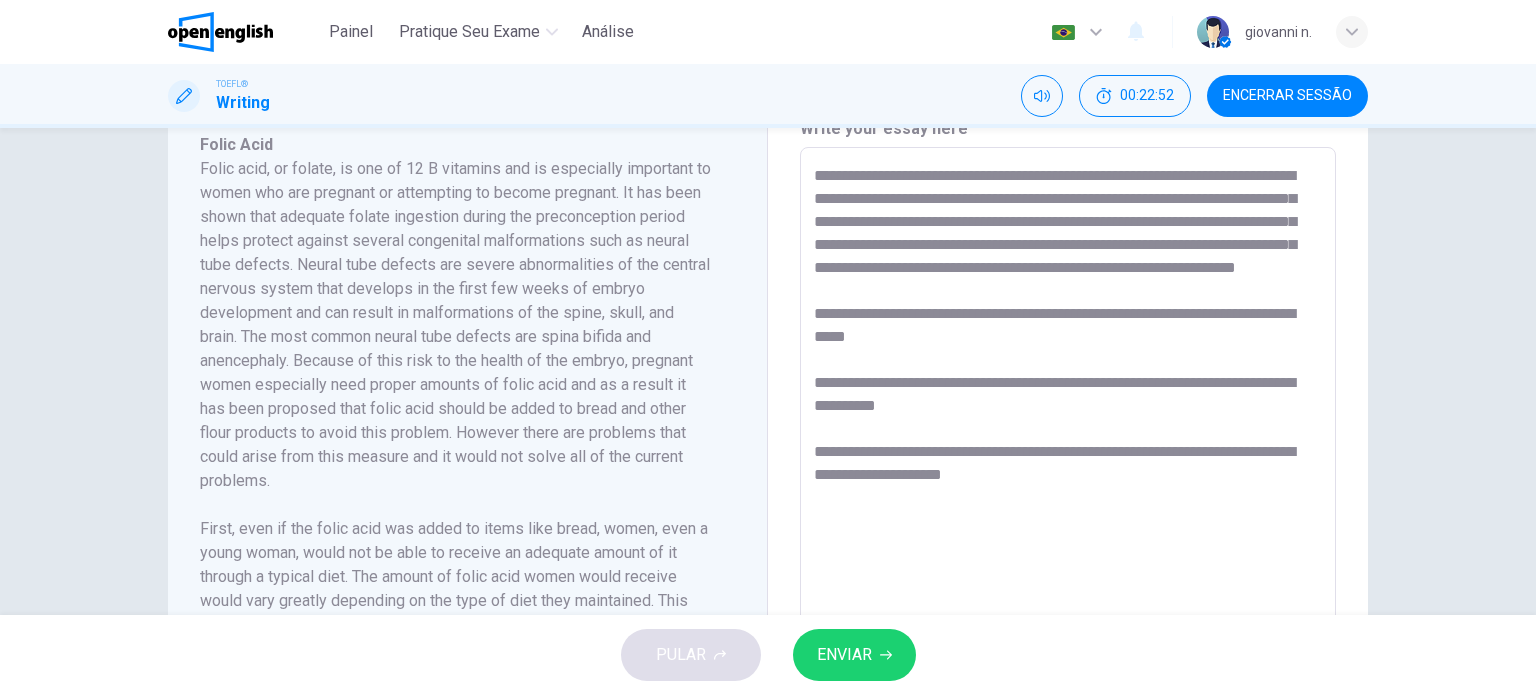 click on "**********" at bounding box center (1068, 432) 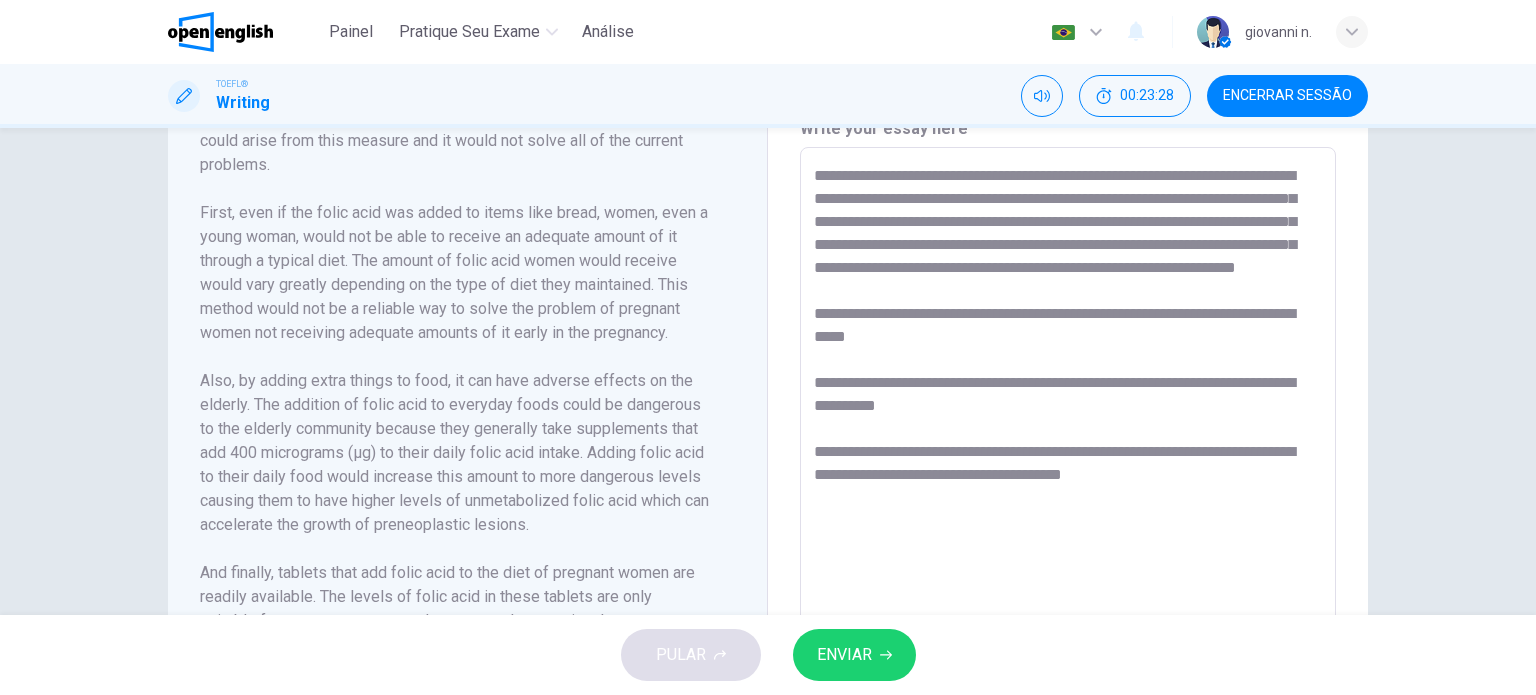 scroll, scrollTop: 368, scrollLeft: 0, axis: vertical 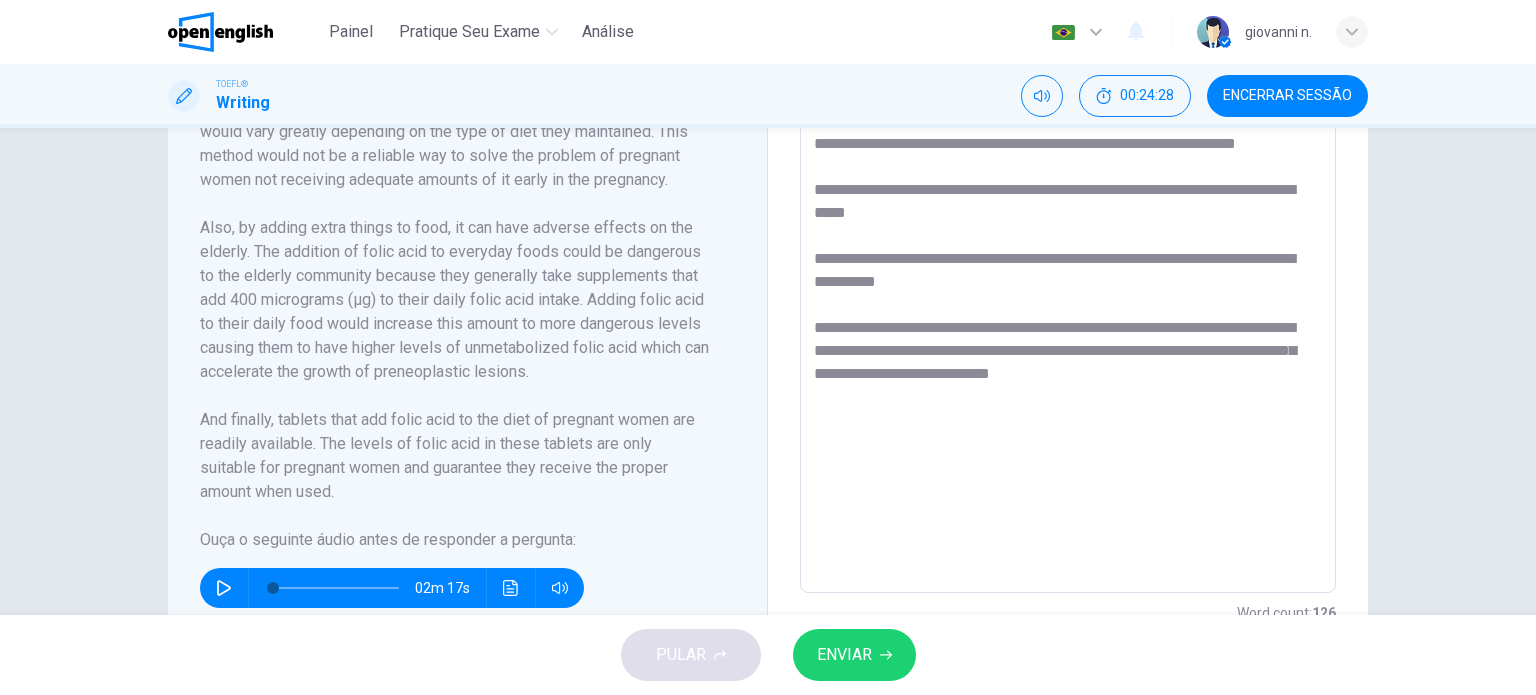 click on "**********" at bounding box center [1068, 308] 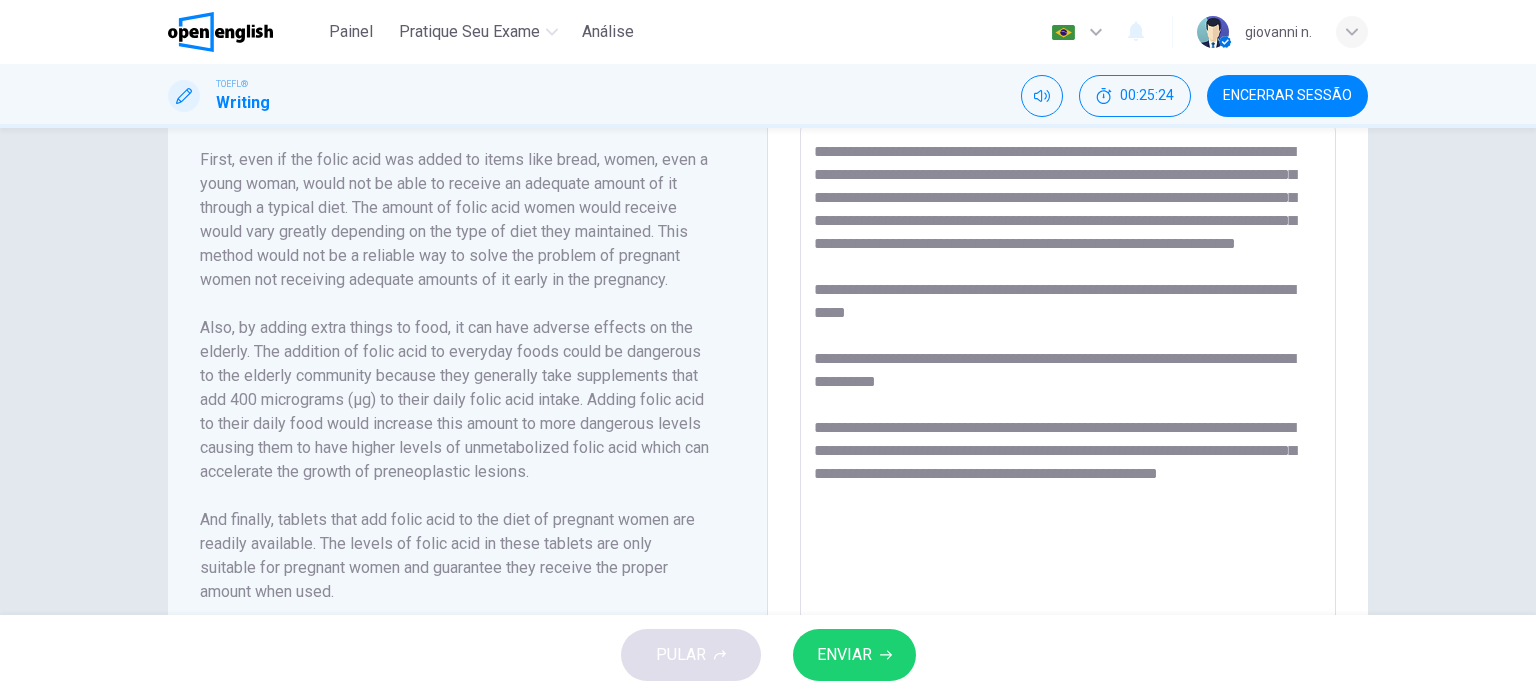 click on "**********" at bounding box center [1068, 408] 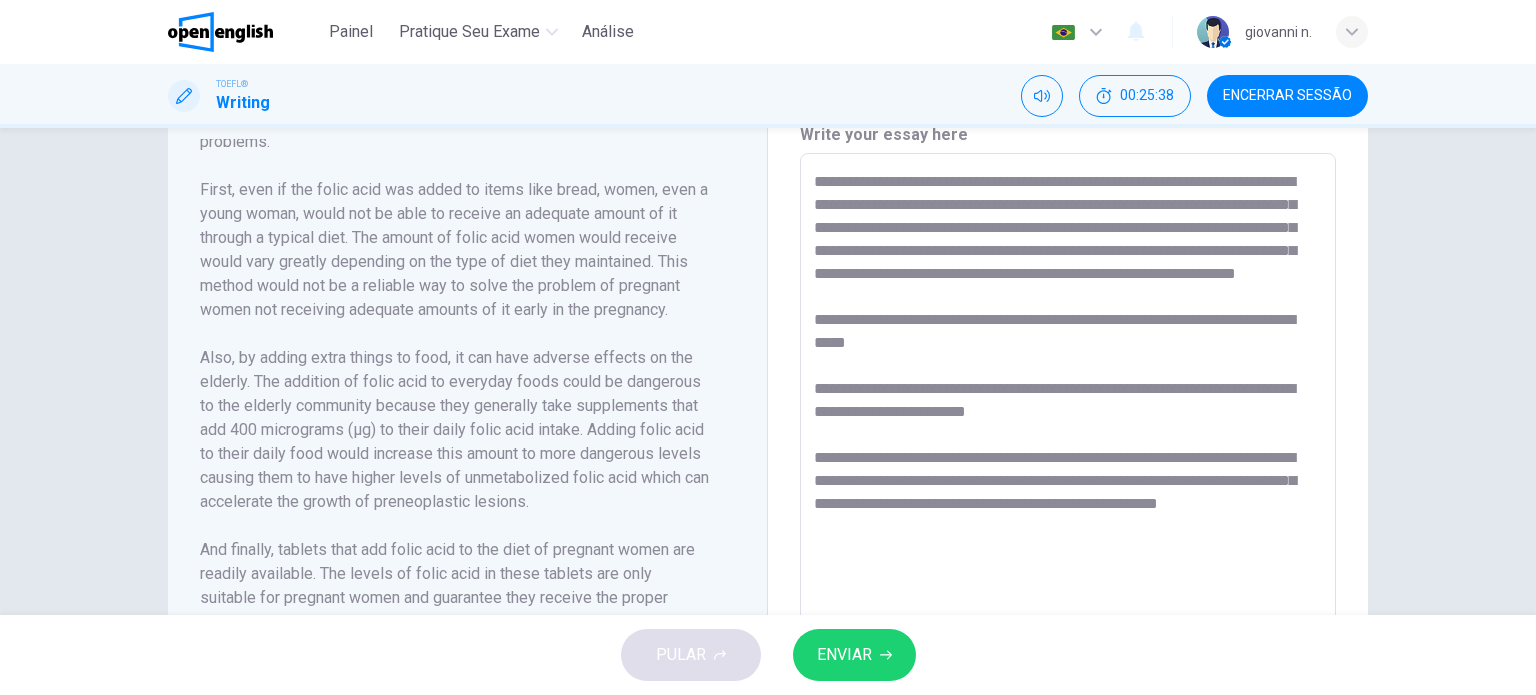 scroll, scrollTop: 453, scrollLeft: 0, axis: vertical 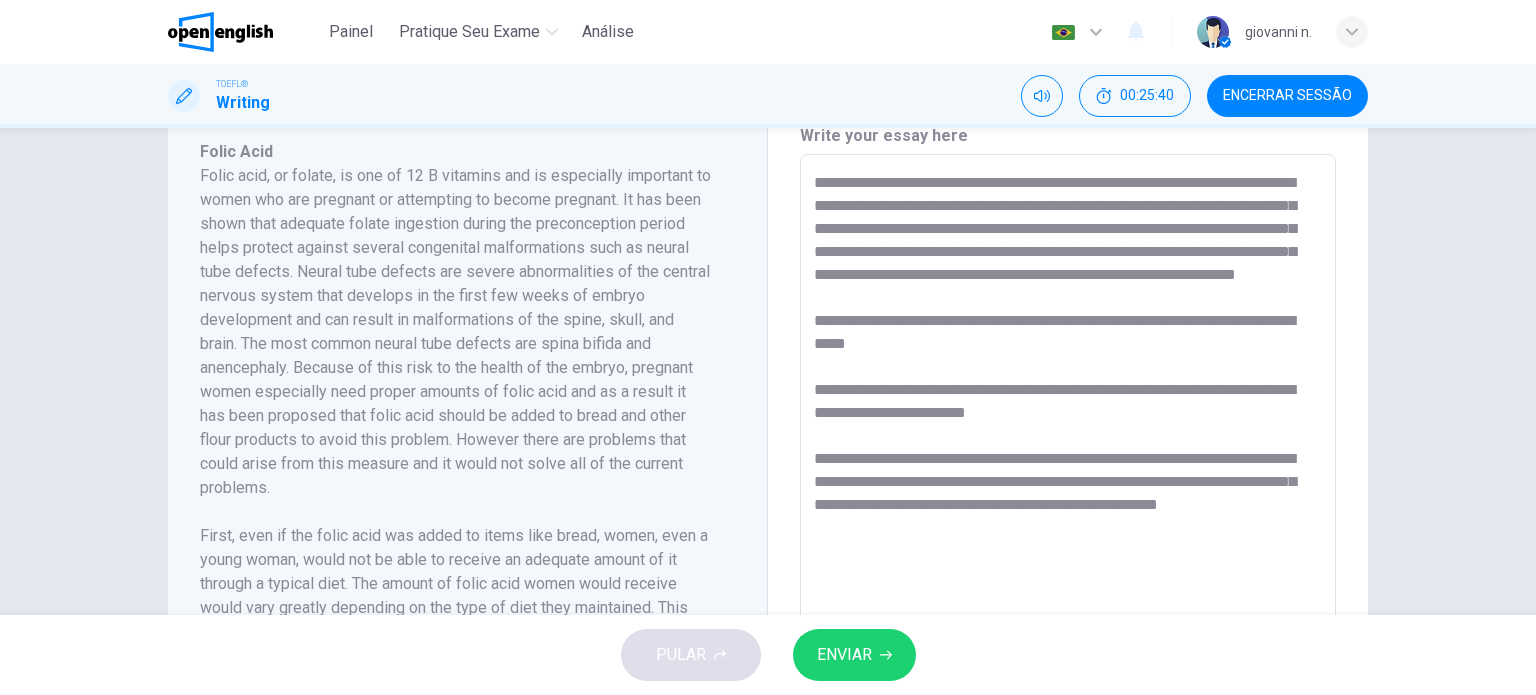 click on "**********" at bounding box center (1068, 439) 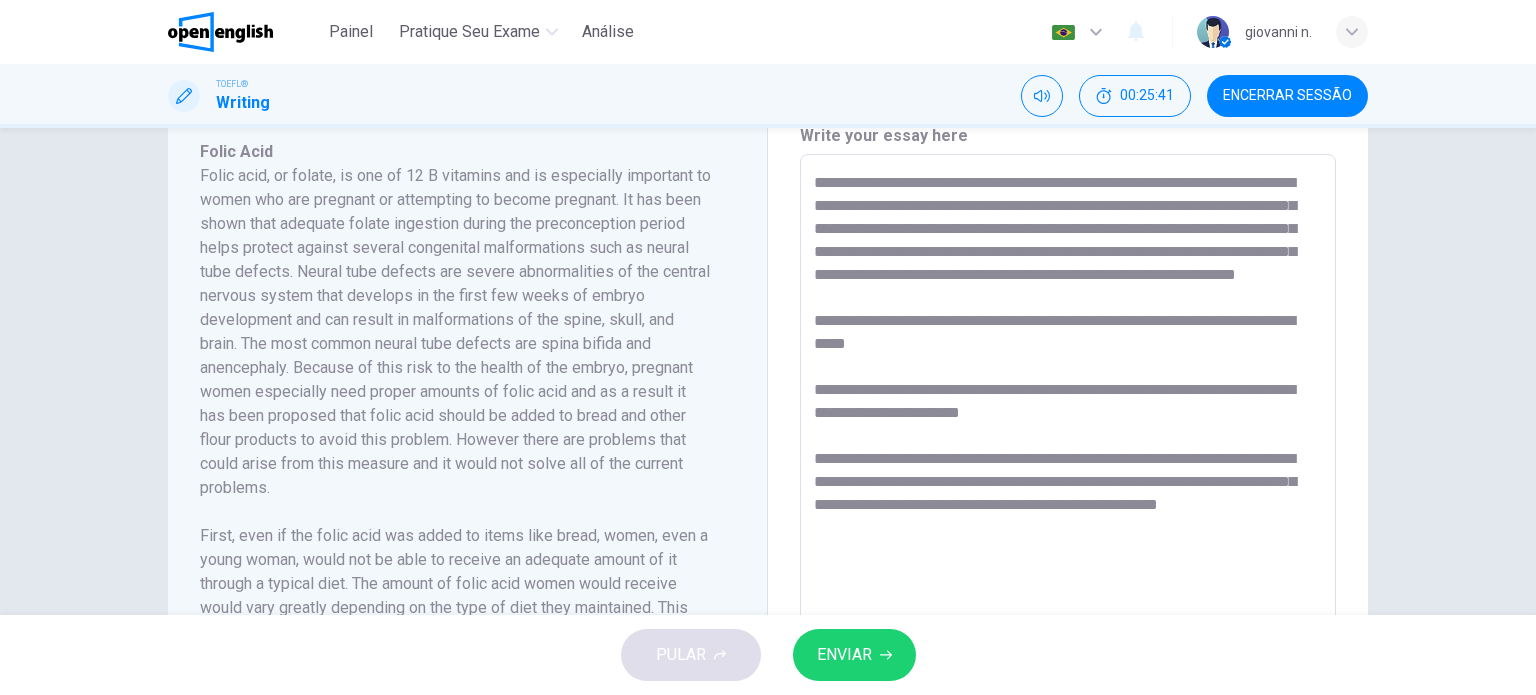 click on "**********" at bounding box center [1068, 439] 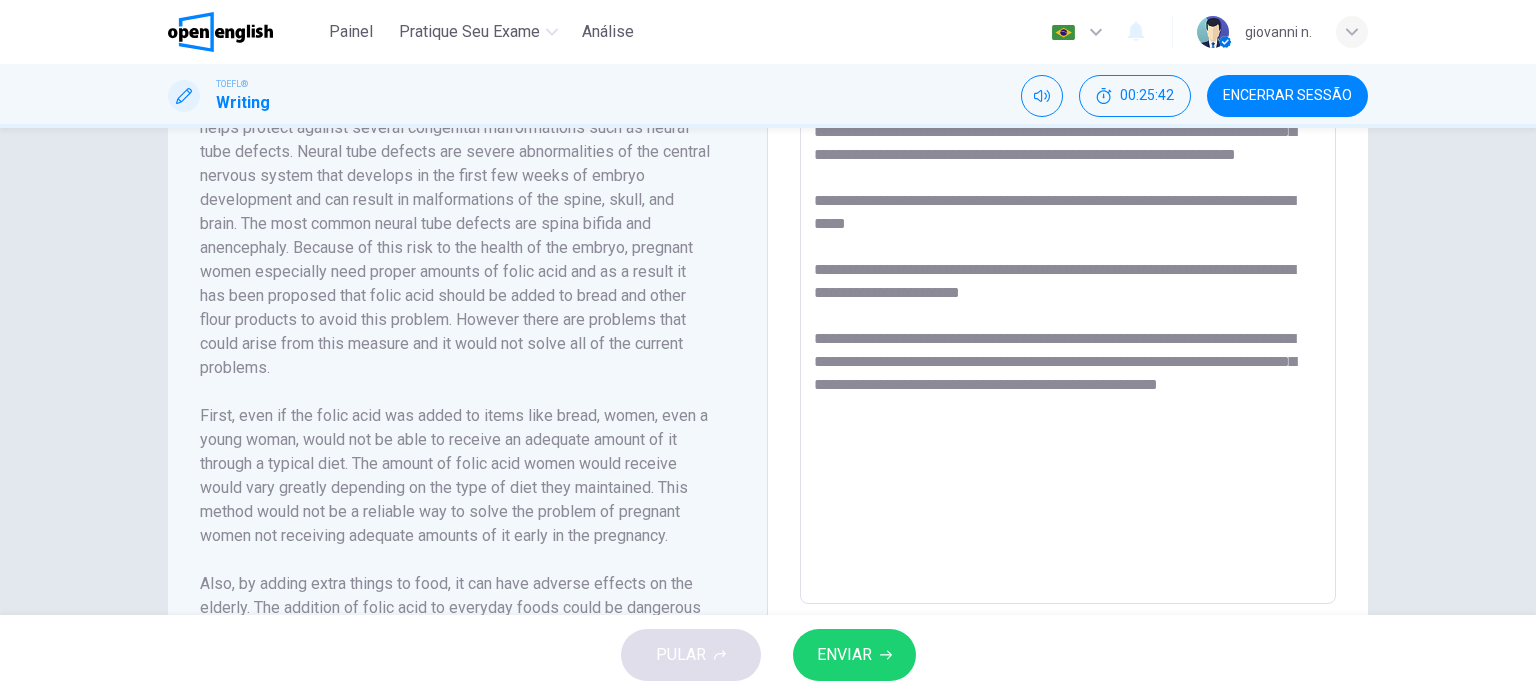 scroll, scrollTop: 572, scrollLeft: 0, axis: vertical 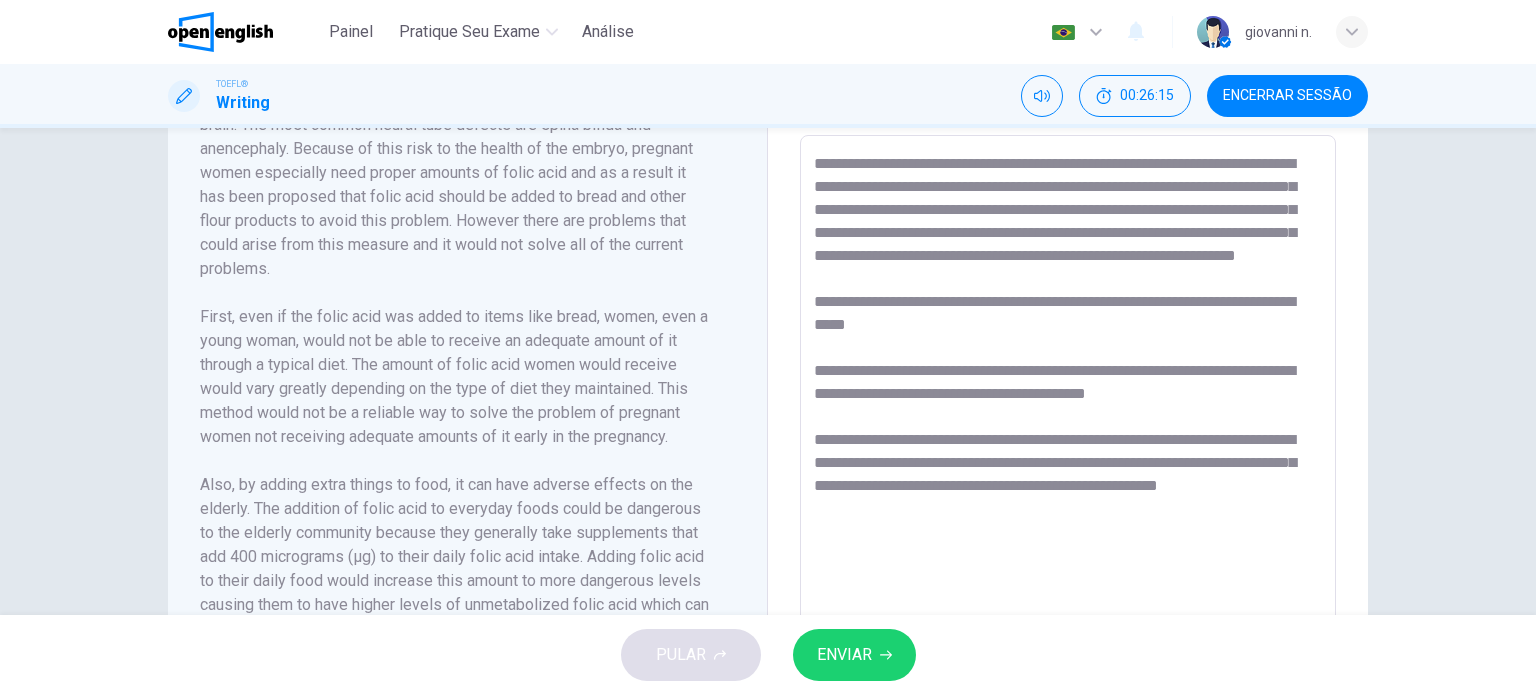 drag, startPoint x: 984, startPoint y: 414, endPoint x: 964, endPoint y: 418, distance: 20.396078 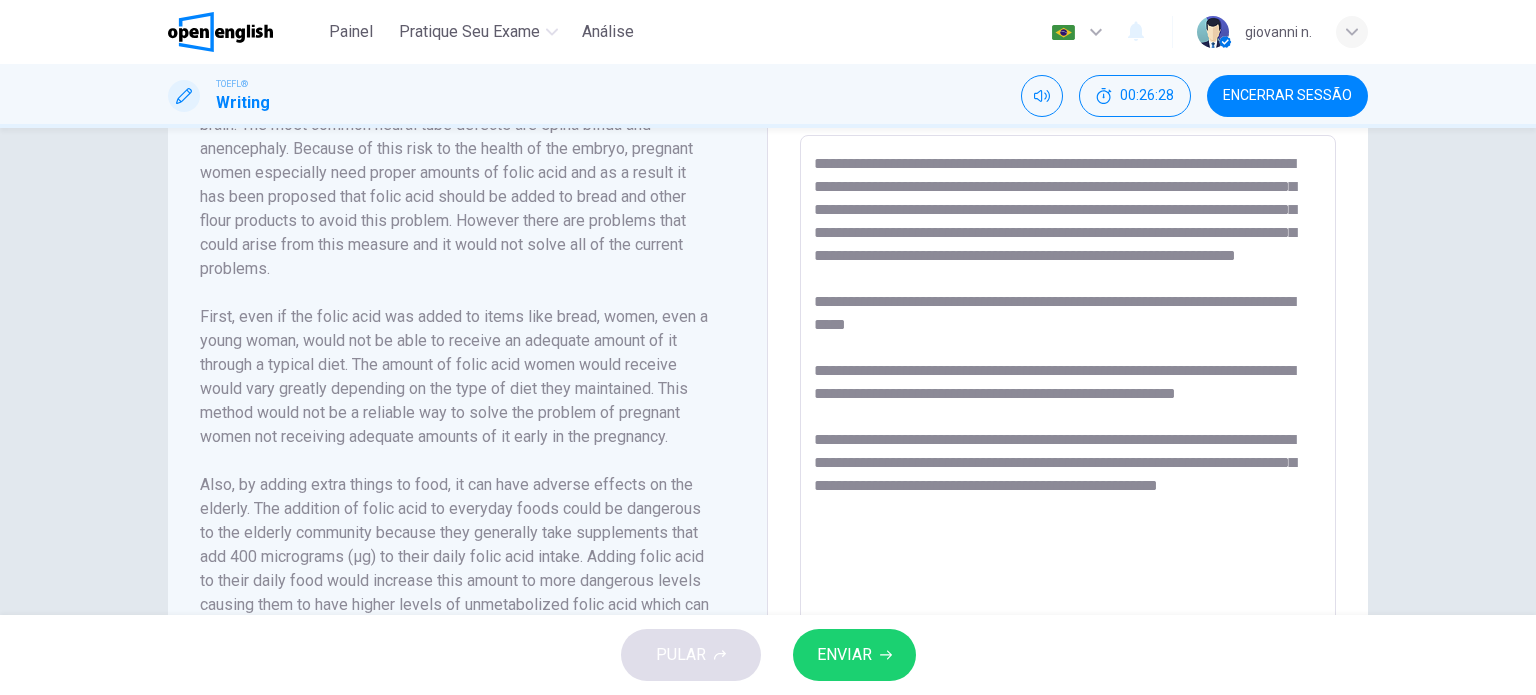 click on "**********" at bounding box center (1068, 420) 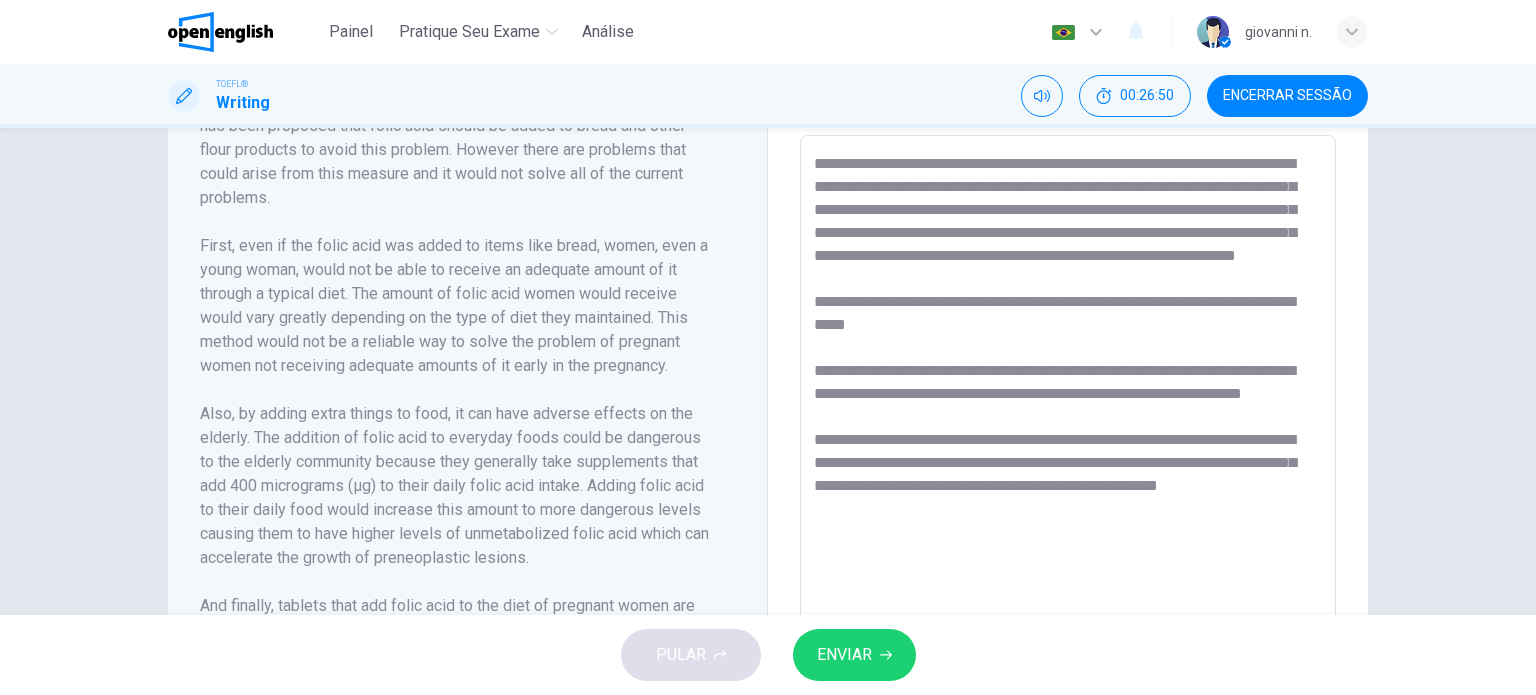 scroll, scrollTop: 368, scrollLeft: 0, axis: vertical 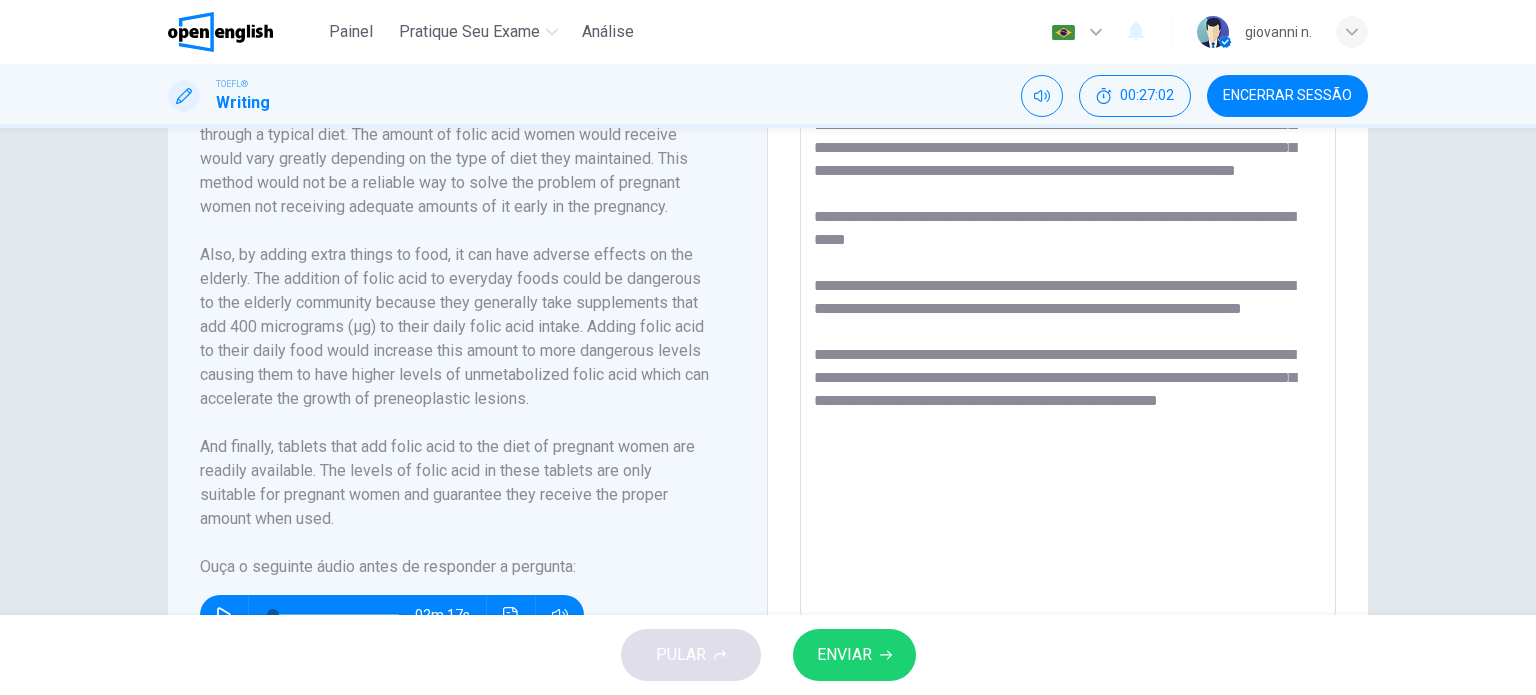 click on "**********" at bounding box center [1068, 335] 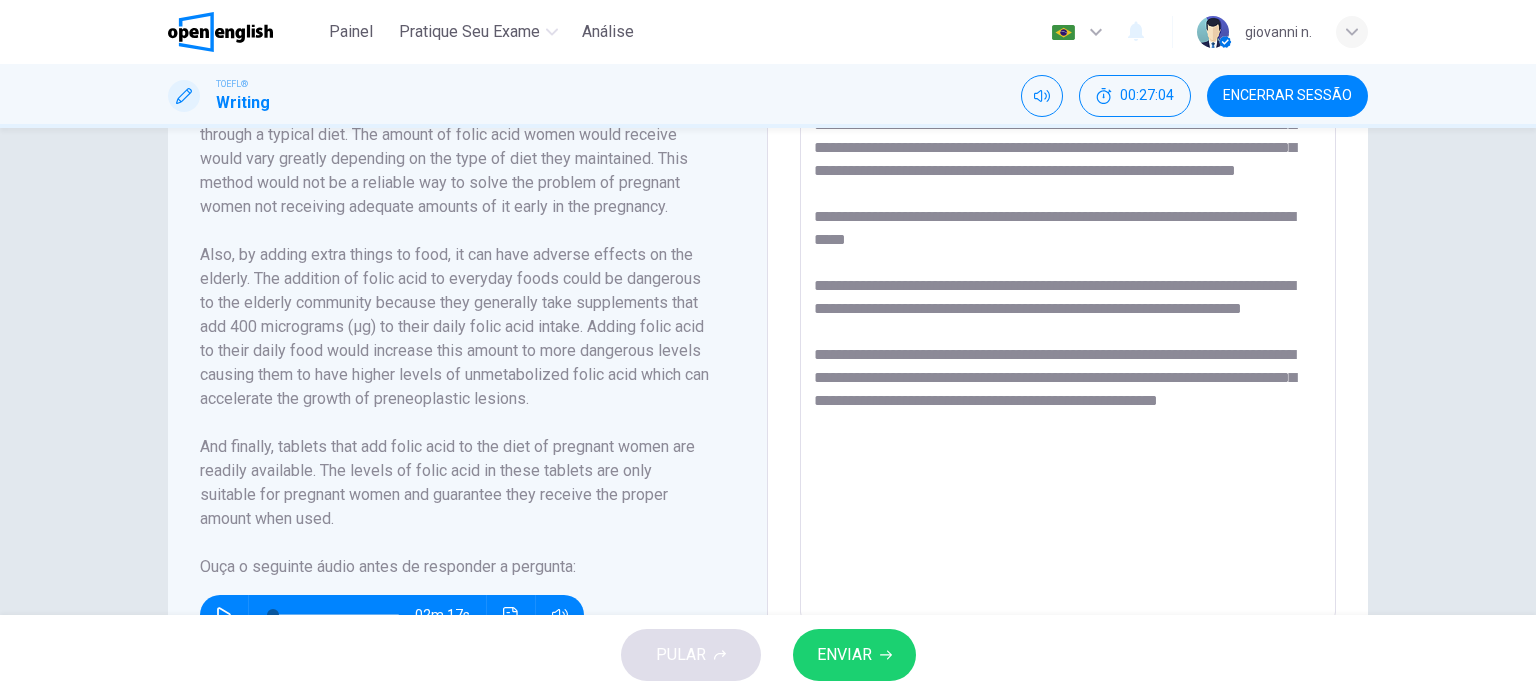 click on "**********" at bounding box center [1068, 335] 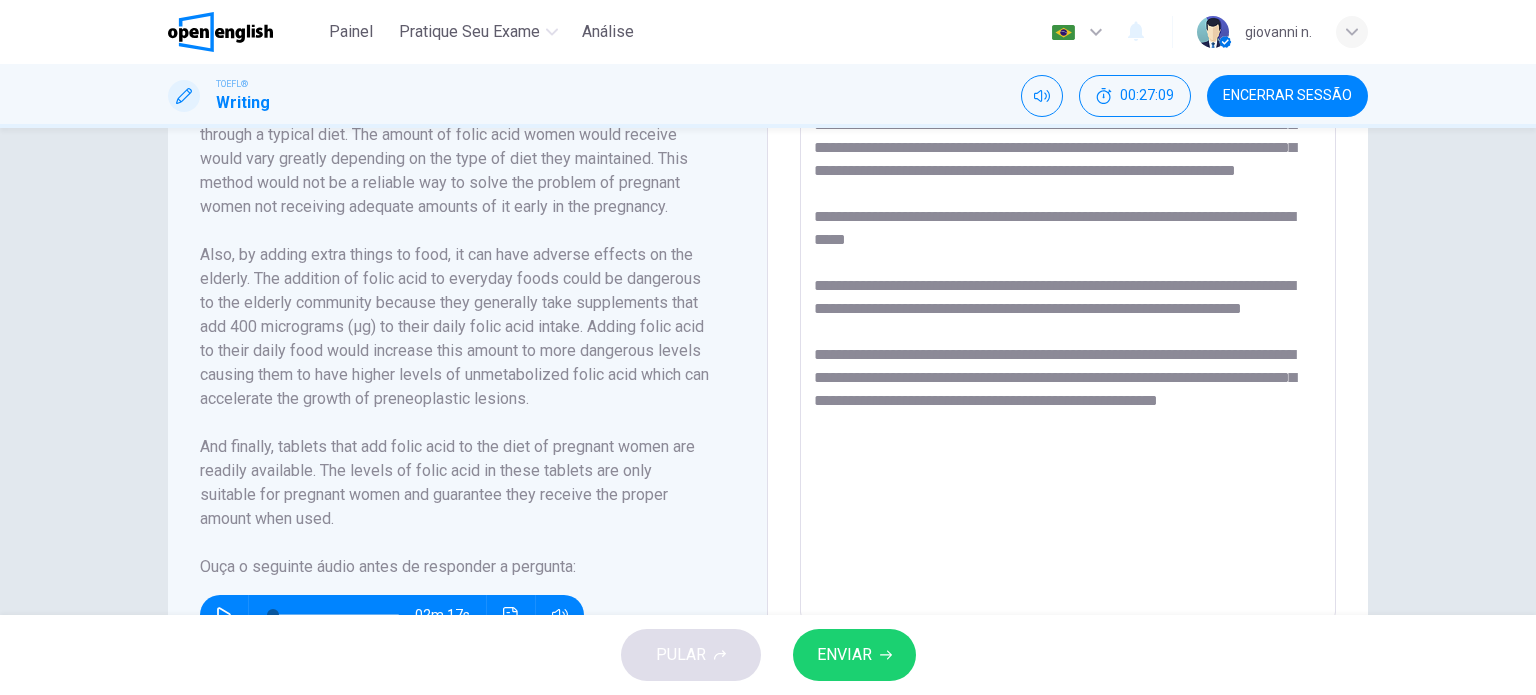 click on "**********" at bounding box center [1068, 335] 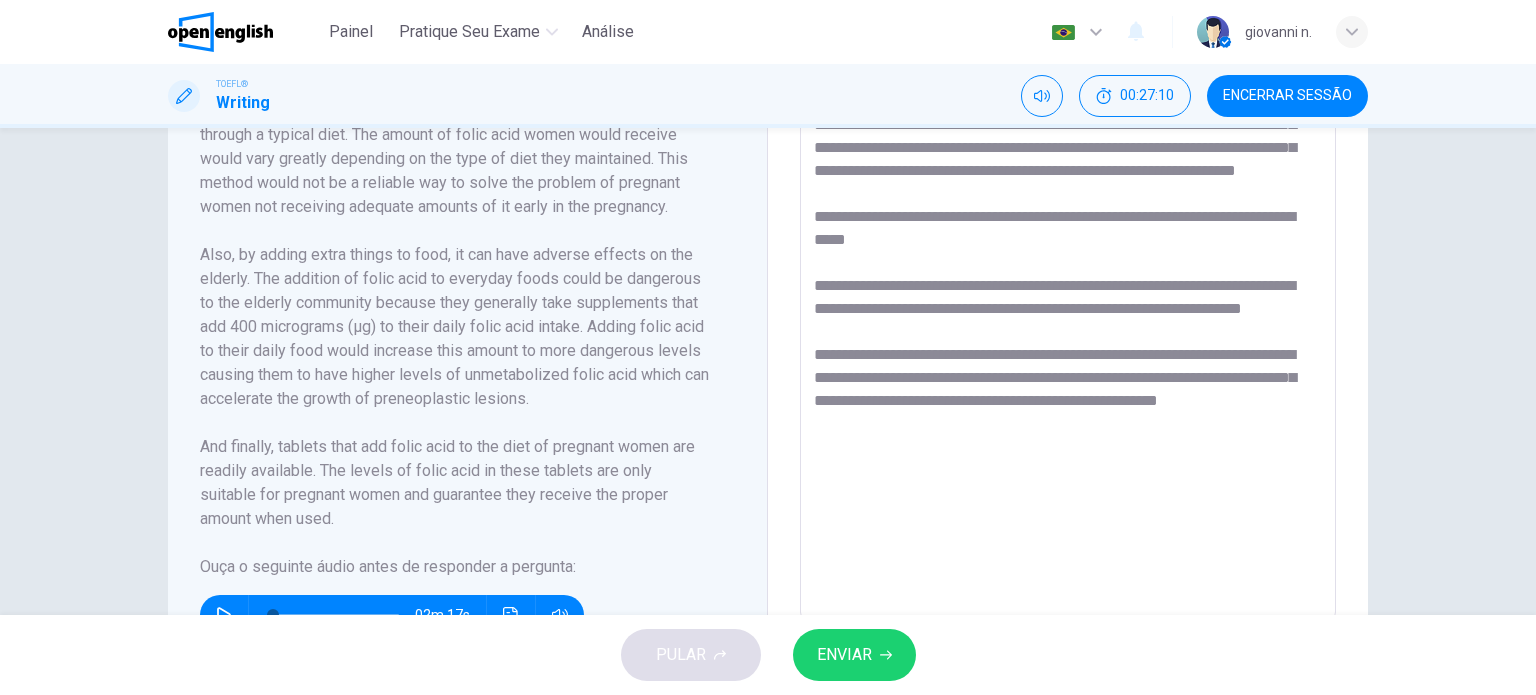 click on "**********" at bounding box center [1068, 335] 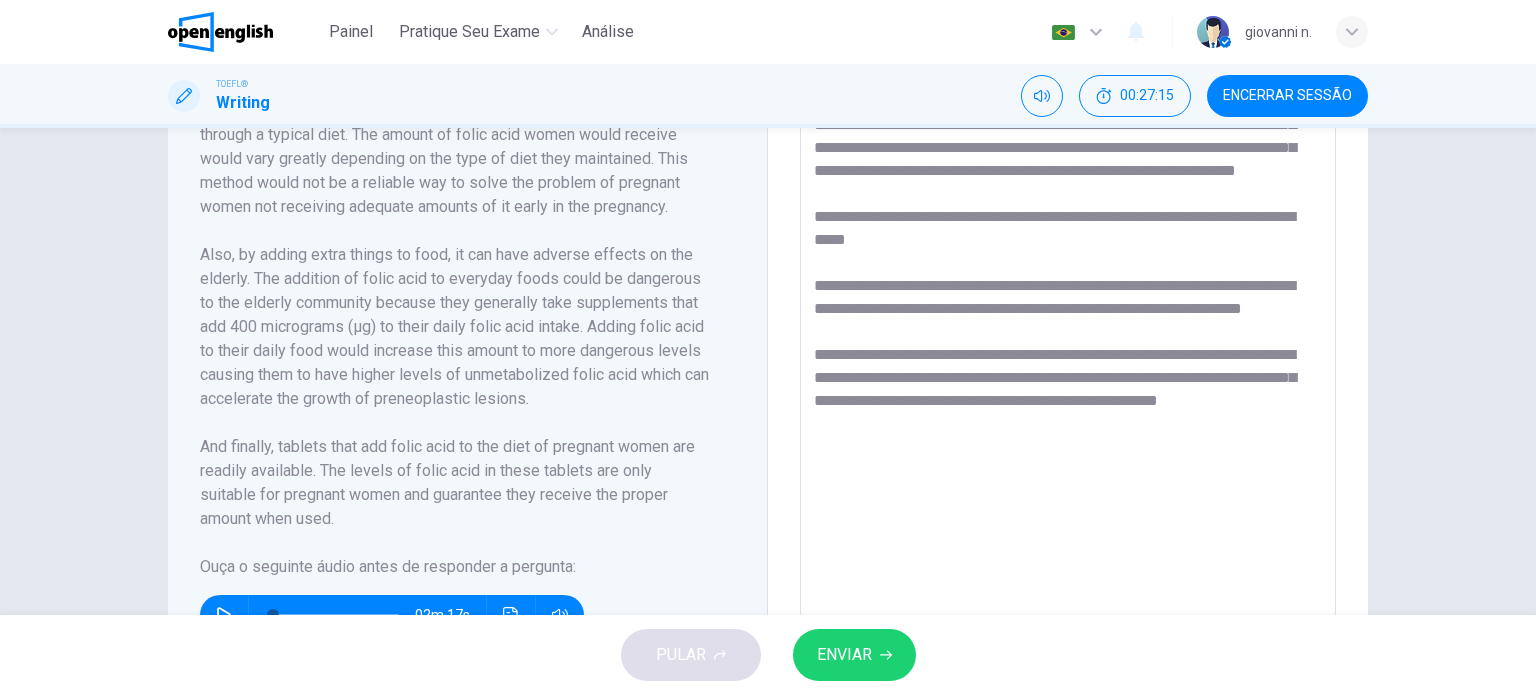 drag, startPoint x: 1031, startPoint y: 331, endPoint x: 1200, endPoint y: 332, distance: 169.00296 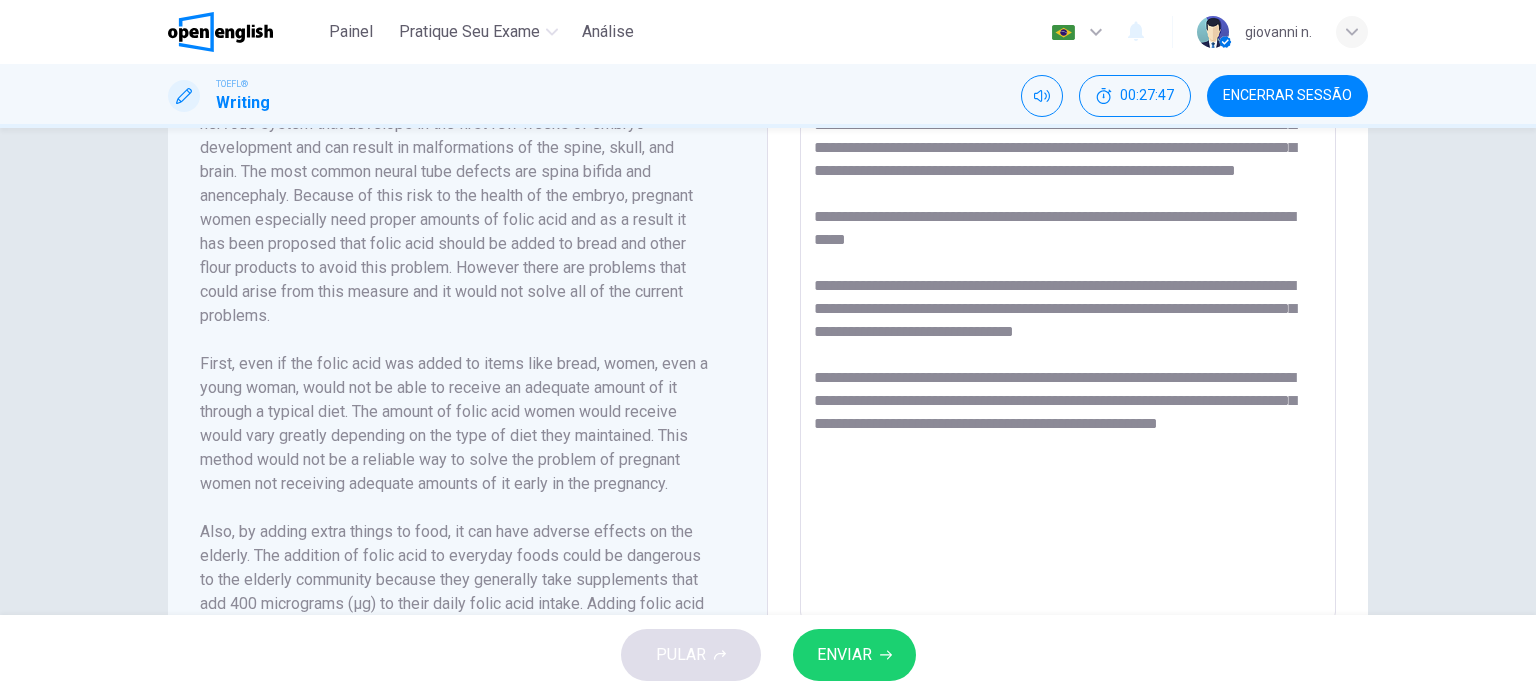 scroll, scrollTop: 0, scrollLeft: 0, axis: both 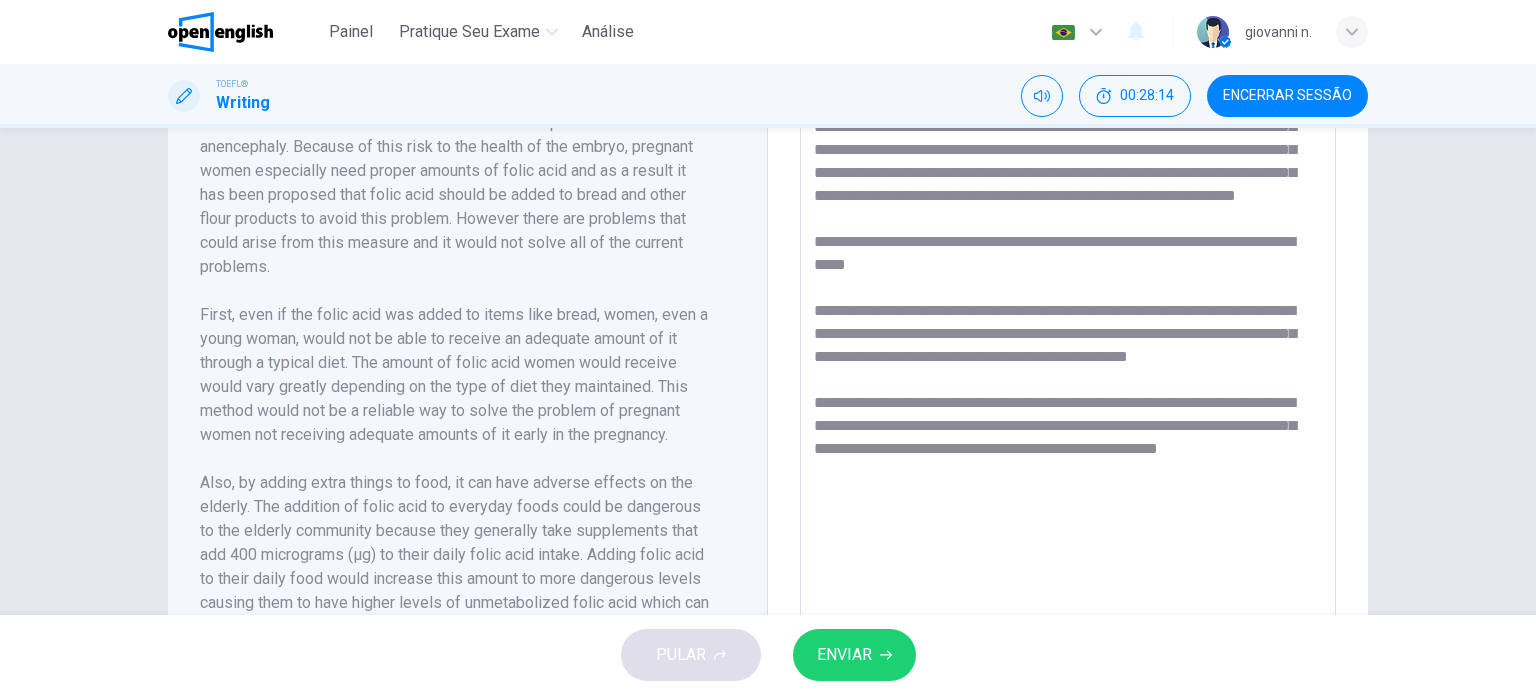drag, startPoint x: 289, startPoint y: 334, endPoint x: 476, endPoint y: 346, distance: 187.38463 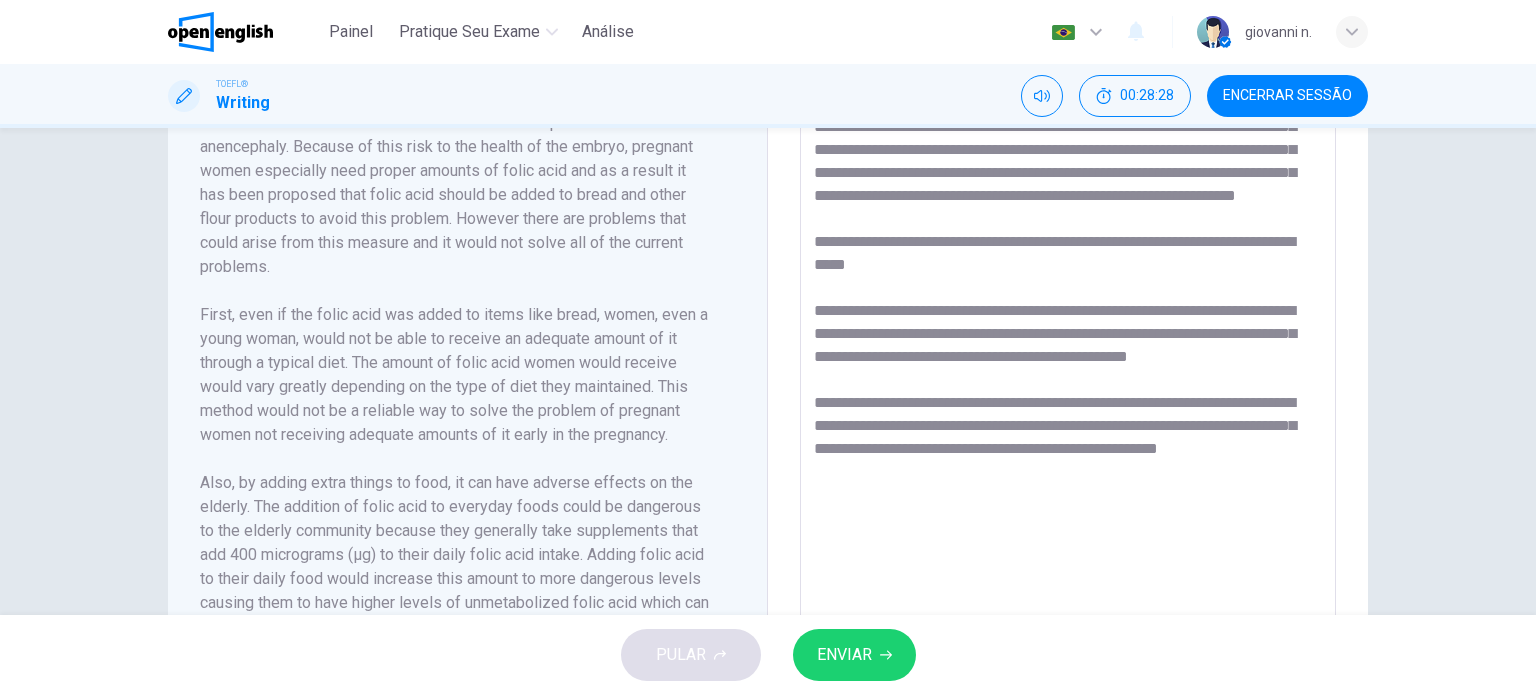 click on "**********" at bounding box center (1068, 360) 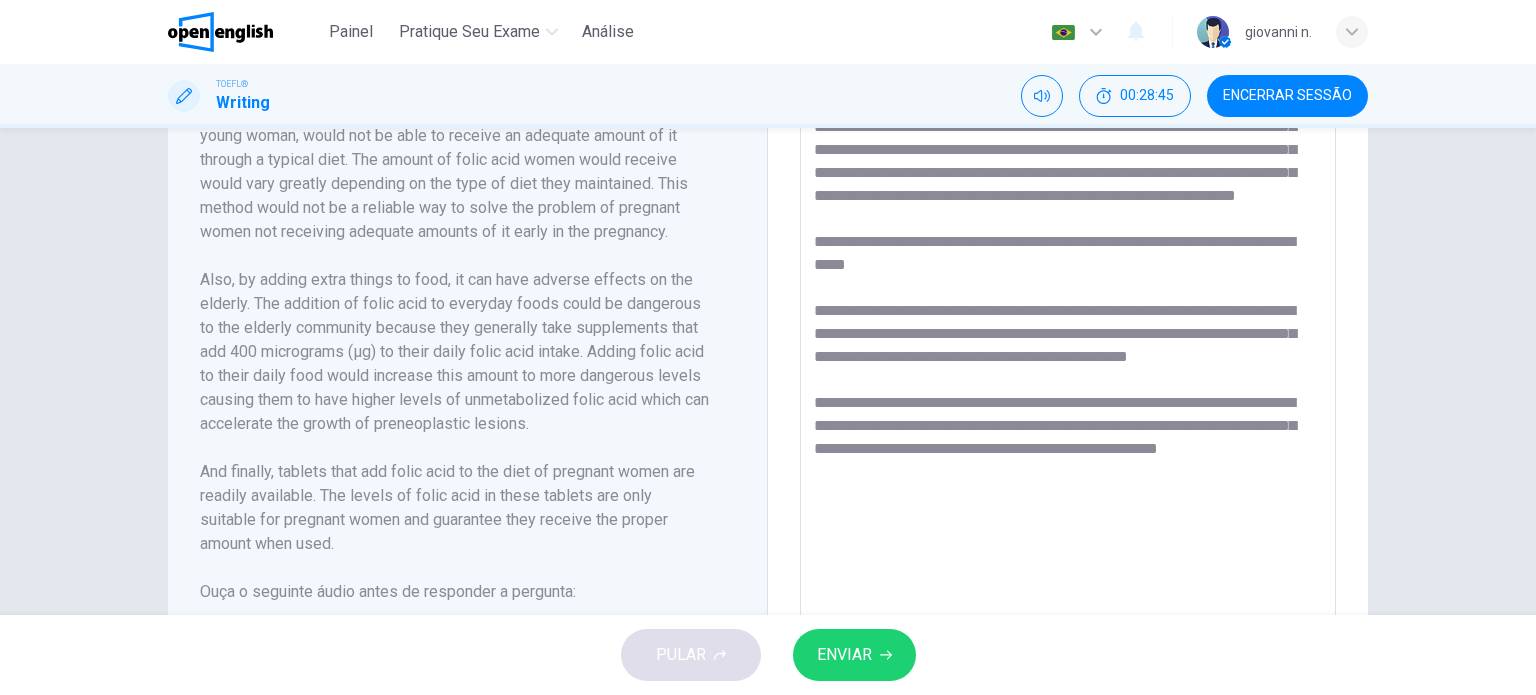 scroll, scrollTop: 268, scrollLeft: 0, axis: vertical 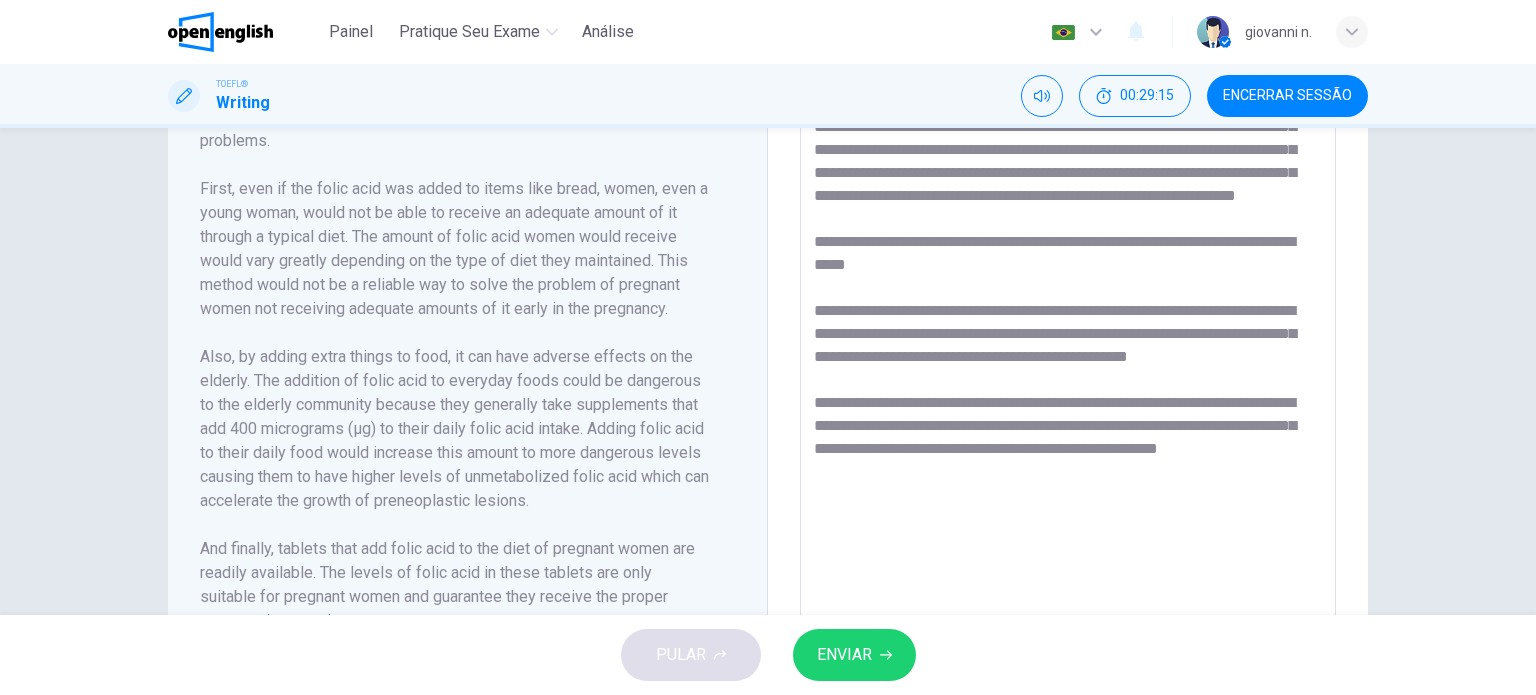 drag, startPoint x: 876, startPoint y: 289, endPoint x: 727, endPoint y: 257, distance: 152.3975 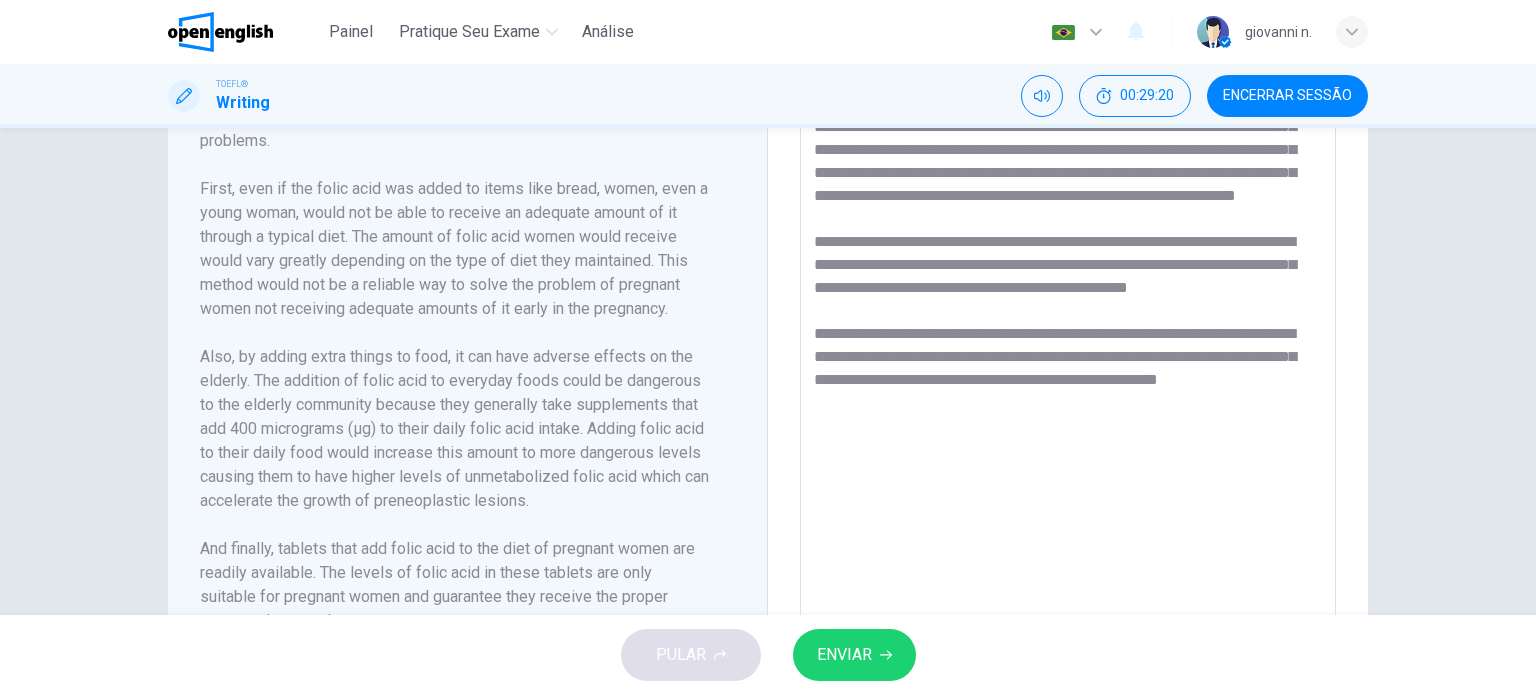 drag, startPoint x: 1172, startPoint y: 307, endPoint x: 1312, endPoint y: 299, distance: 140.22838 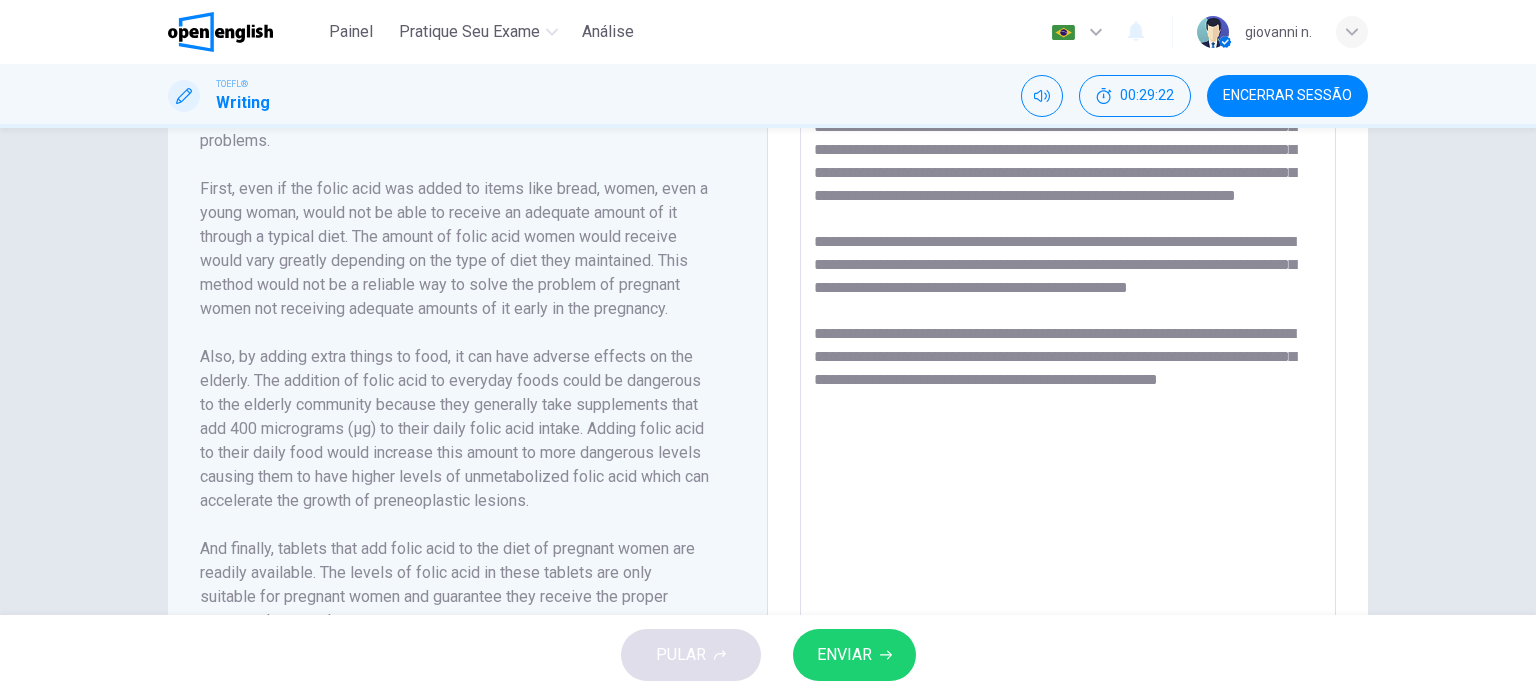 click on "**********" at bounding box center (1068, 360) 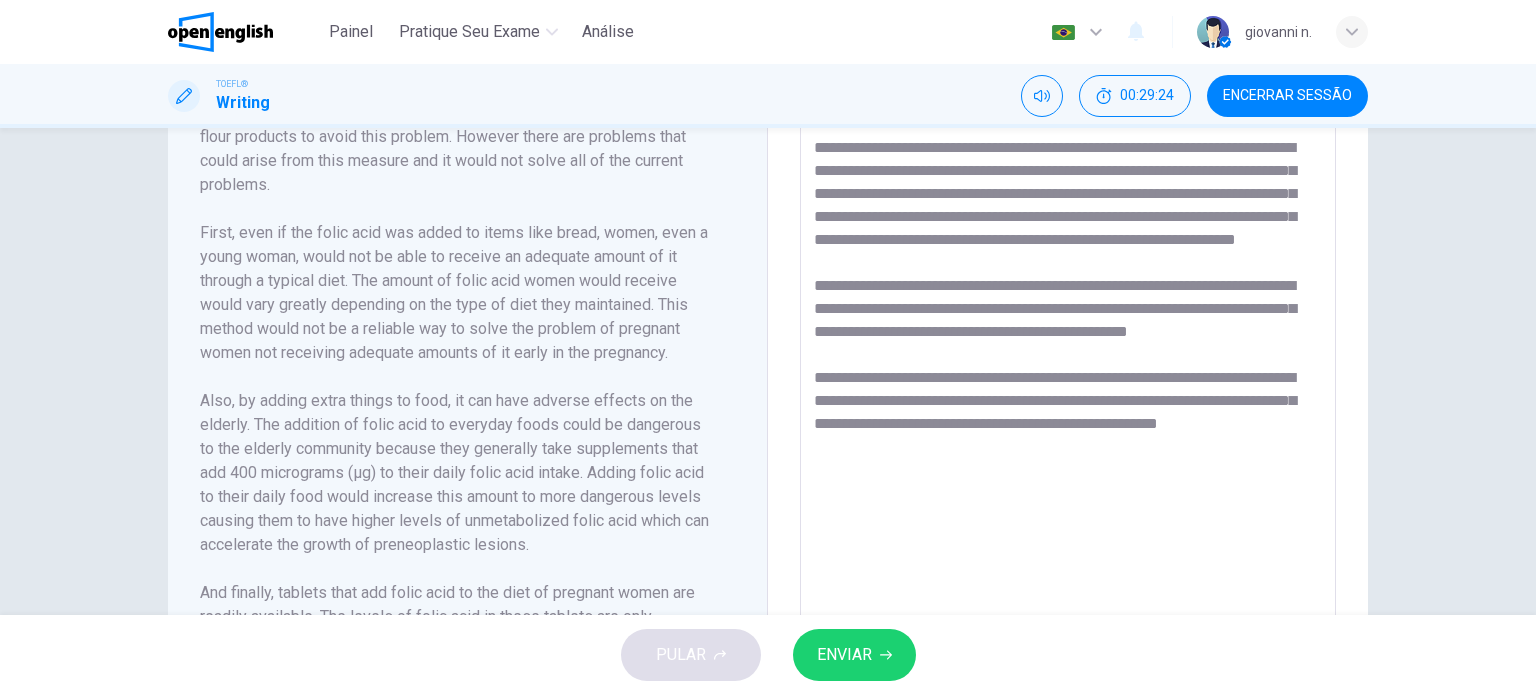 scroll, scrollTop: 532, scrollLeft: 0, axis: vertical 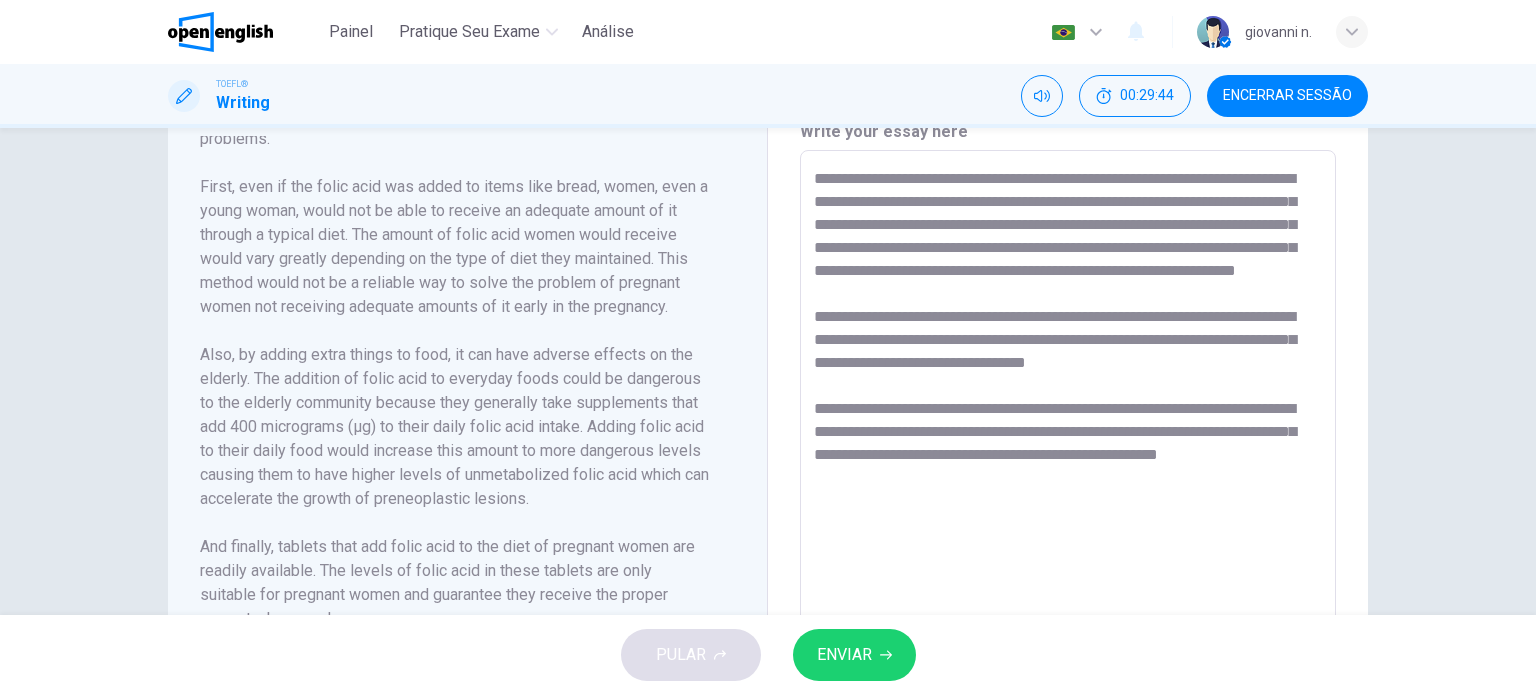 type on "**********" 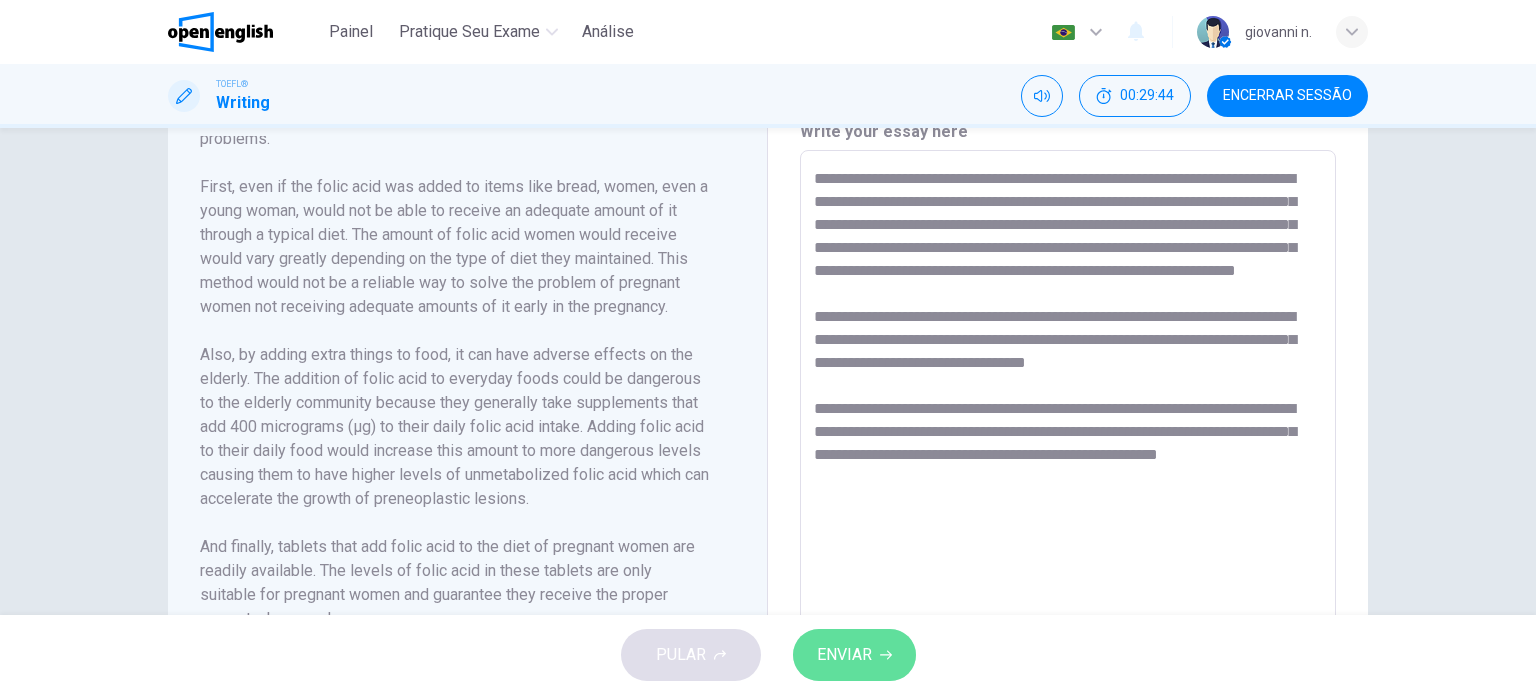 click on "ENVIAR" at bounding box center [844, 655] 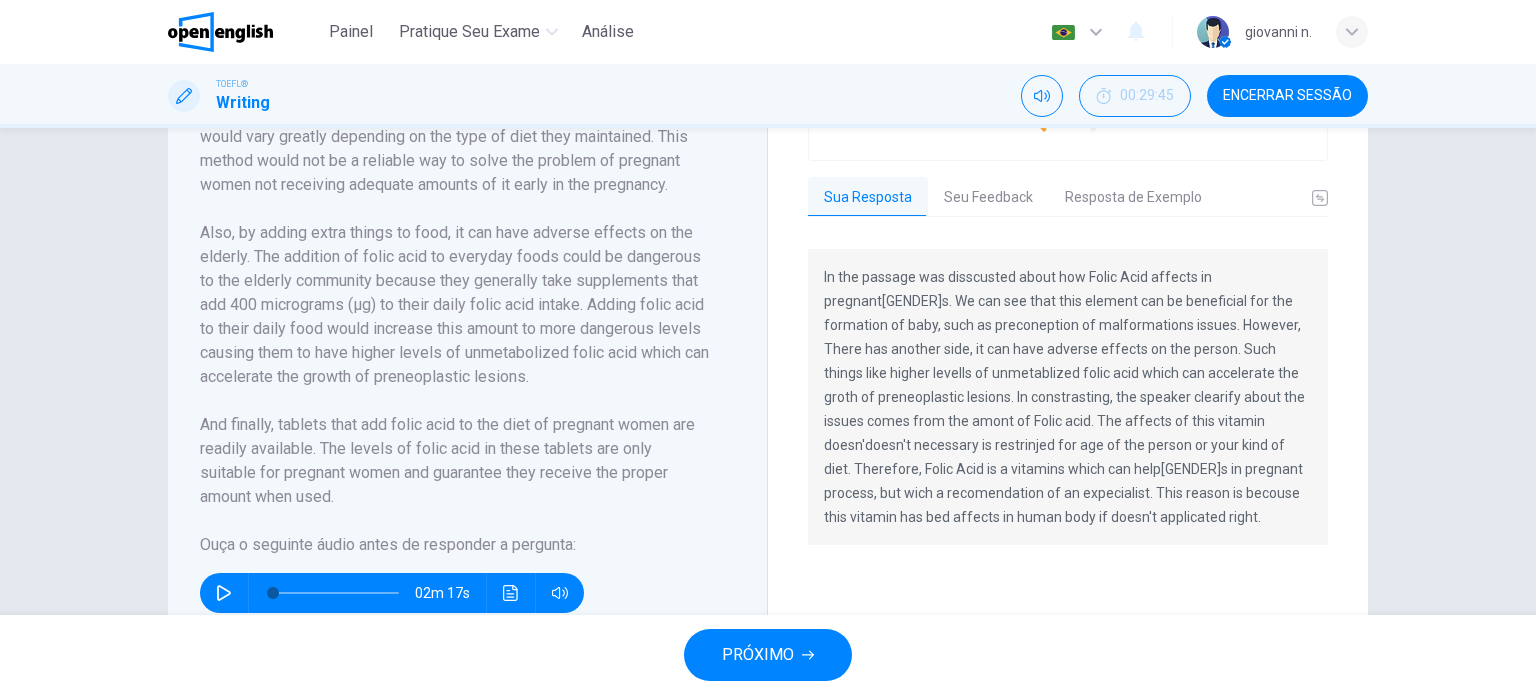 scroll, scrollTop: 457, scrollLeft: 0, axis: vertical 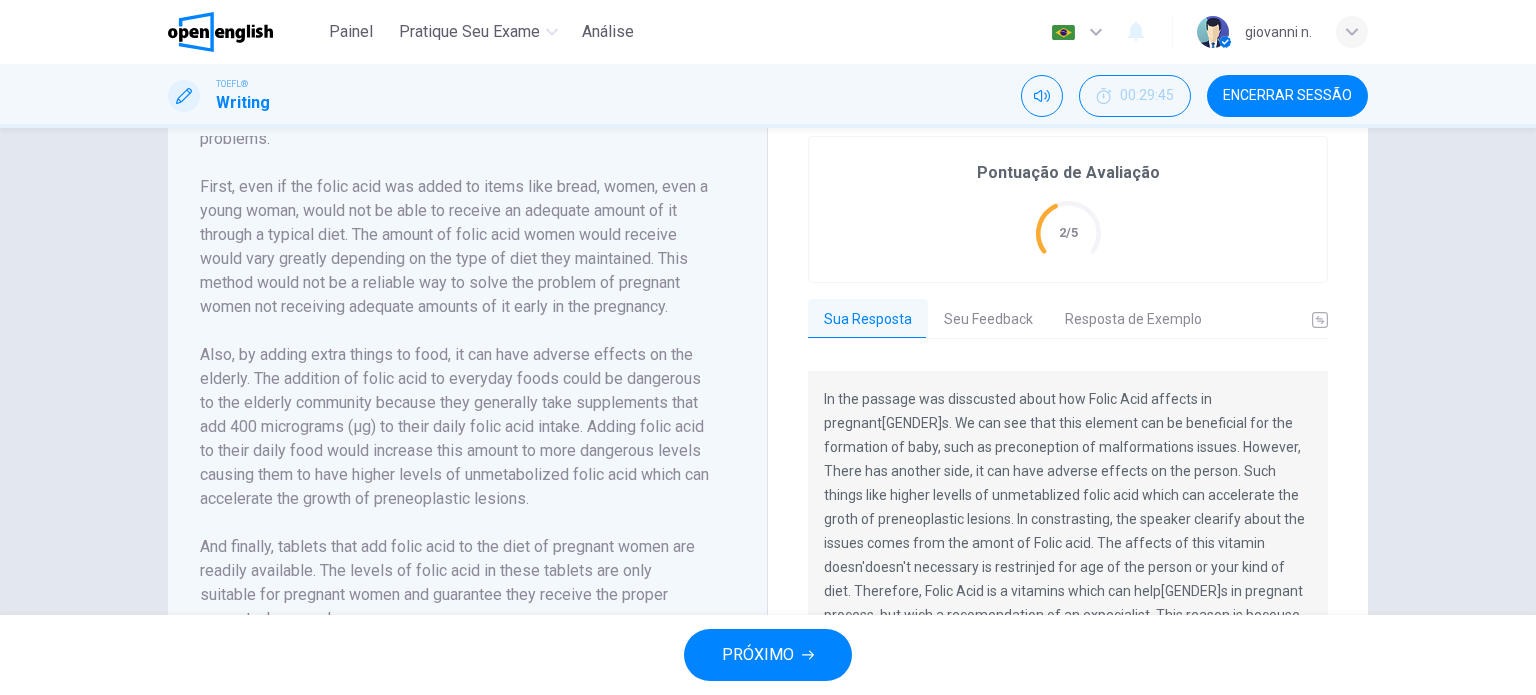 click on "Seu Feedback" at bounding box center (988, 320) 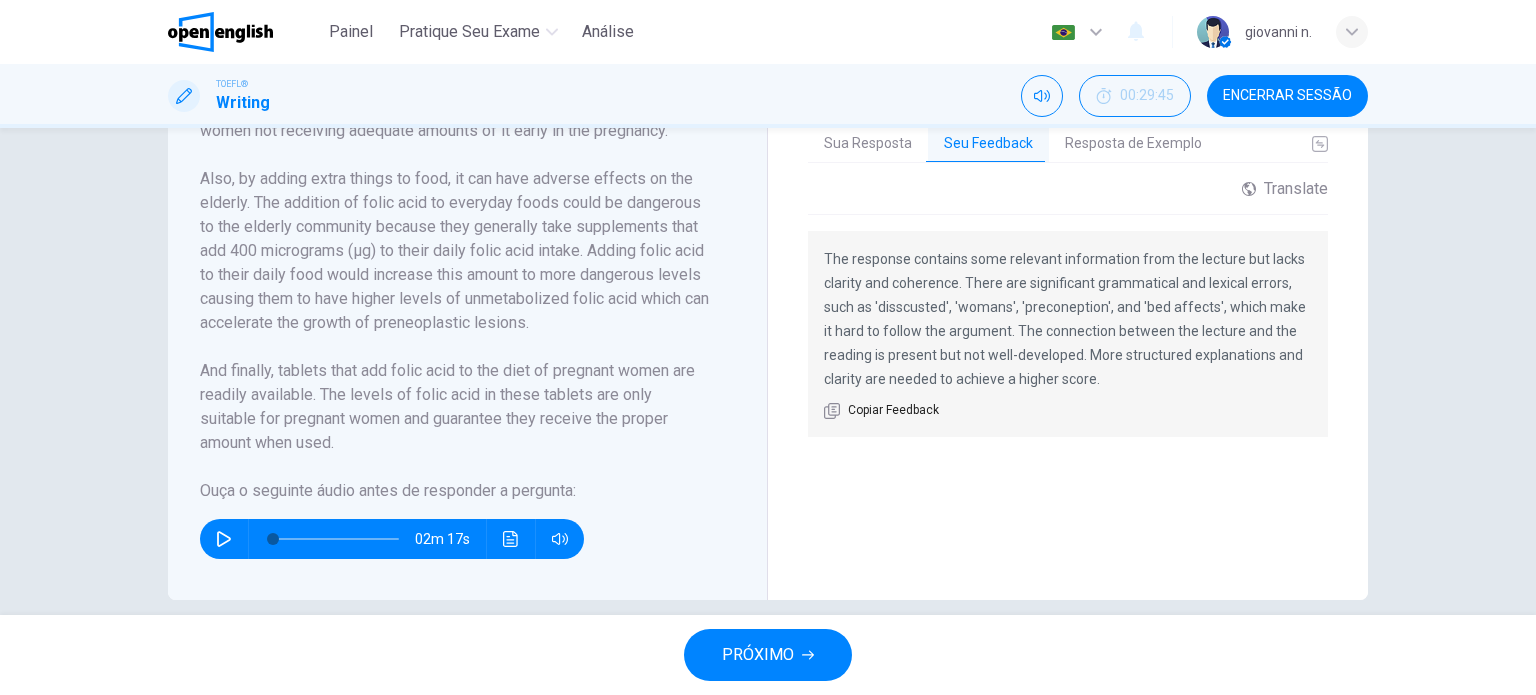 scroll, scrollTop: 657, scrollLeft: 0, axis: vertical 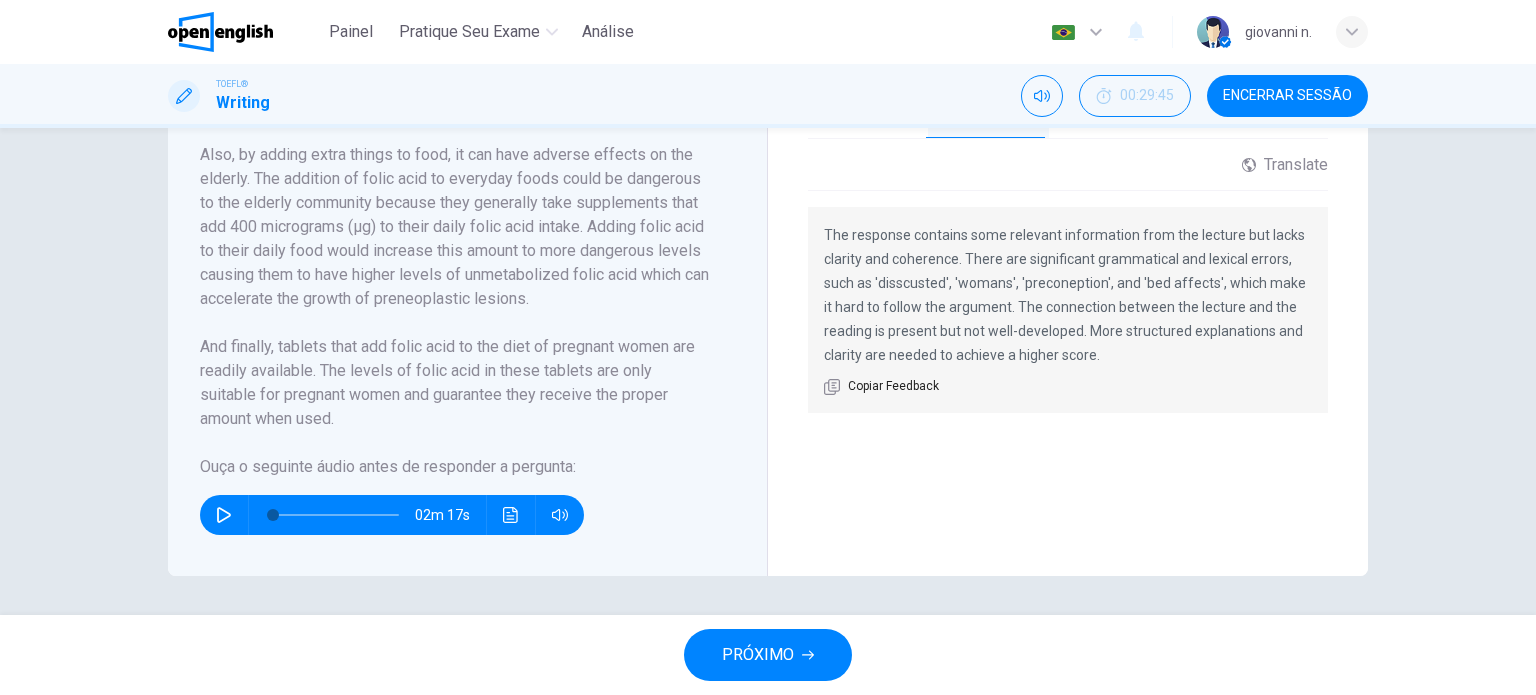 drag, startPoint x: 947, startPoint y: 234, endPoint x: 1037, endPoint y: 228, distance: 90.199776 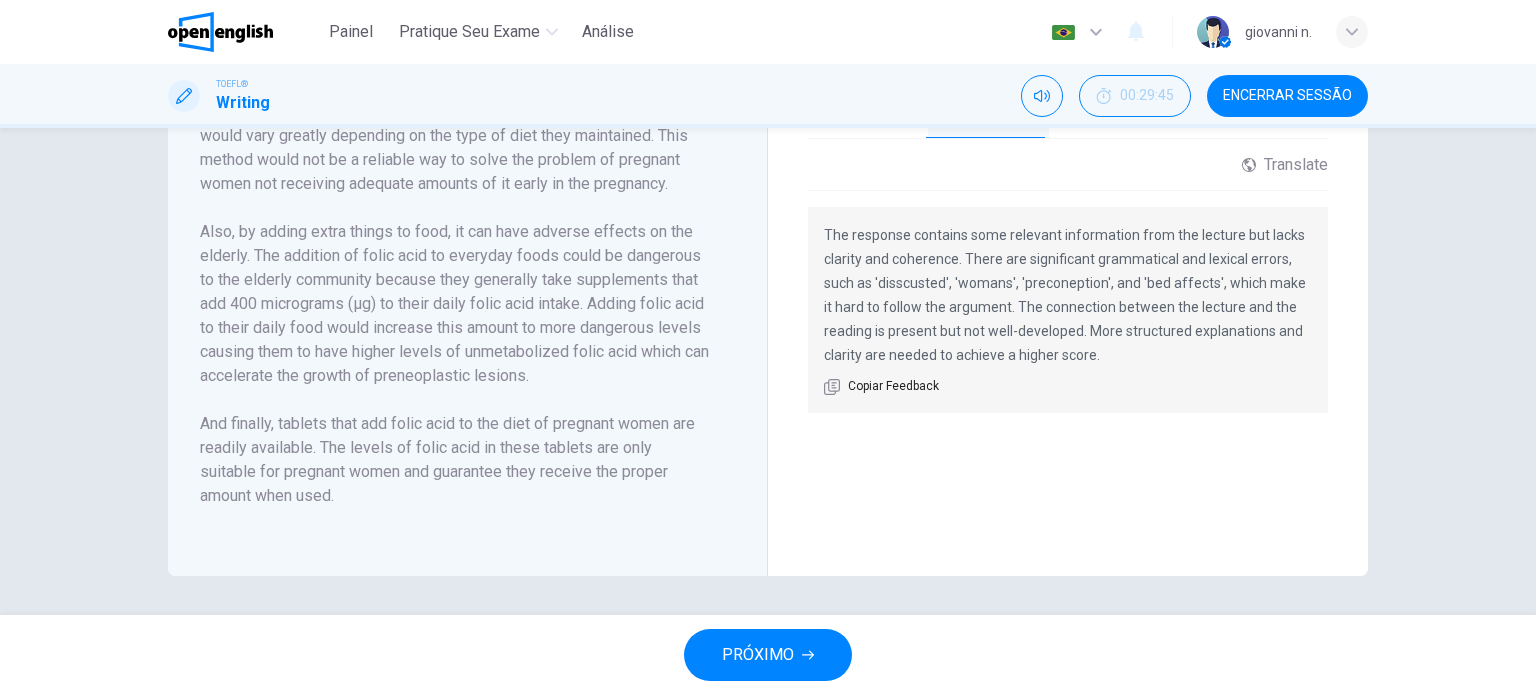 scroll, scrollTop: 168, scrollLeft: 0, axis: vertical 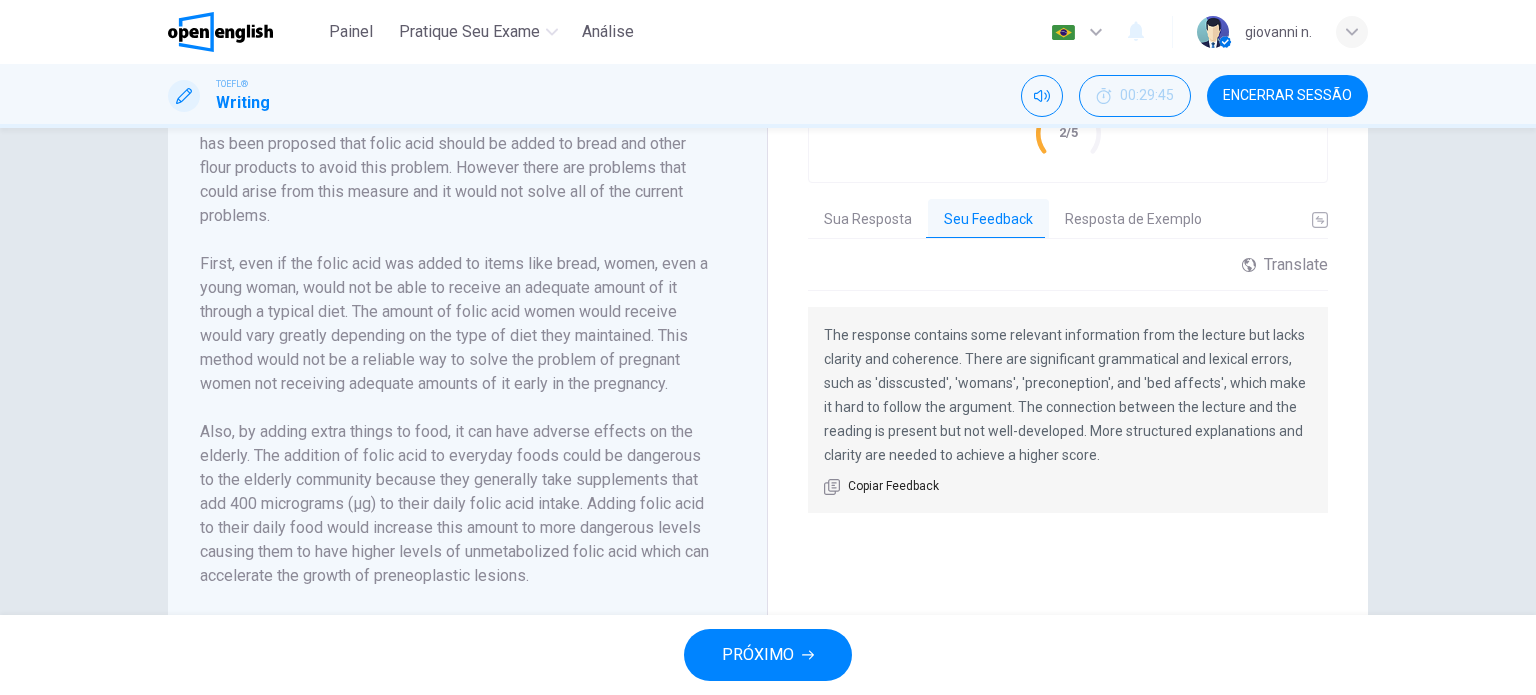 click on "Resposta de Exemplo" at bounding box center [1133, 220] 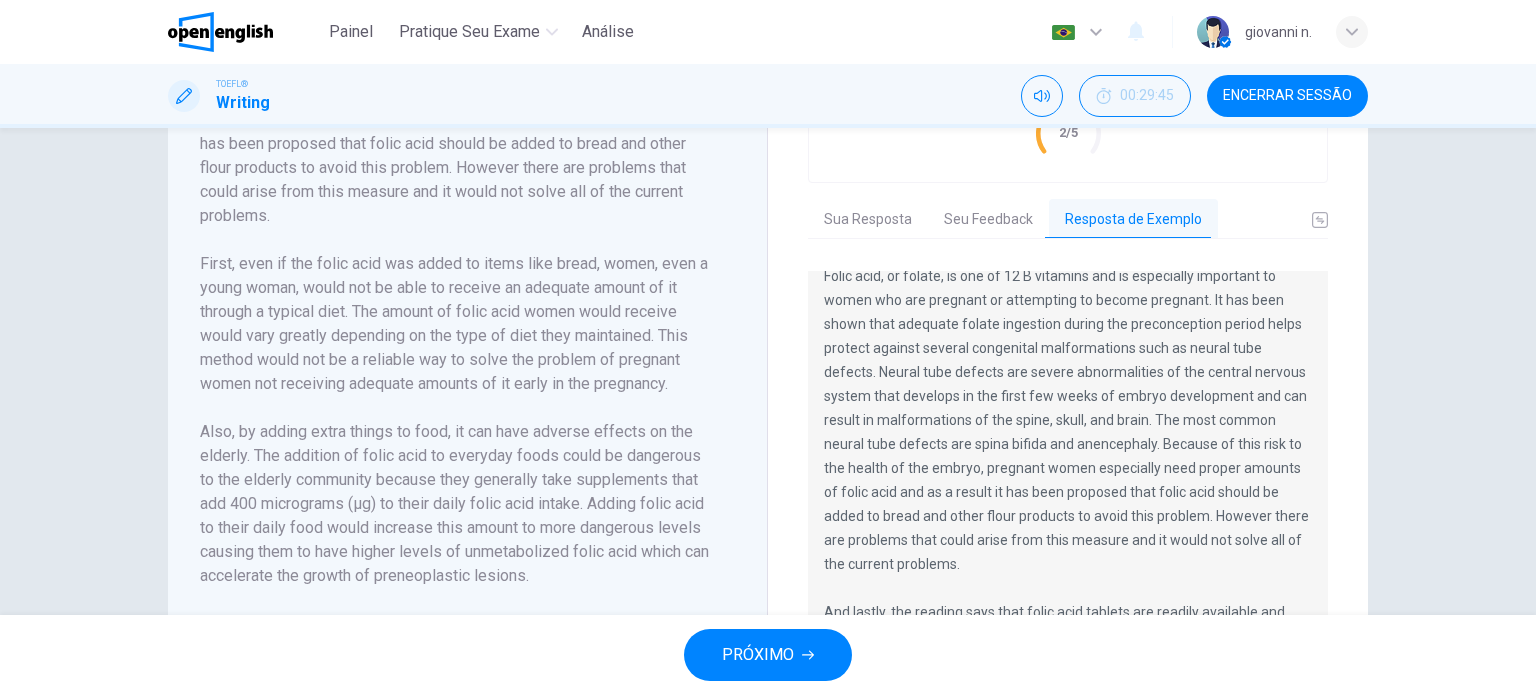 scroll, scrollTop: 504, scrollLeft: 0, axis: vertical 